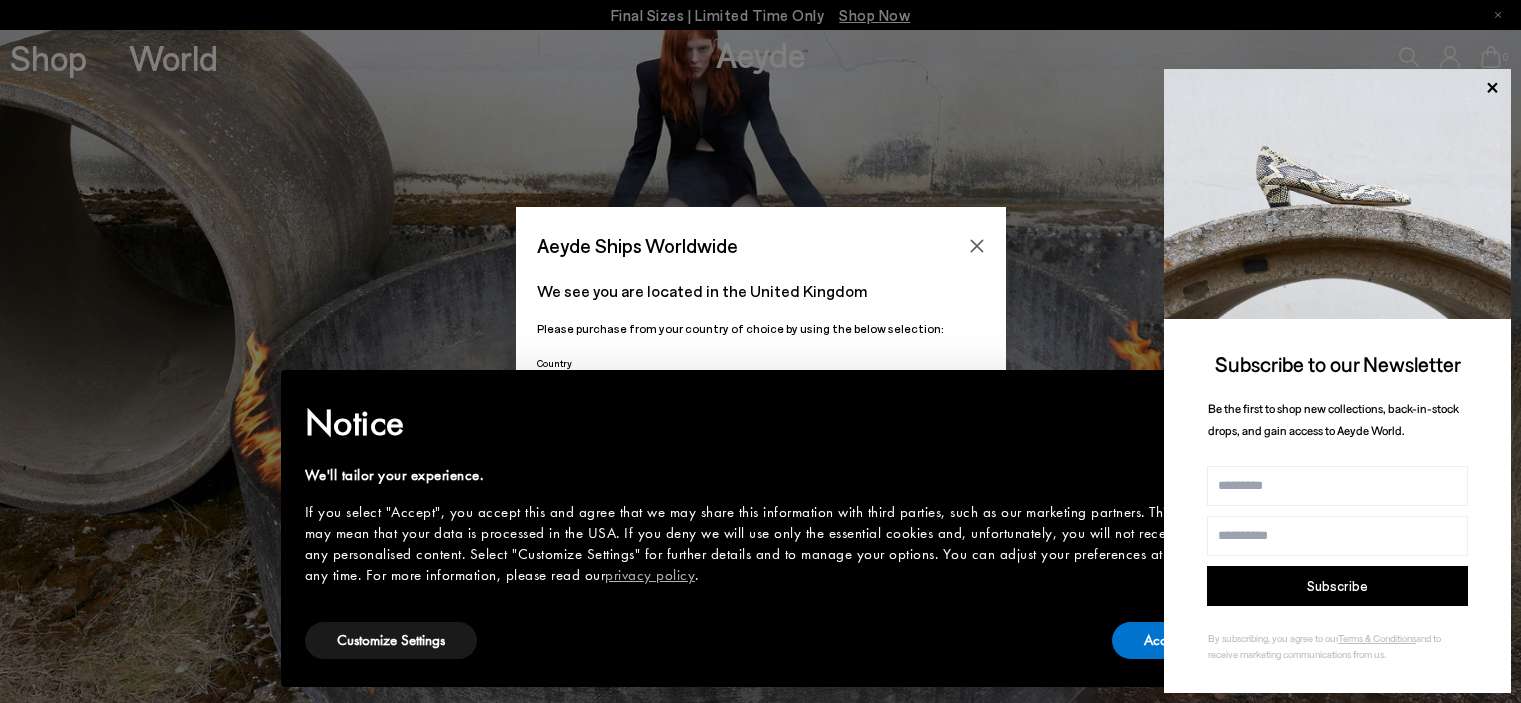 scroll, scrollTop: 0, scrollLeft: 0, axis: both 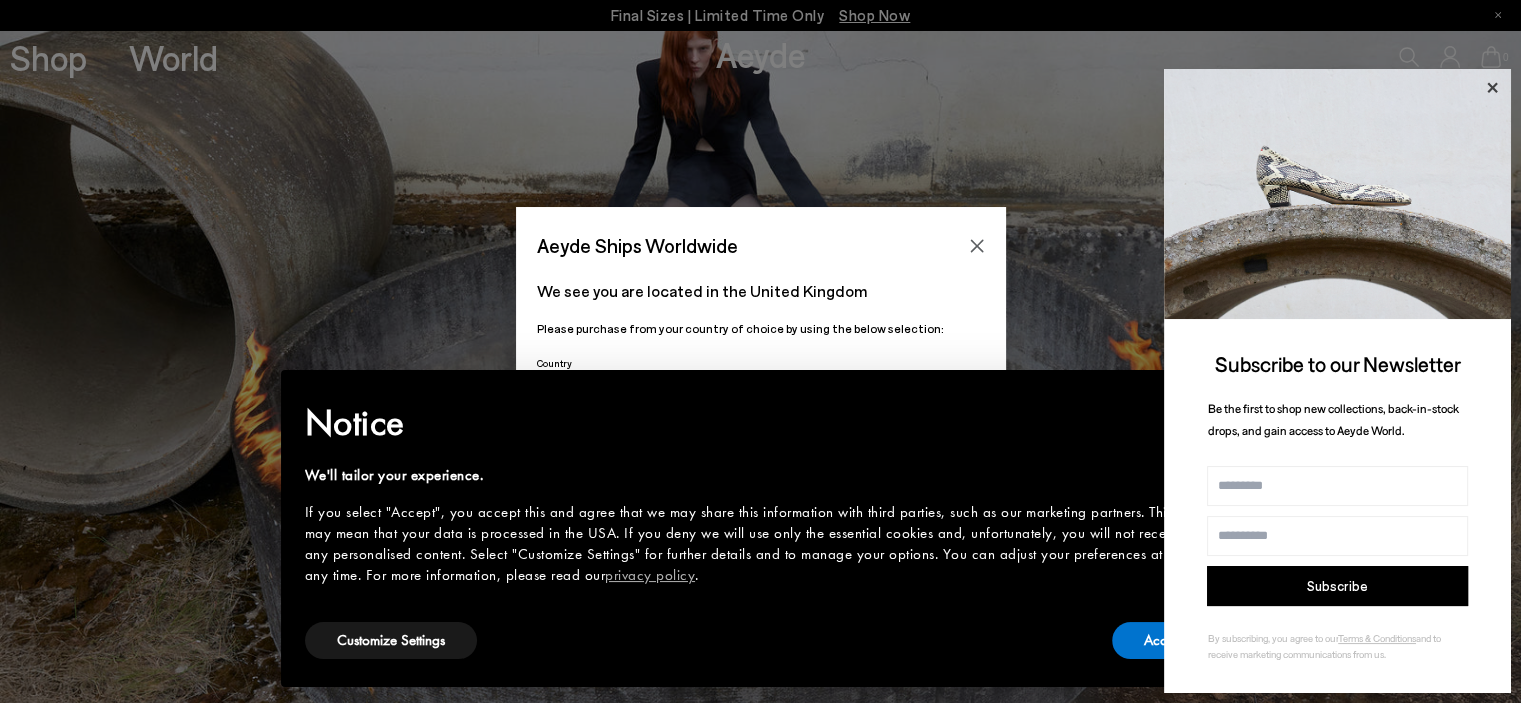click 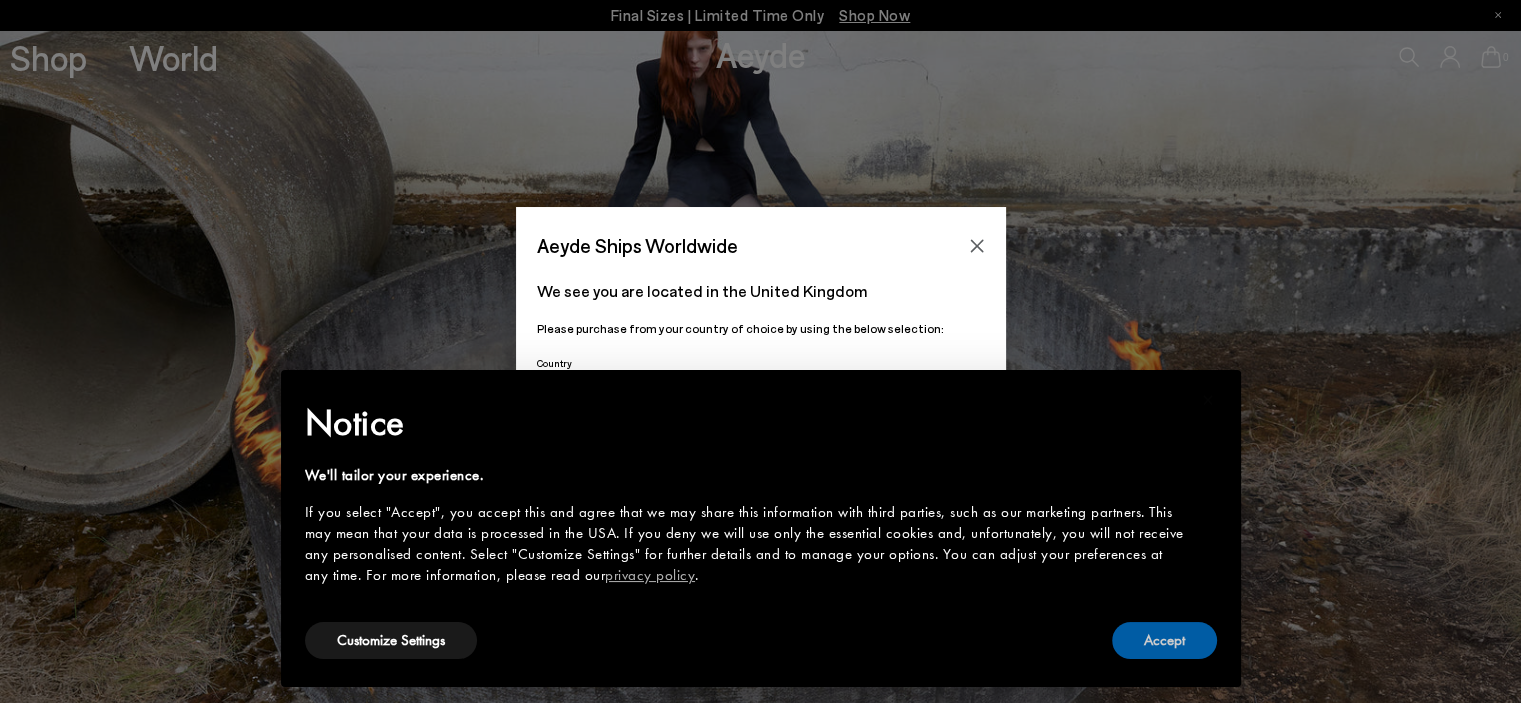 click on "Accept" at bounding box center (1164, 640) 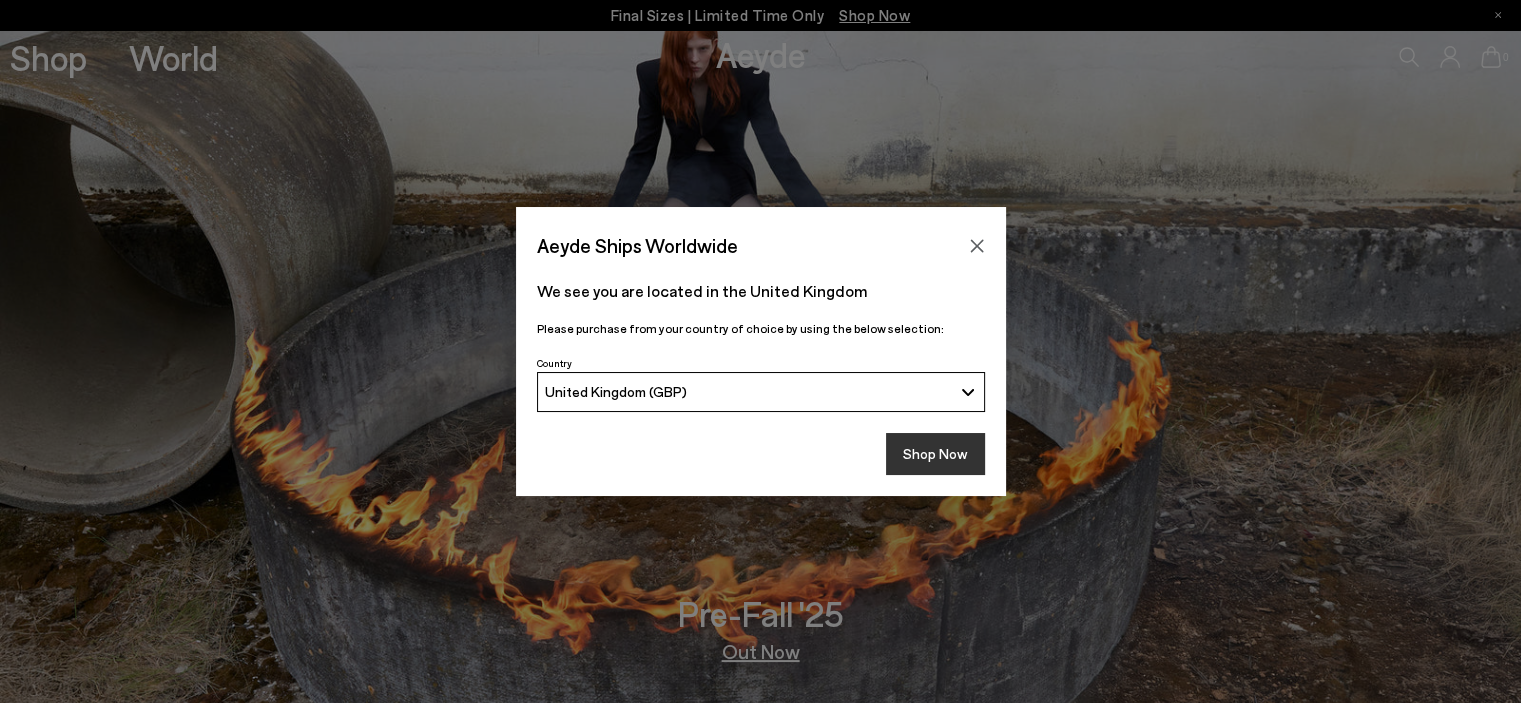click on "Shop Now" at bounding box center (935, 454) 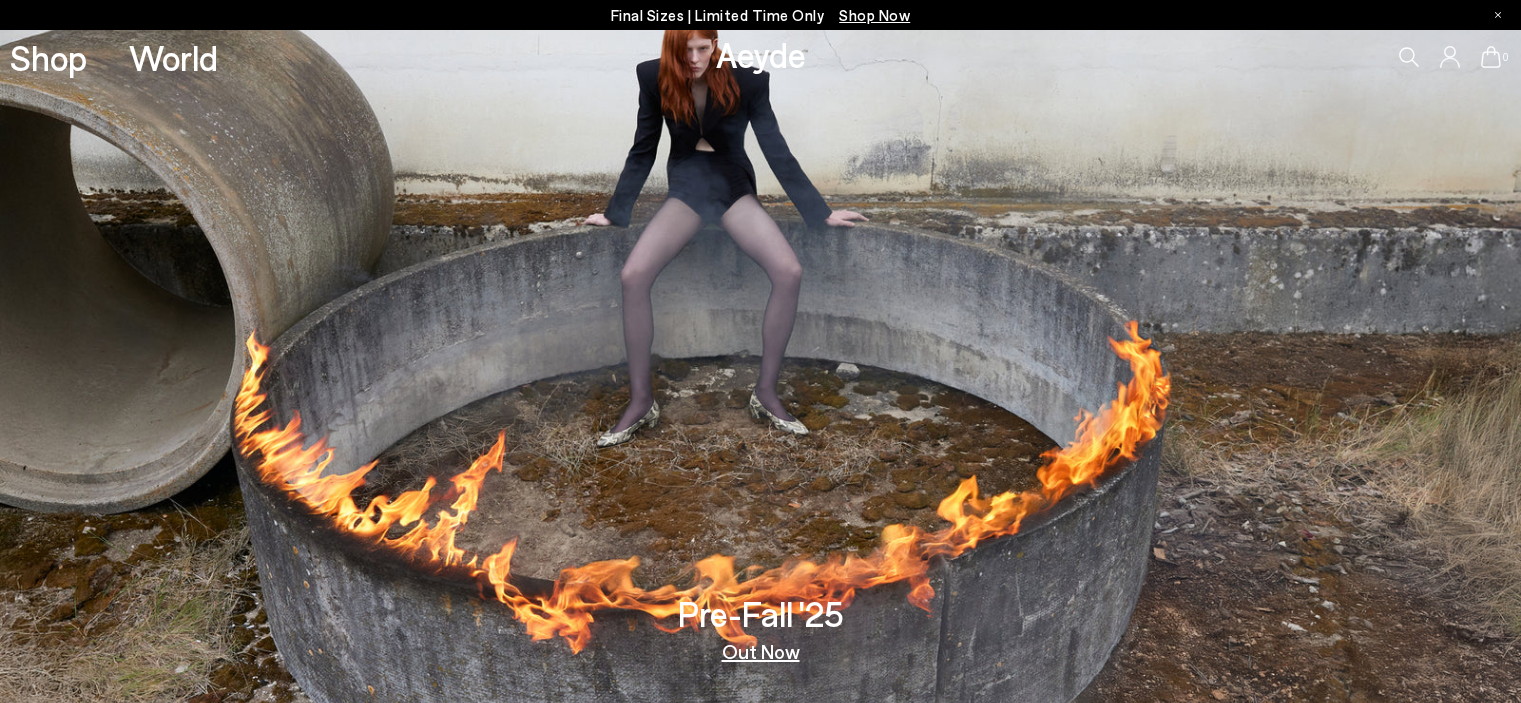 scroll, scrollTop: 0, scrollLeft: 0, axis: both 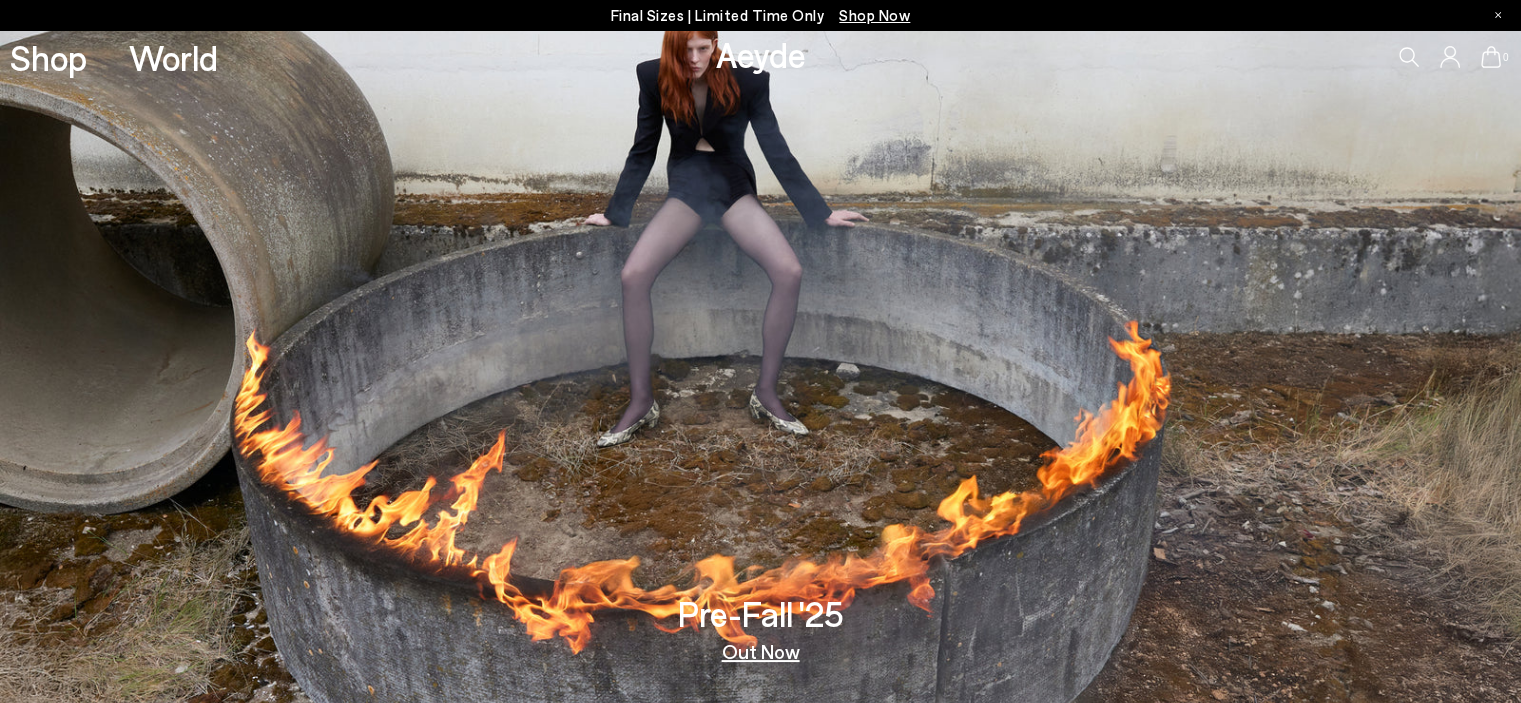 click on "Out Now" at bounding box center (761, 651) 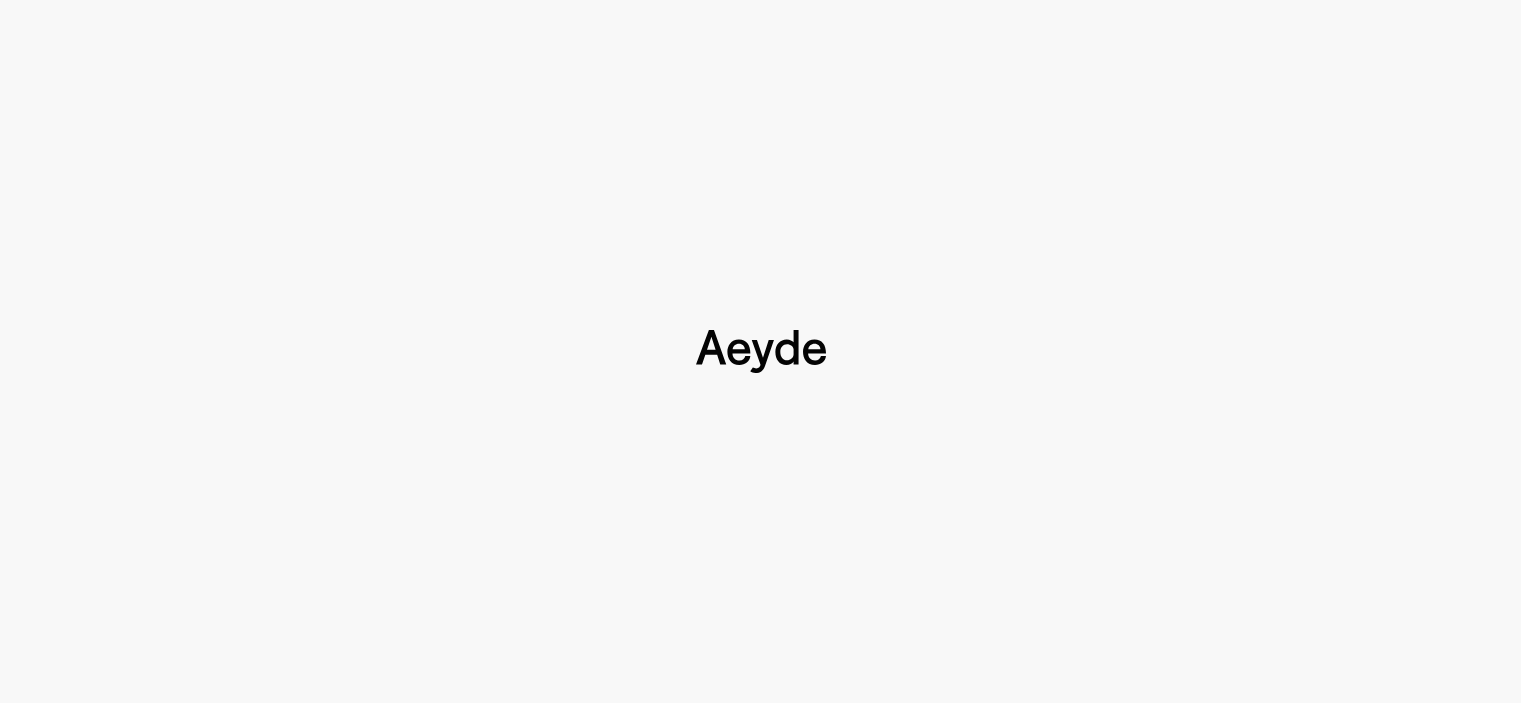type 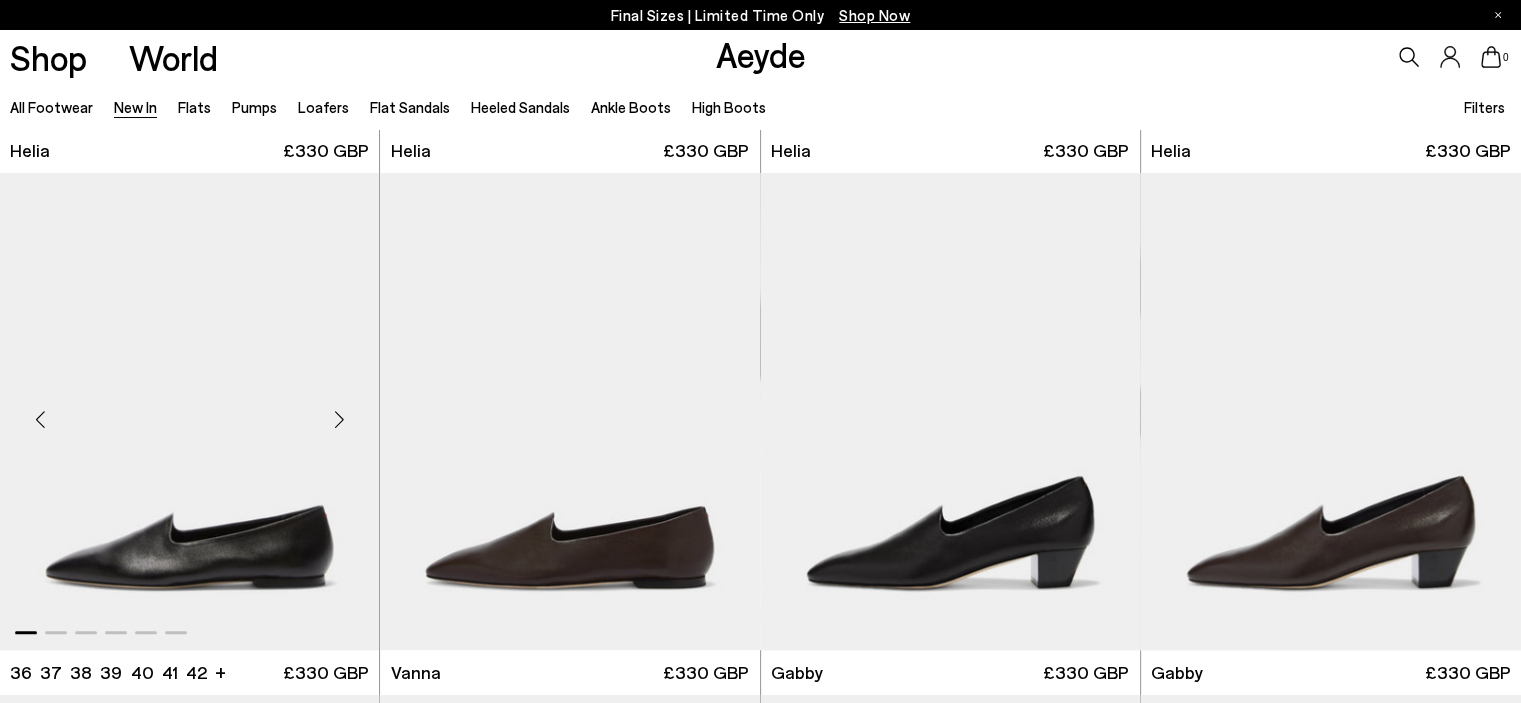 scroll, scrollTop: 1100, scrollLeft: 0, axis: vertical 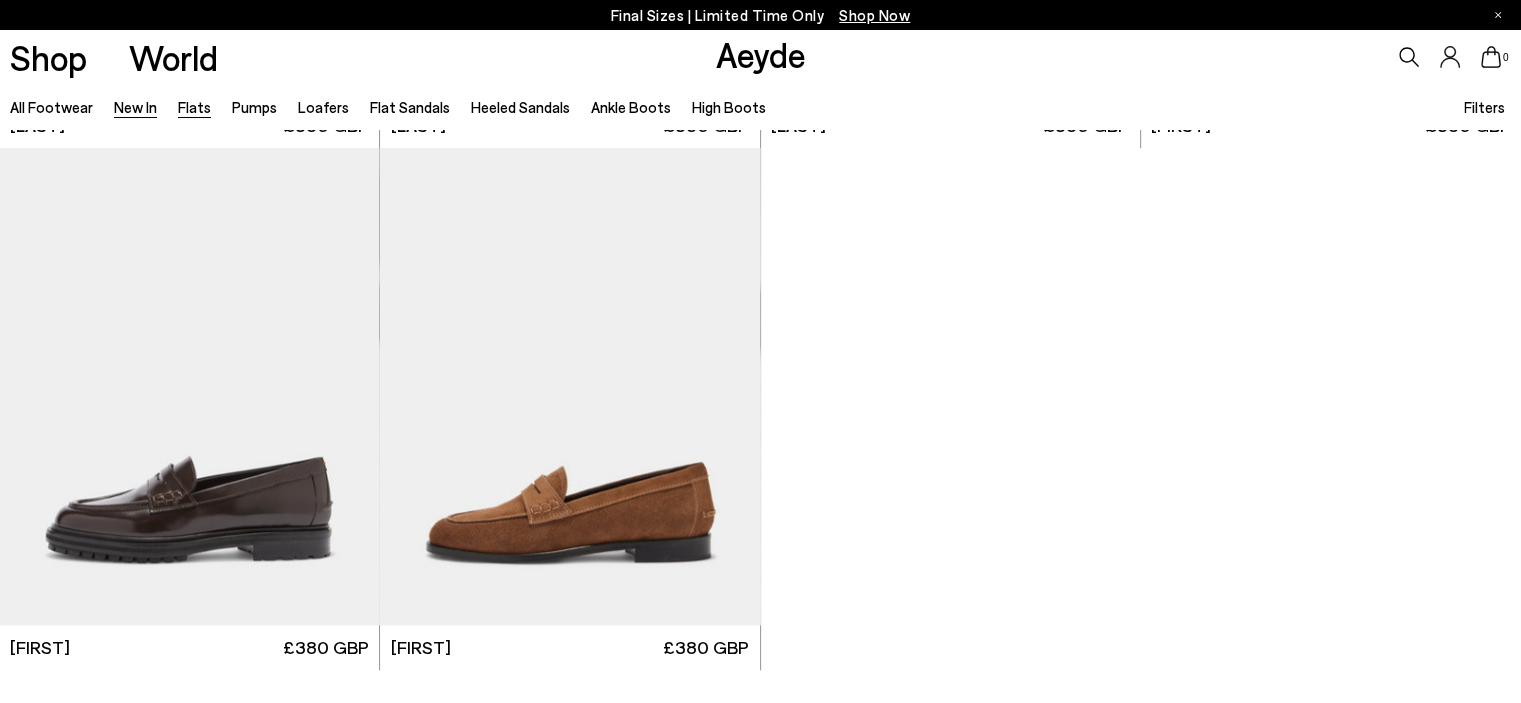 click on "Flats" at bounding box center [194, 107] 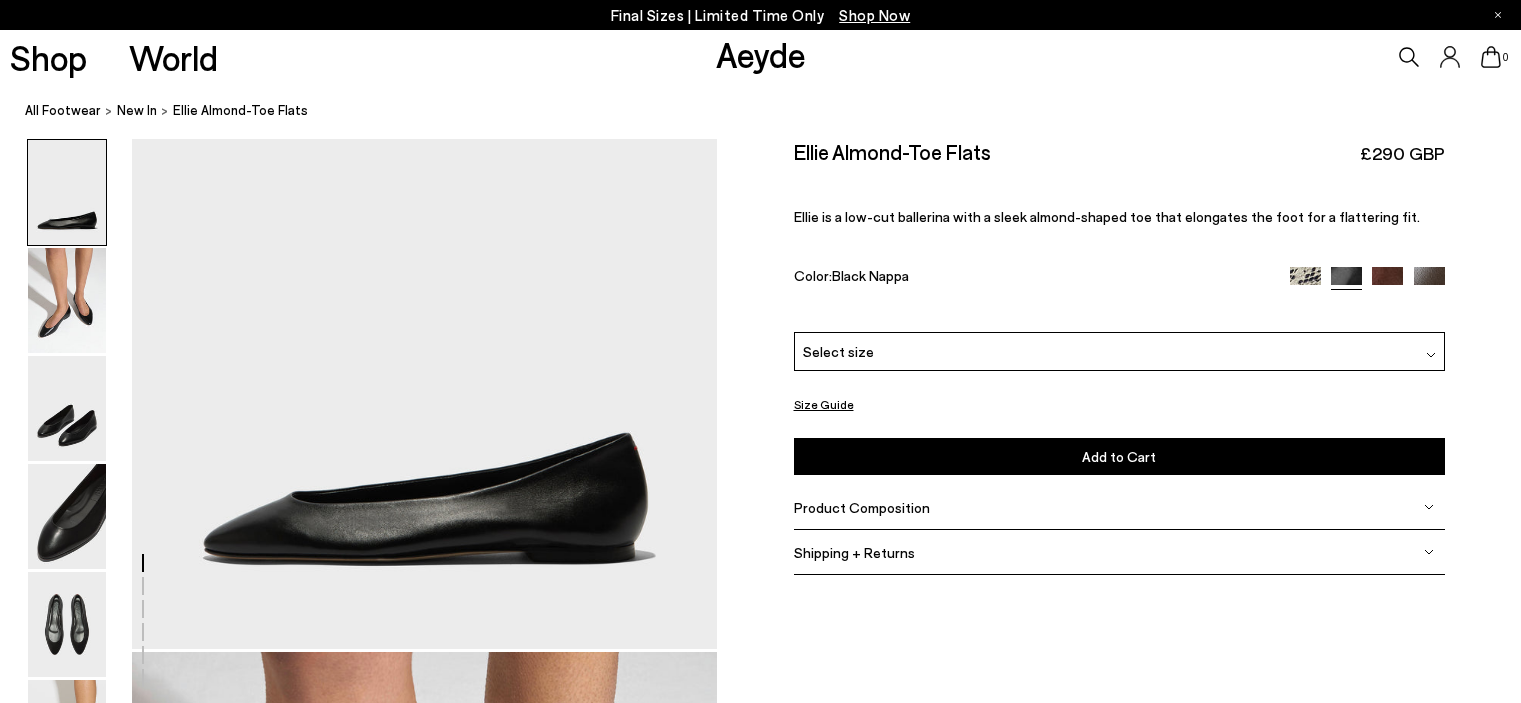 scroll, scrollTop: 0, scrollLeft: 0, axis: both 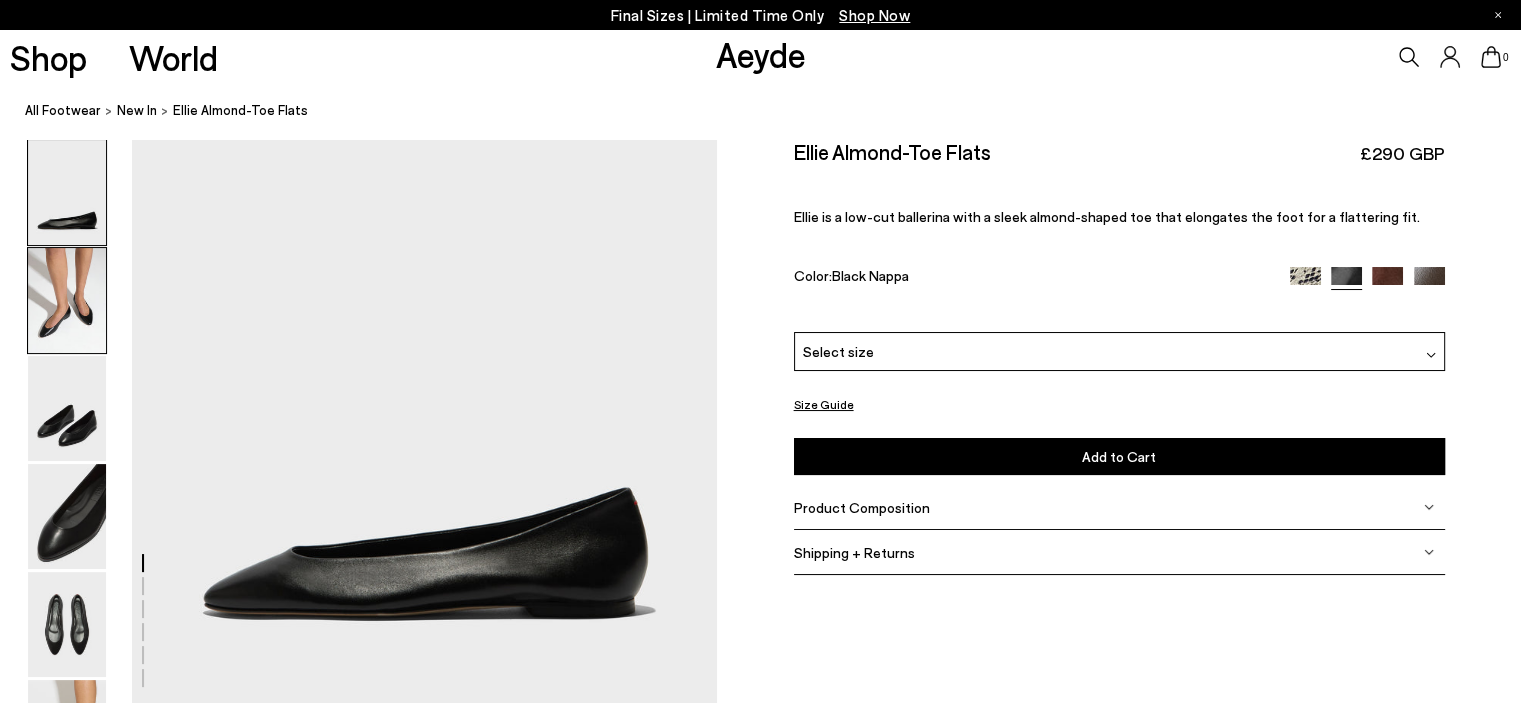 click at bounding box center [67, 300] 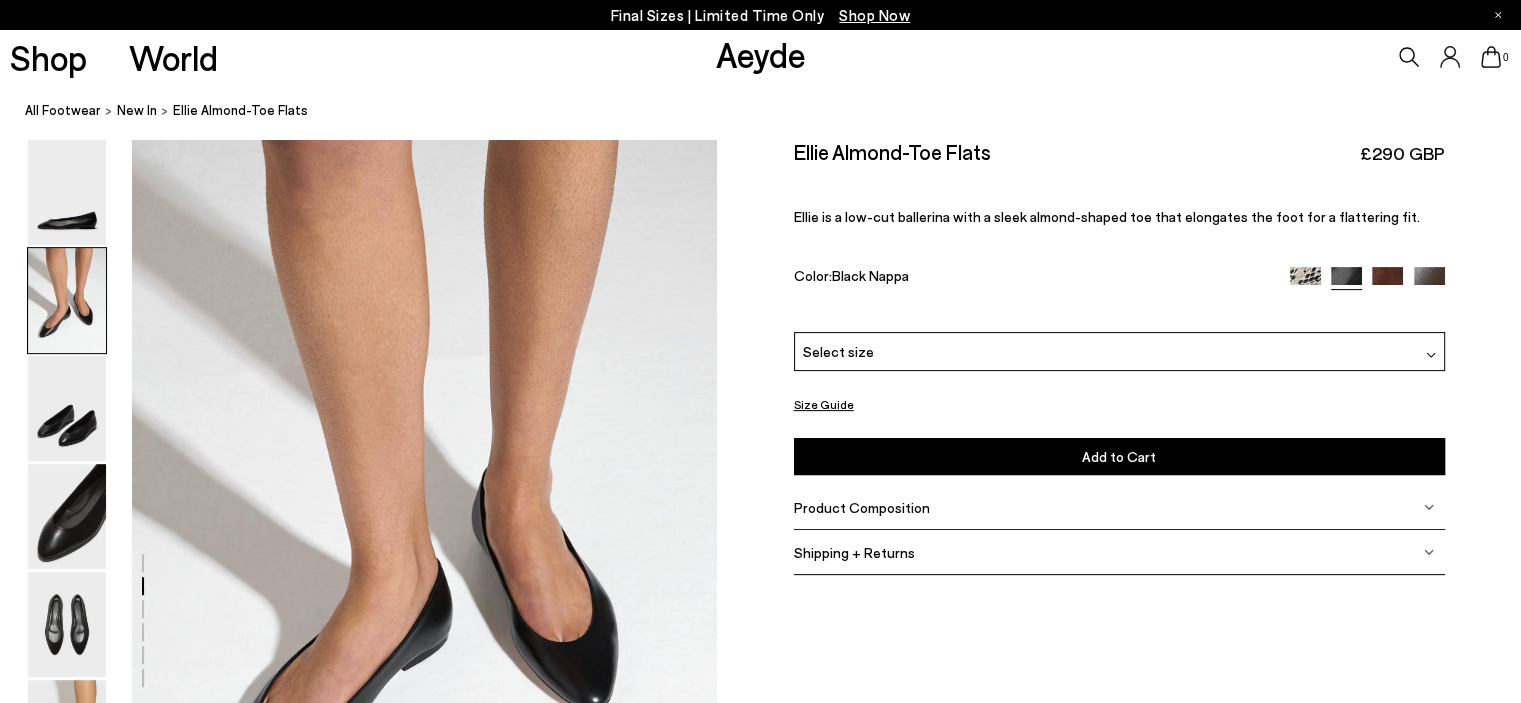 scroll, scrollTop: 669, scrollLeft: 0, axis: vertical 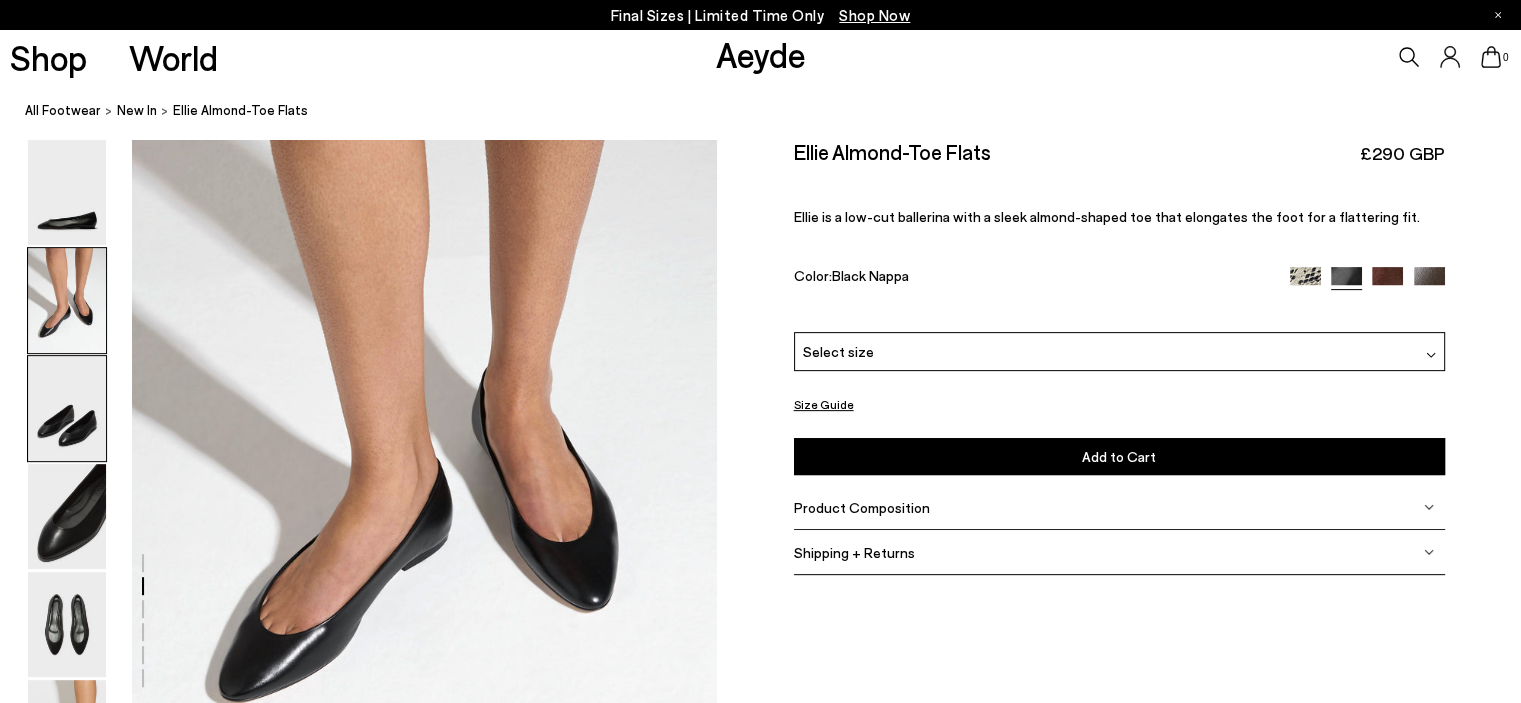 click at bounding box center [67, 408] 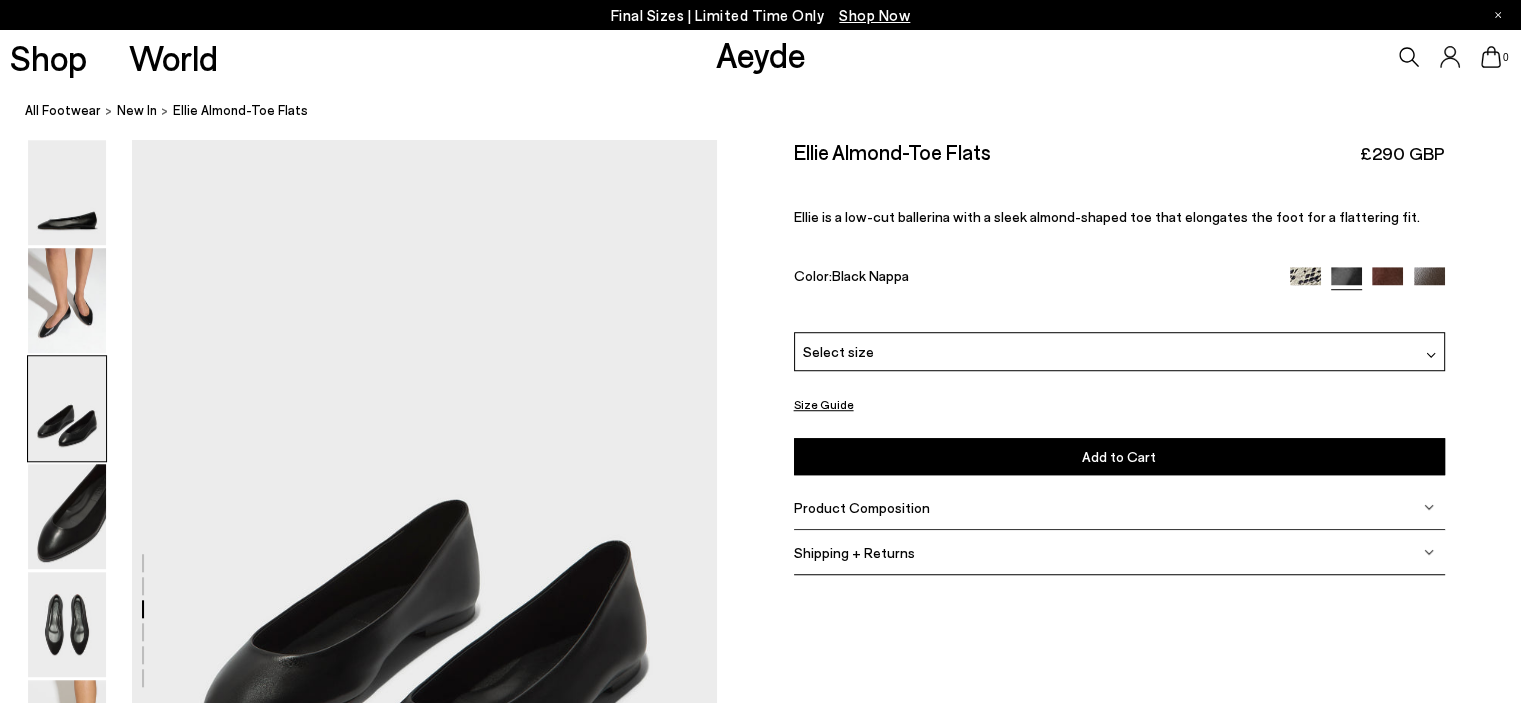 scroll, scrollTop: 1552, scrollLeft: 0, axis: vertical 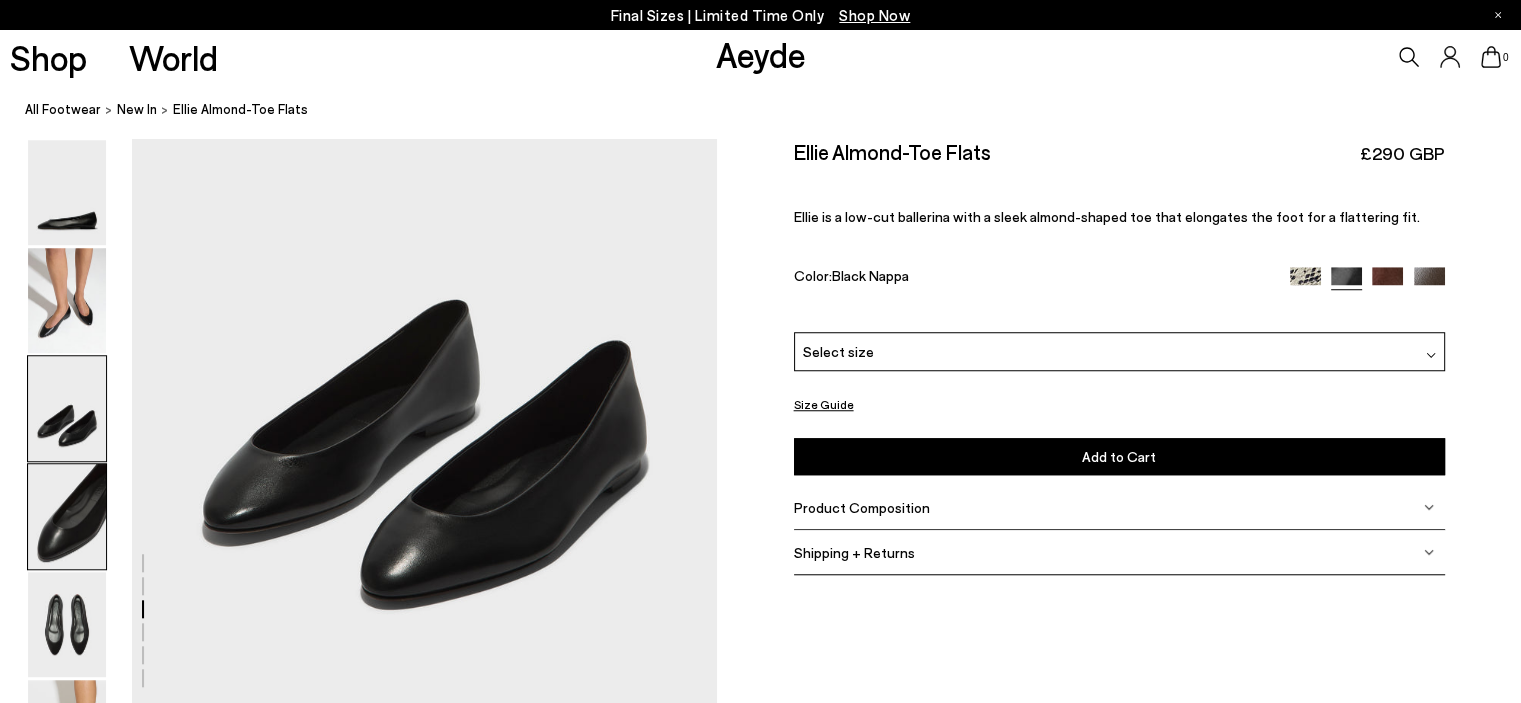click at bounding box center [67, 516] 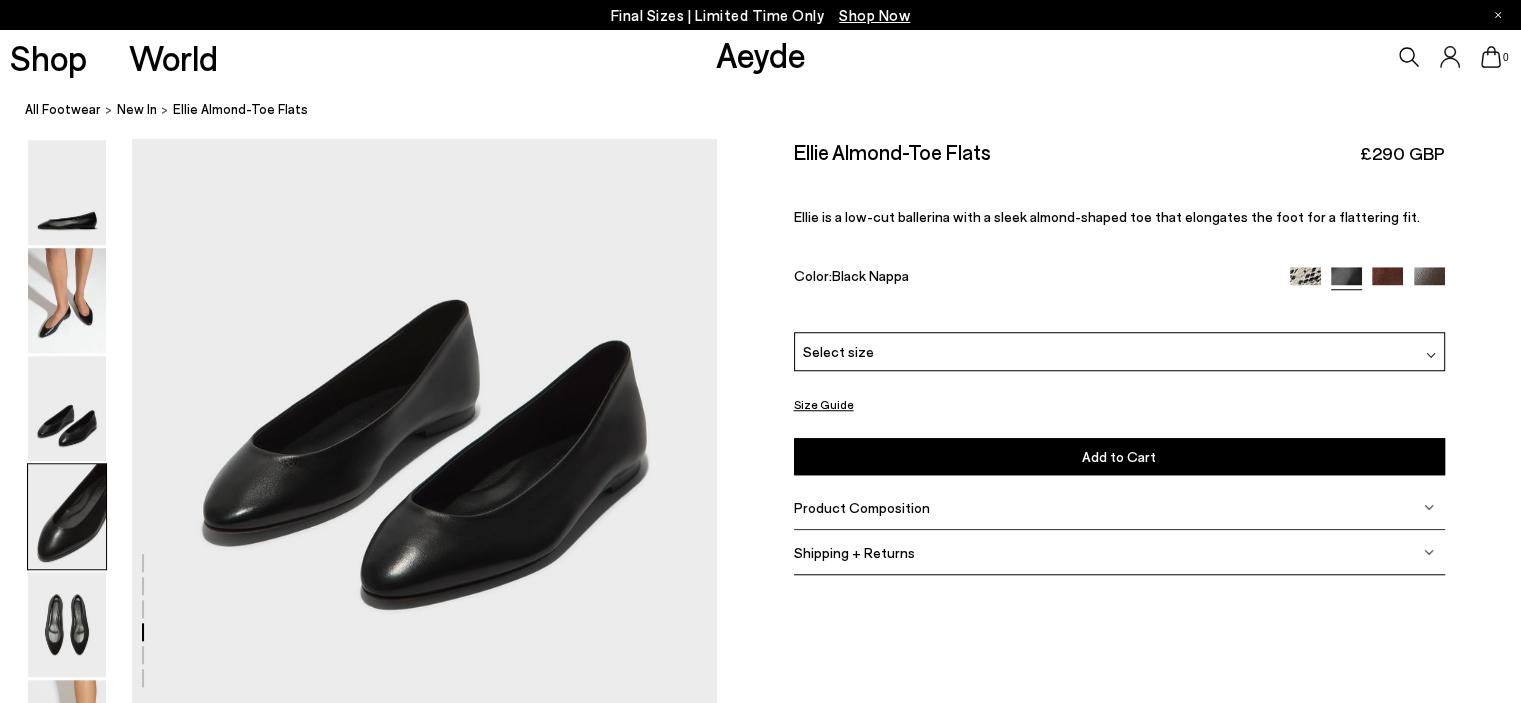 scroll, scrollTop: 2136, scrollLeft: 0, axis: vertical 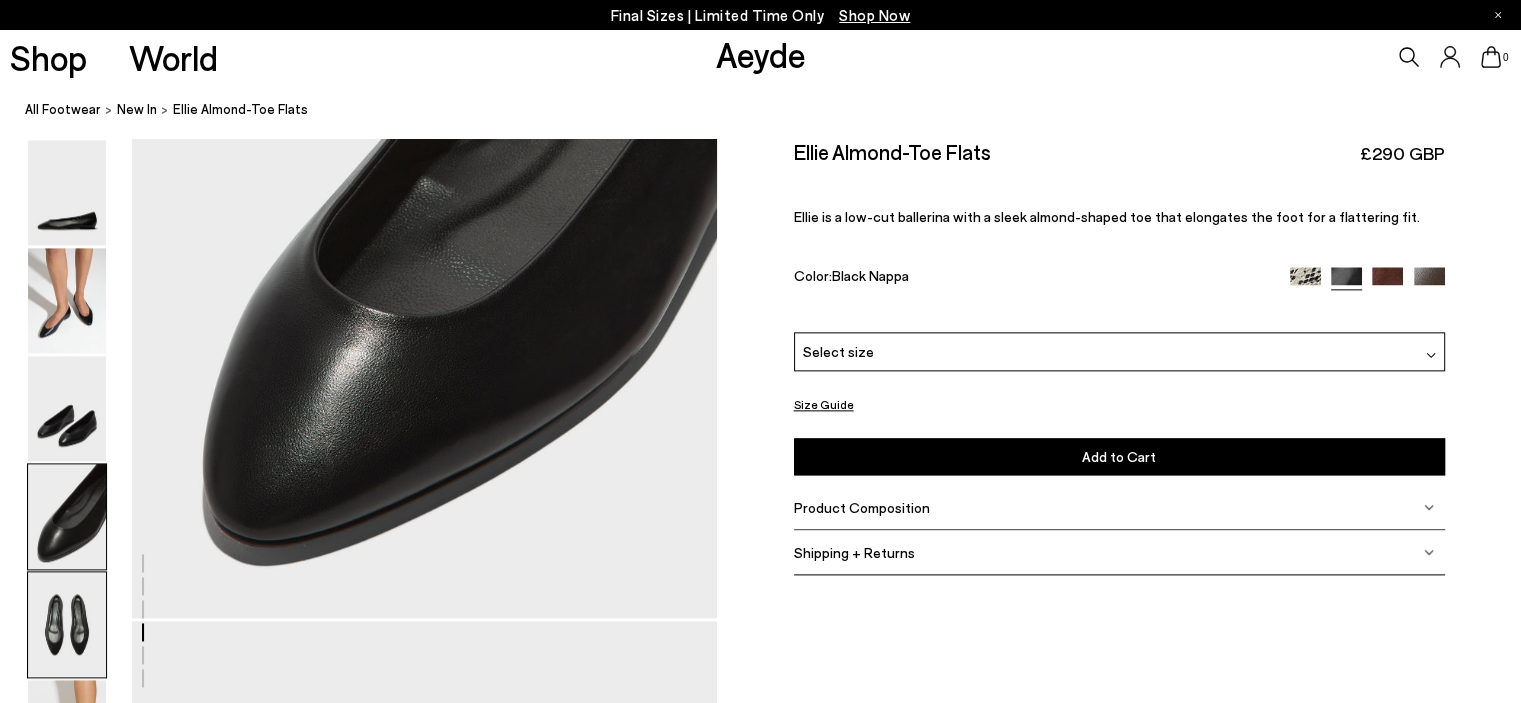 click at bounding box center (67, 624) 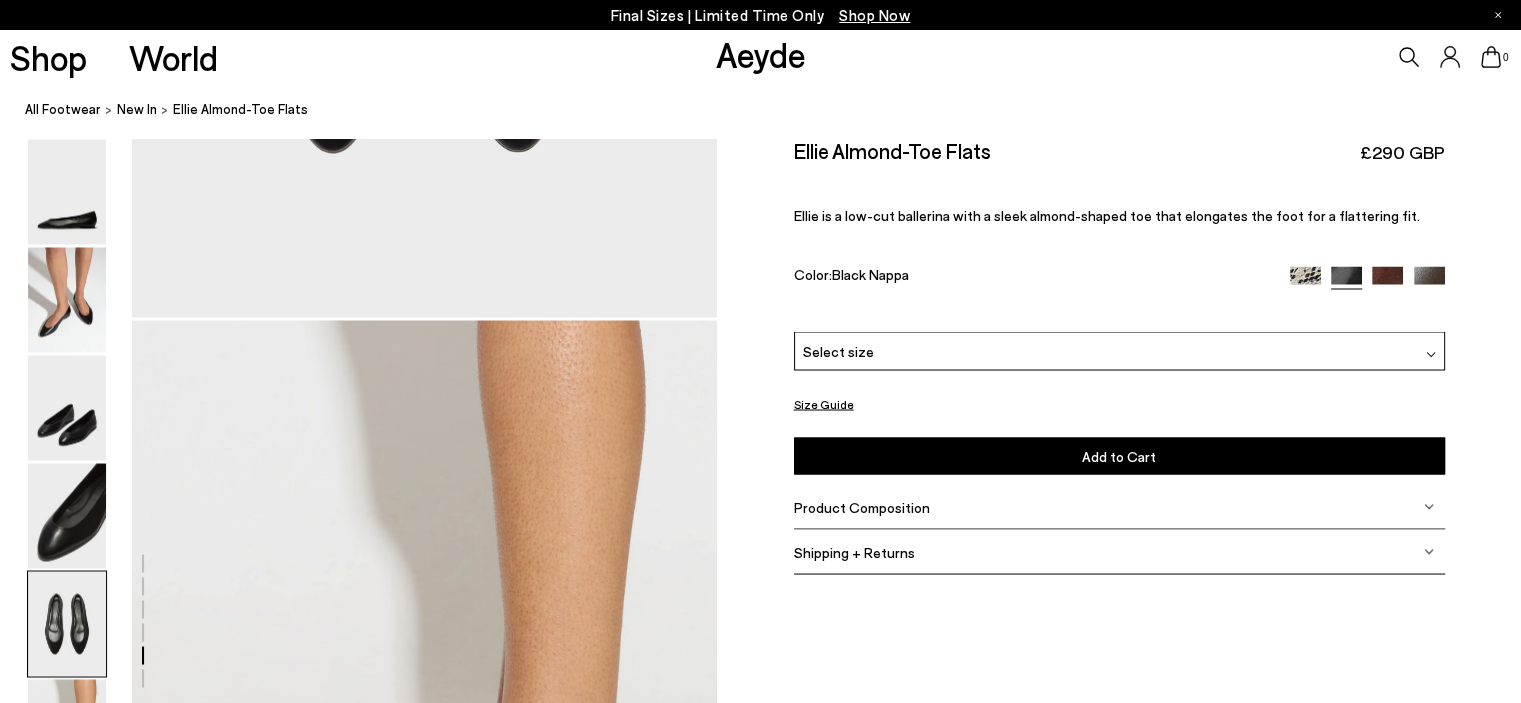 scroll, scrollTop: 3920, scrollLeft: 0, axis: vertical 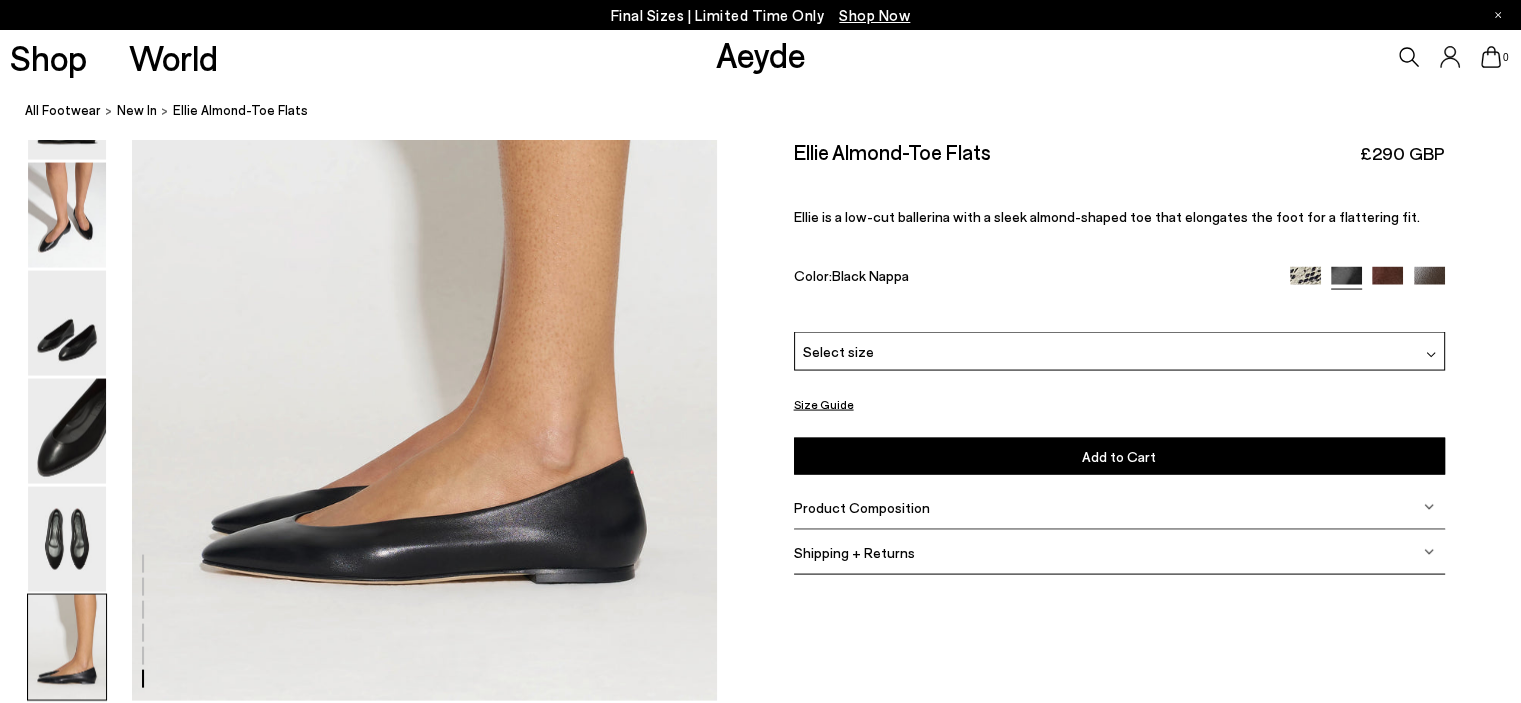 click at bounding box center [1387, 282] 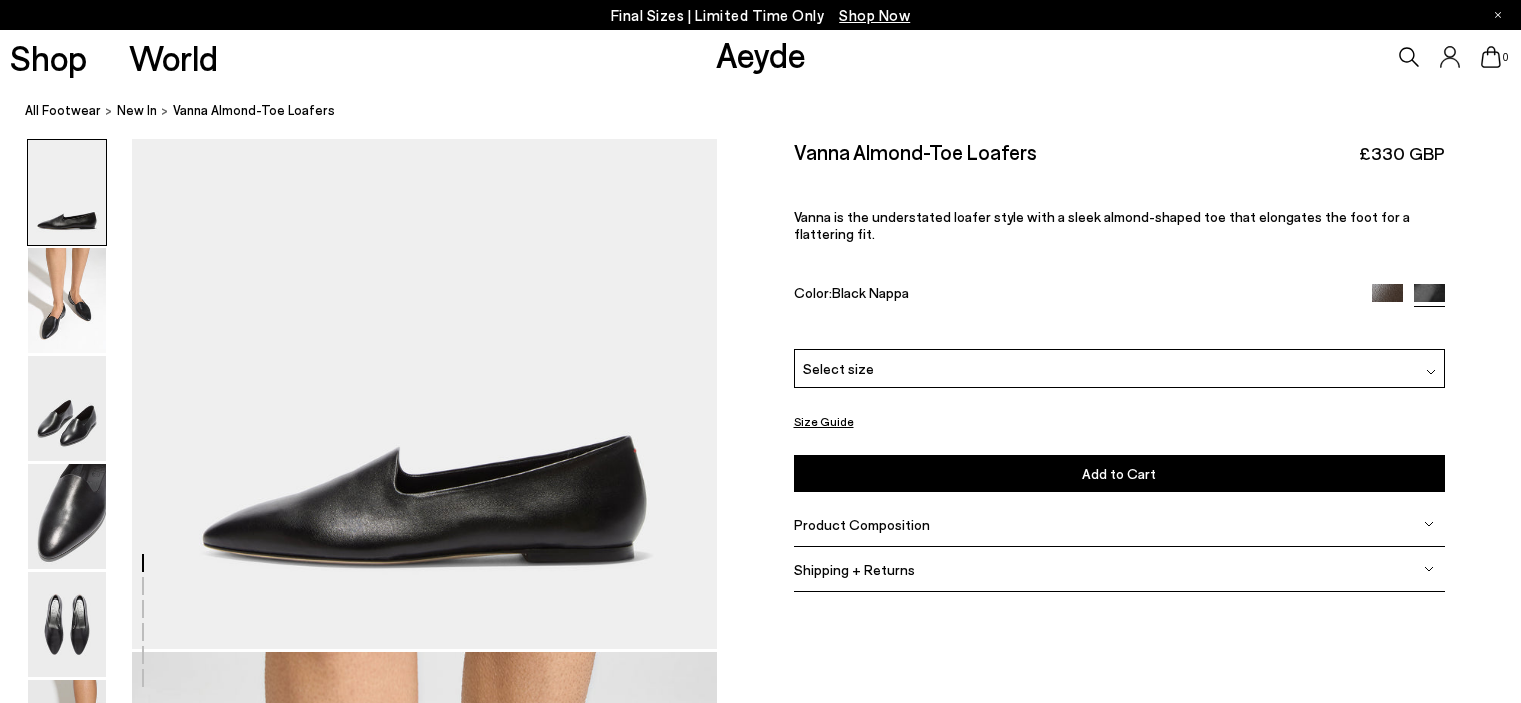 scroll, scrollTop: 0, scrollLeft: 0, axis: both 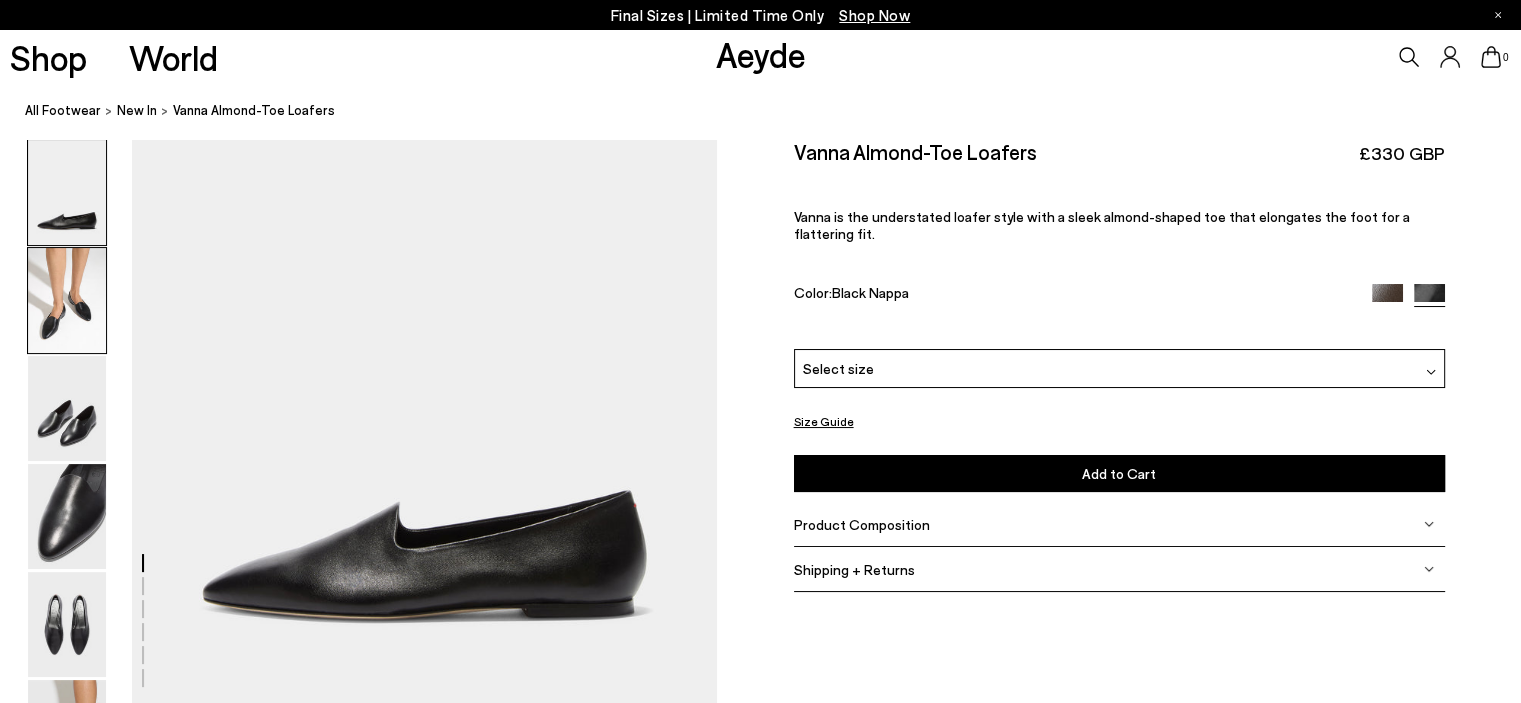 click at bounding box center (67, 300) 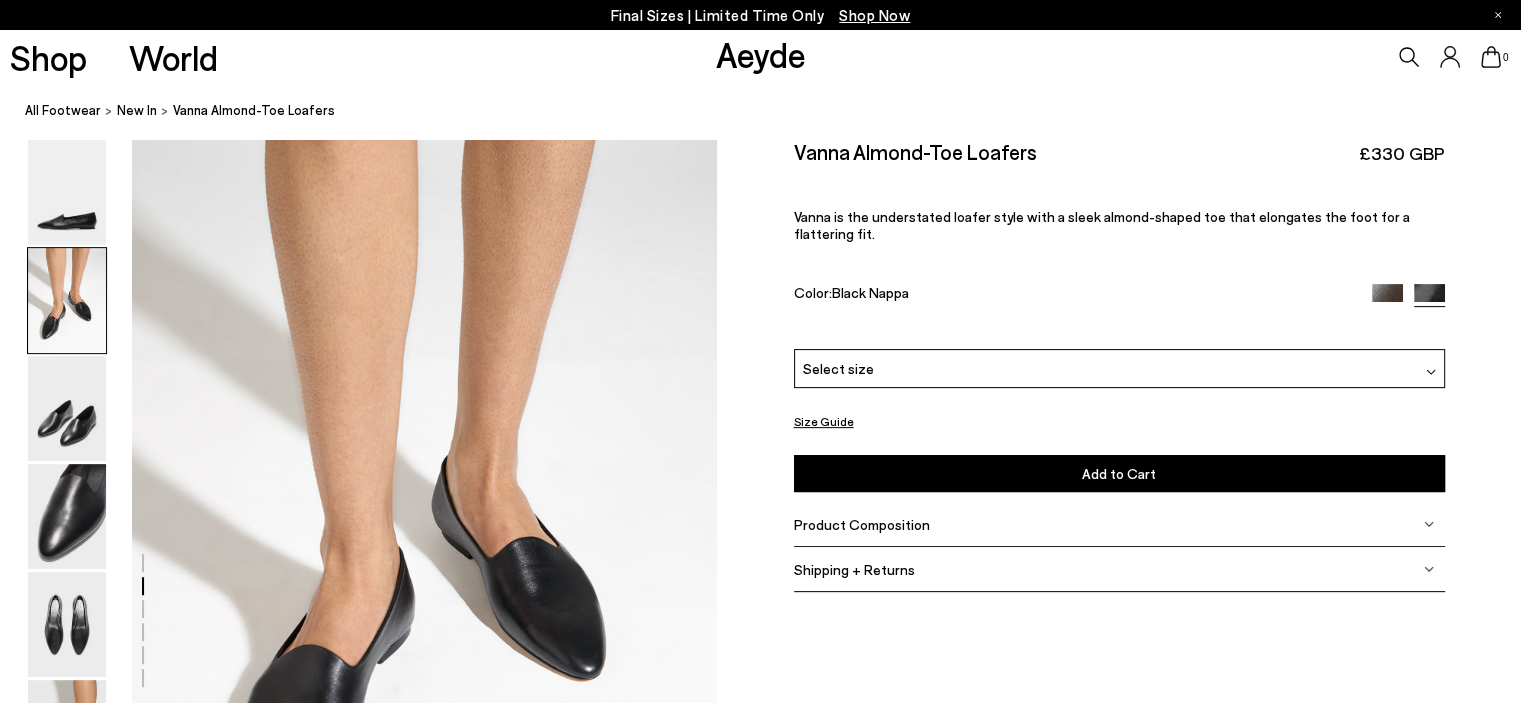 scroll, scrollTop: 769, scrollLeft: 0, axis: vertical 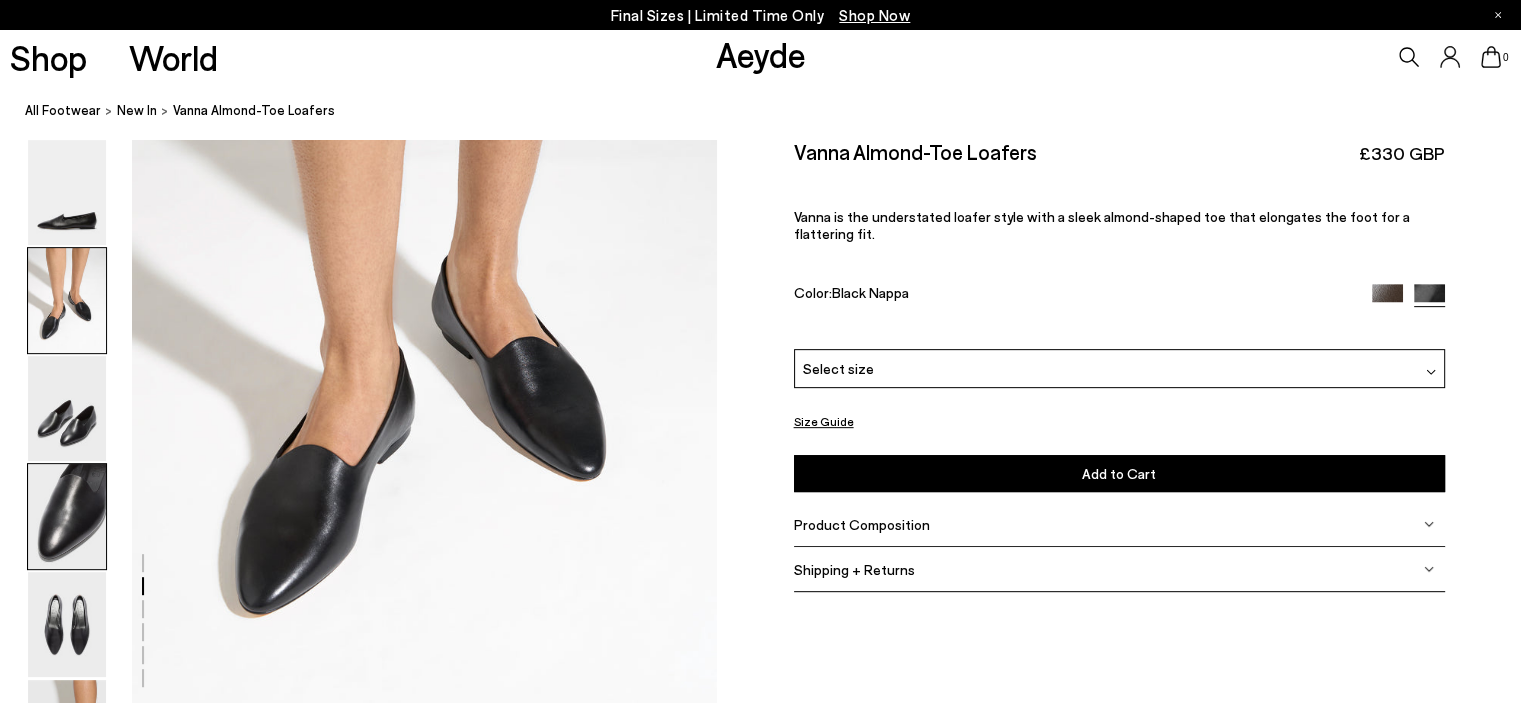 drag, startPoint x: 80, startPoint y: 515, endPoint x: 78, endPoint y: 537, distance: 22.090721 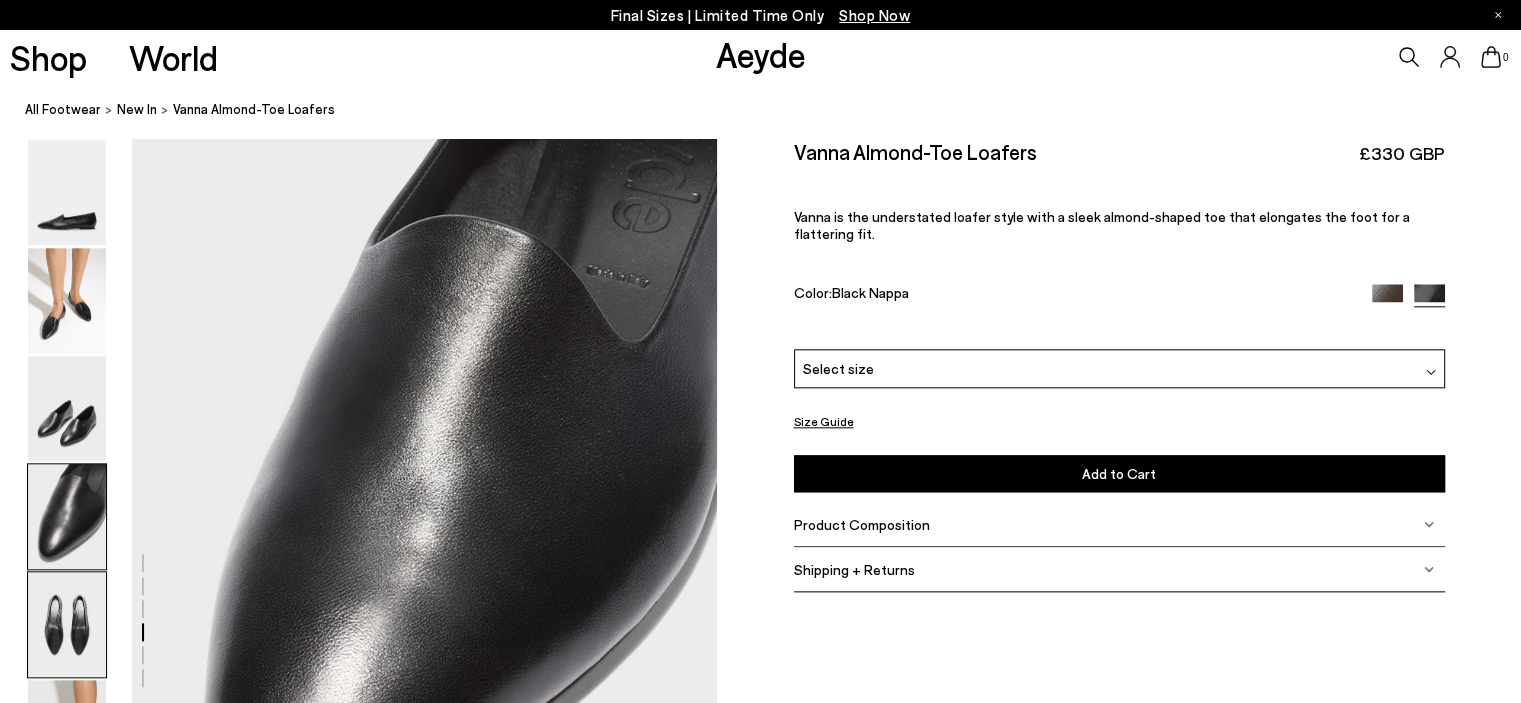 click at bounding box center (67, 624) 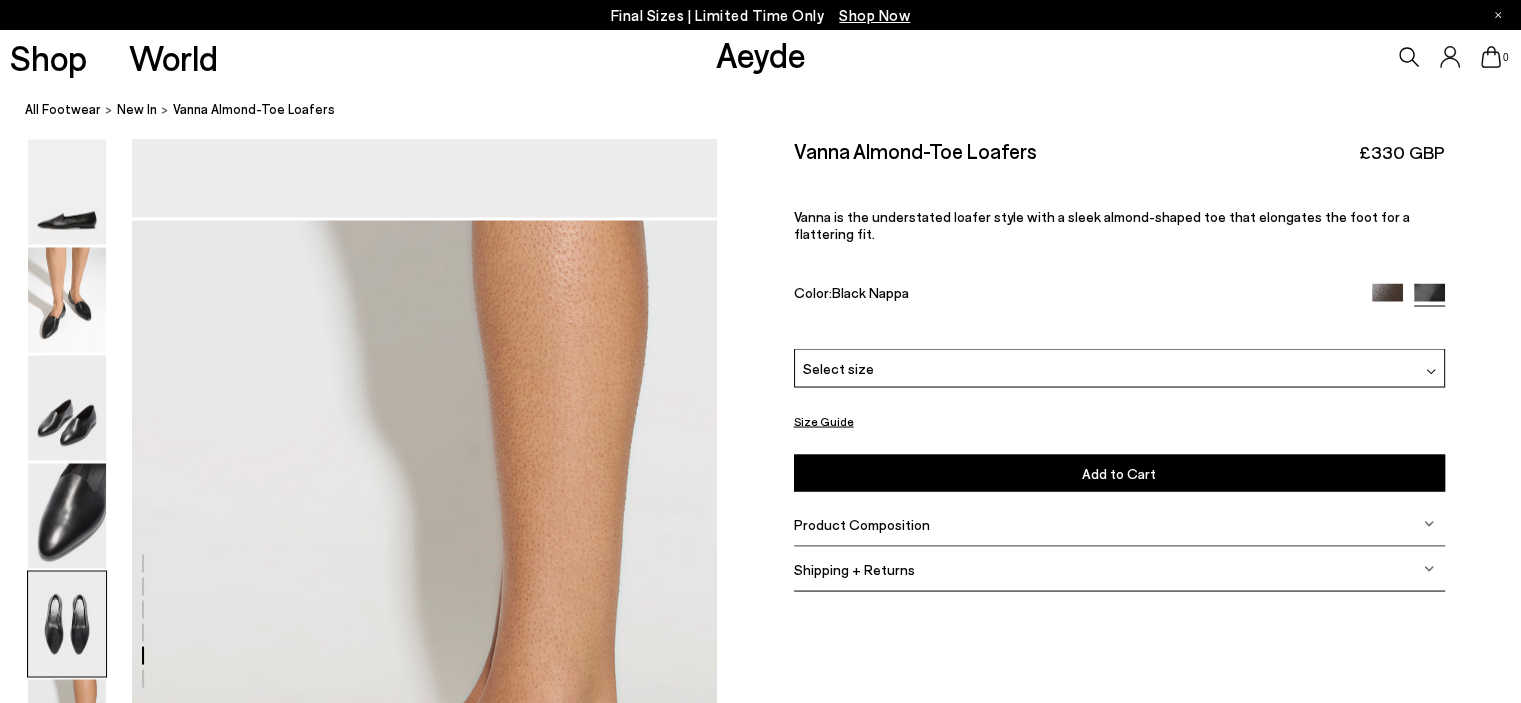 scroll, scrollTop: 4020, scrollLeft: 0, axis: vertical 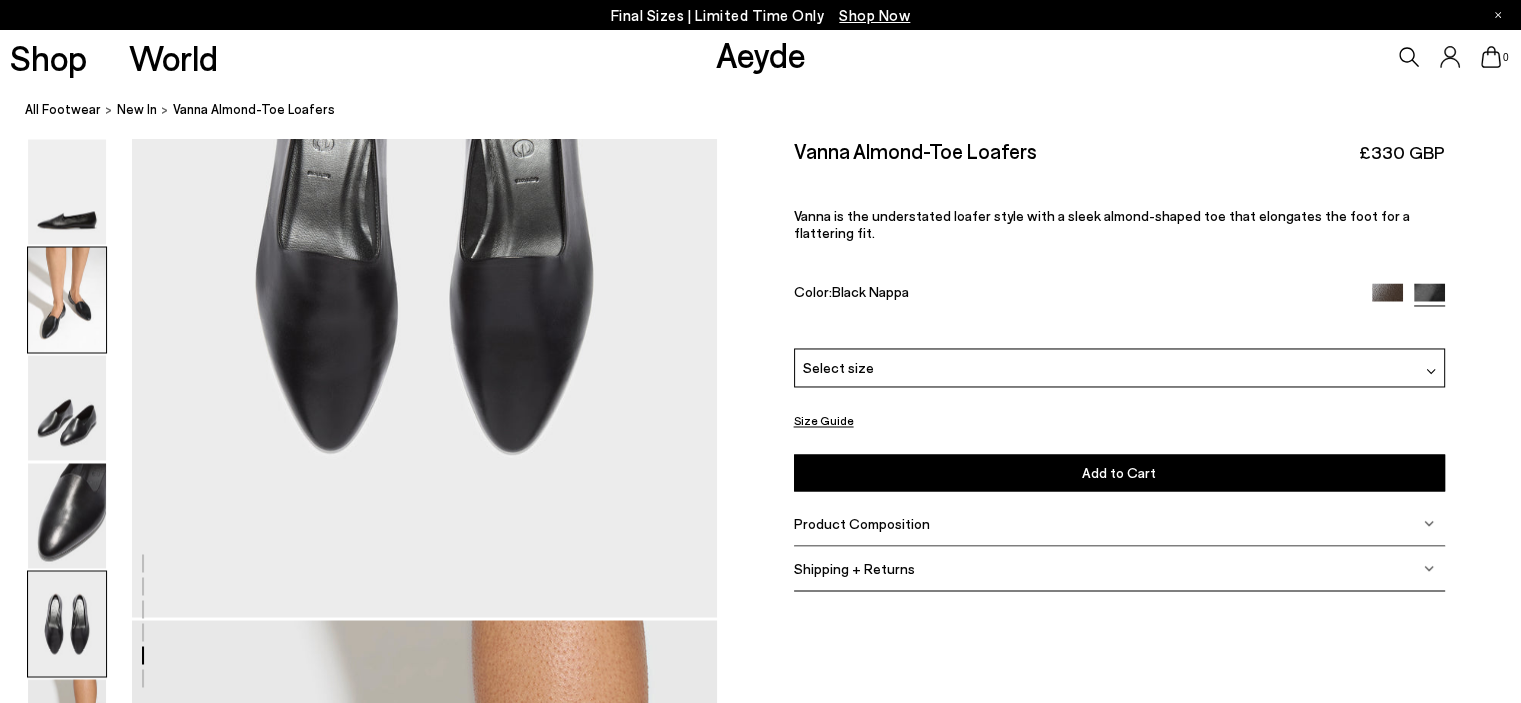 click at bounding box center (67, 300) 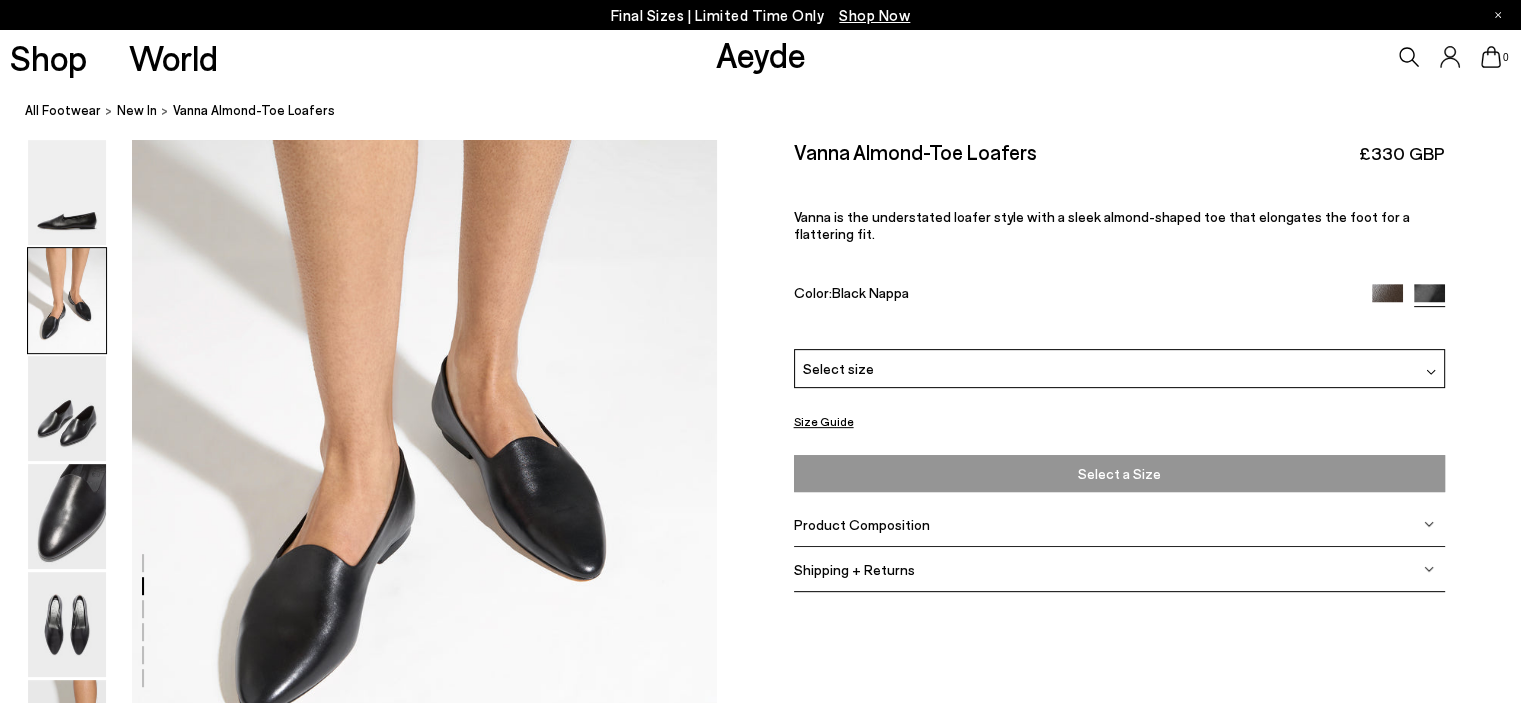 scroll, scrollTop: 769, scrollLeft: 0, axis: vertical 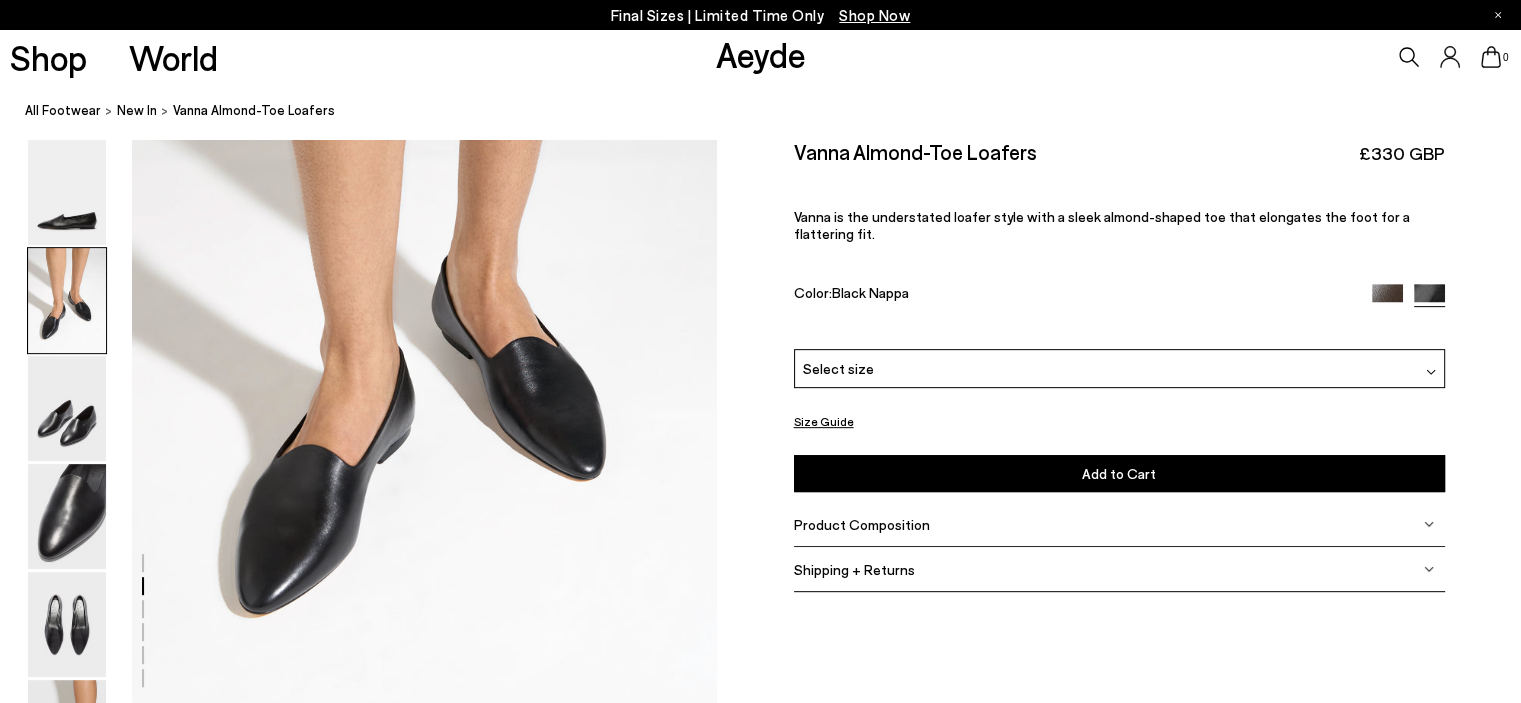click at bounding box center (1387, 299) 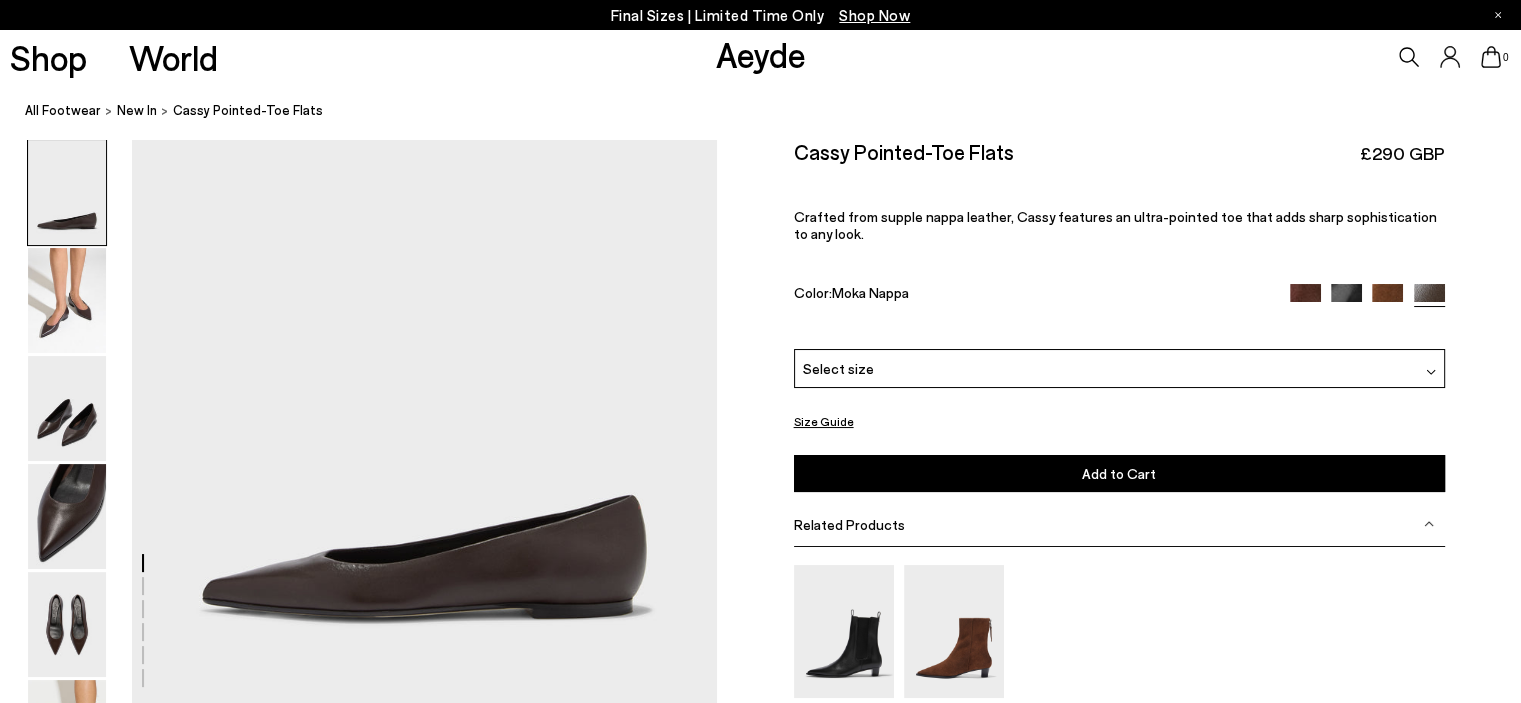 scroll, scrollTop: 100, scrollLeft: 0, axis: vertical 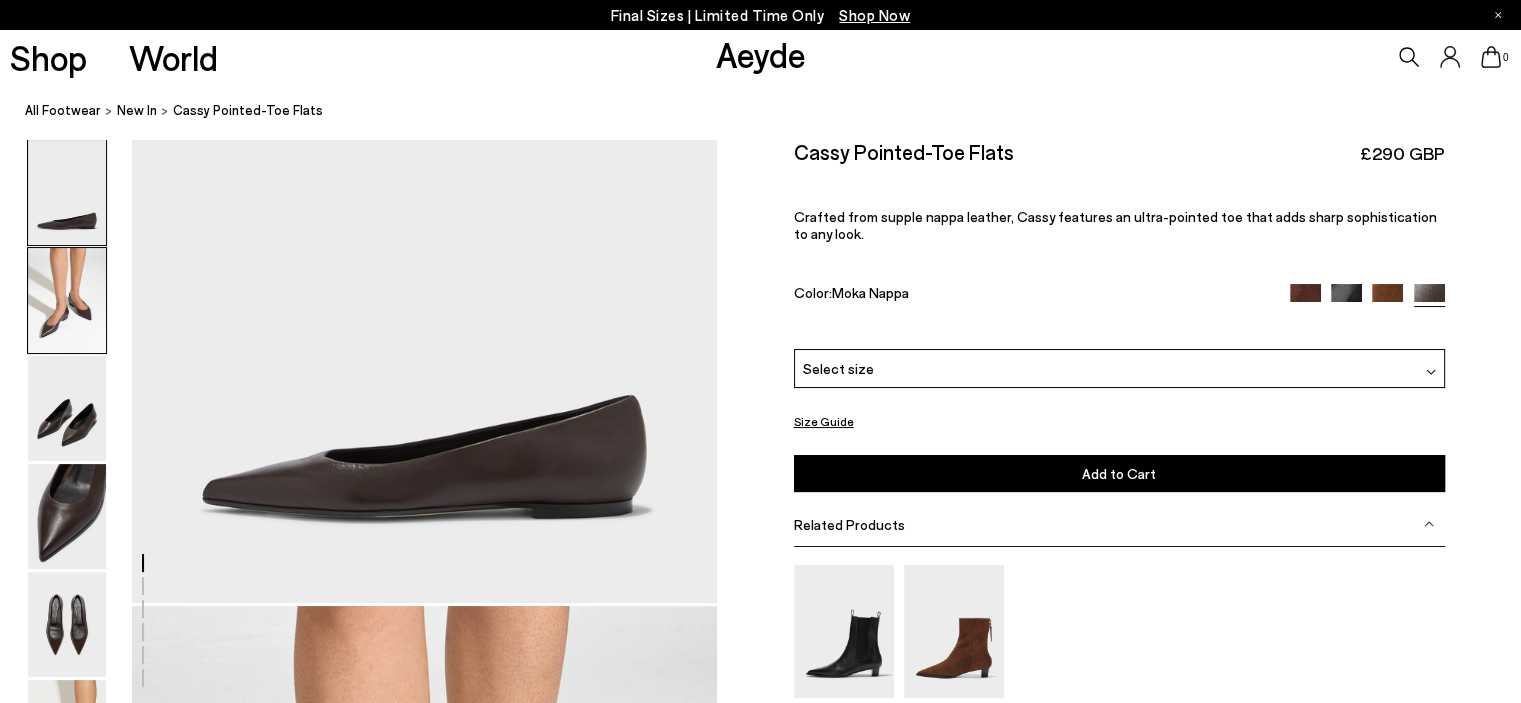 click at bounding box center [67, 300] 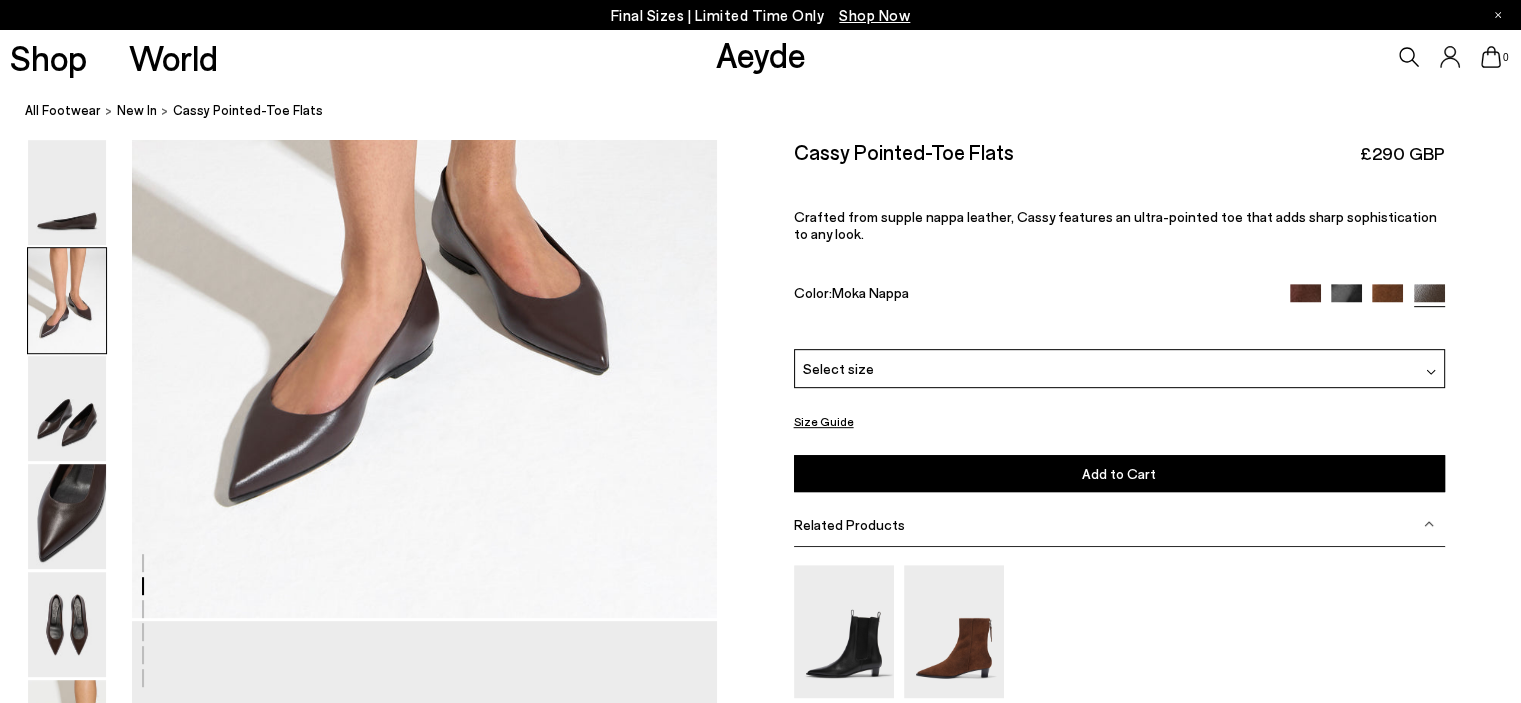 scroll, scrollTop: 969, scrollLeft: 0, axis: vertical 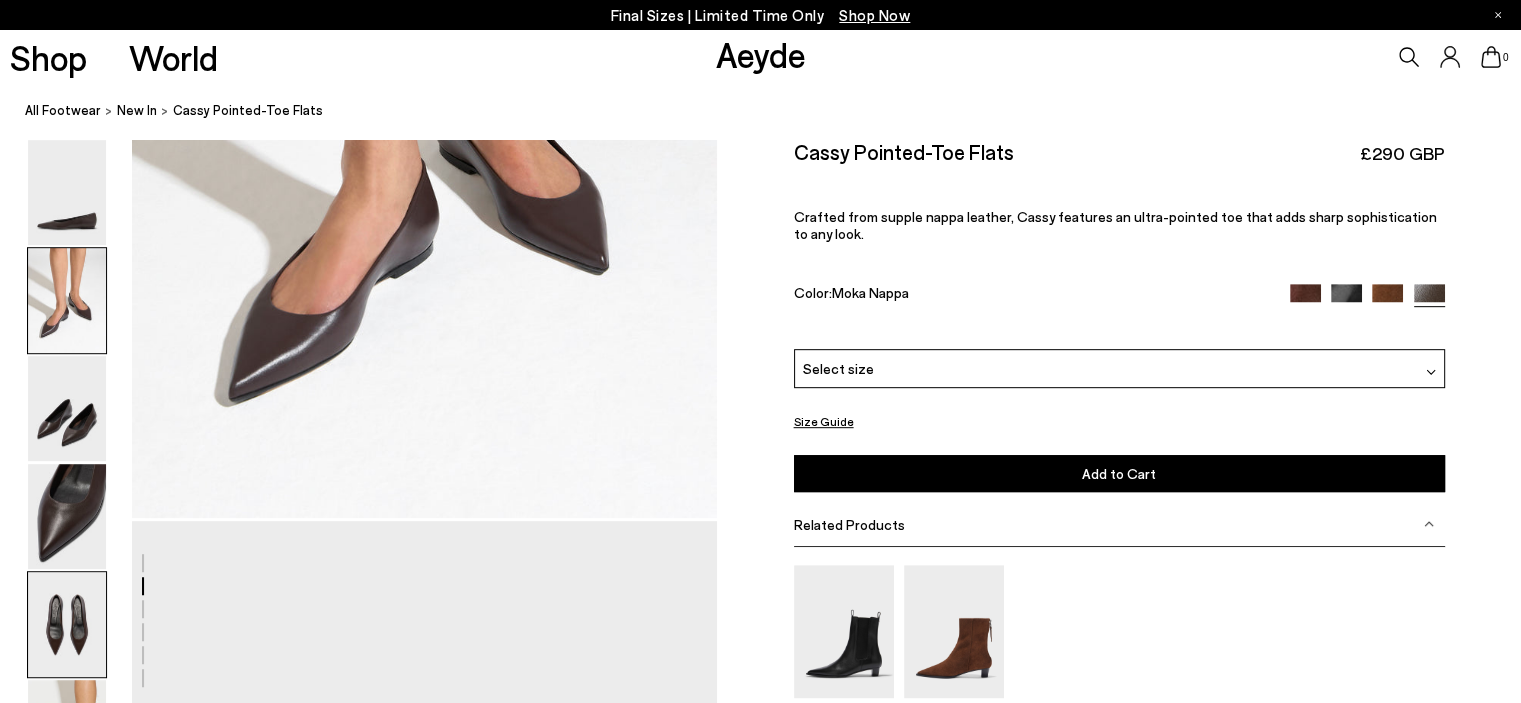 click at bounding box center [67, 624] 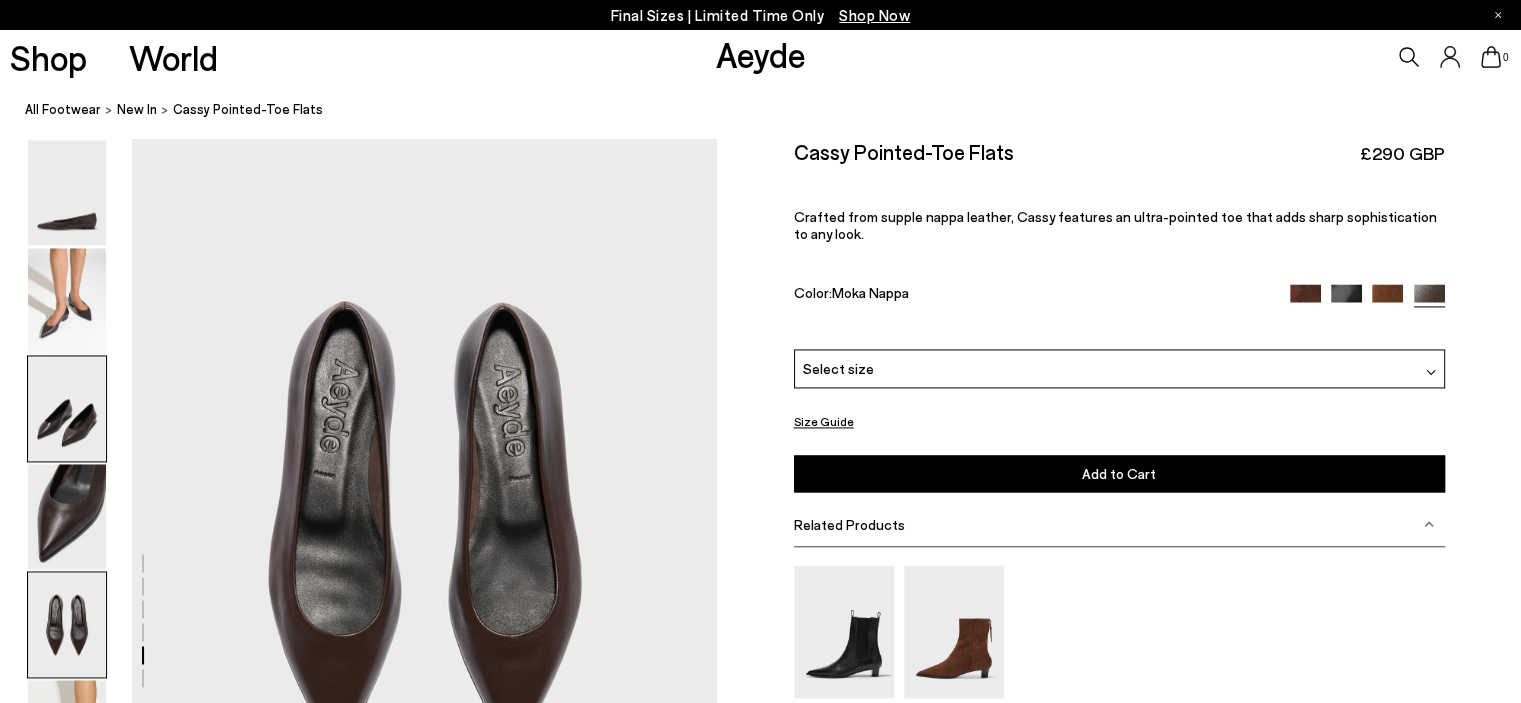 click at bounding box center [67, 408] 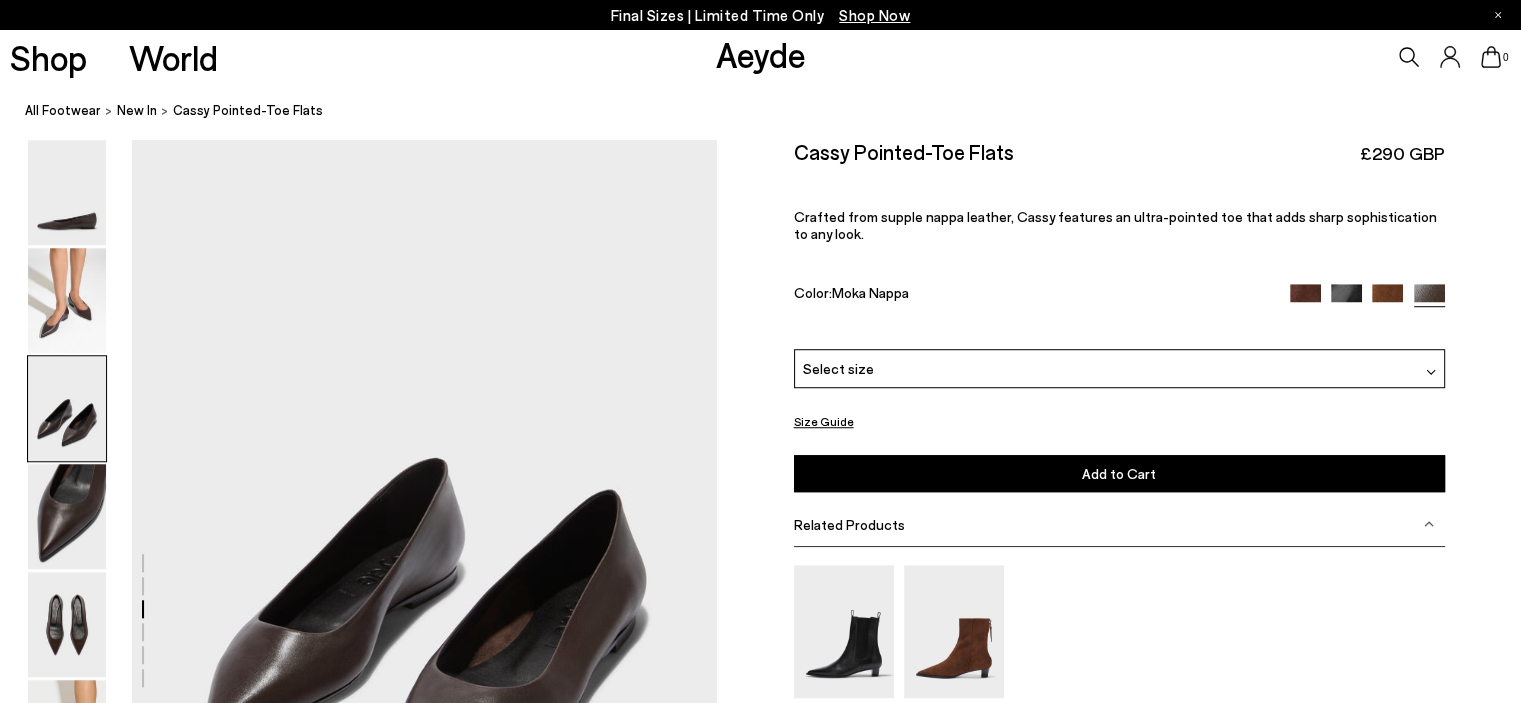scroll, scrollTop: 1452, scrollLeft: 0, axis: vertical 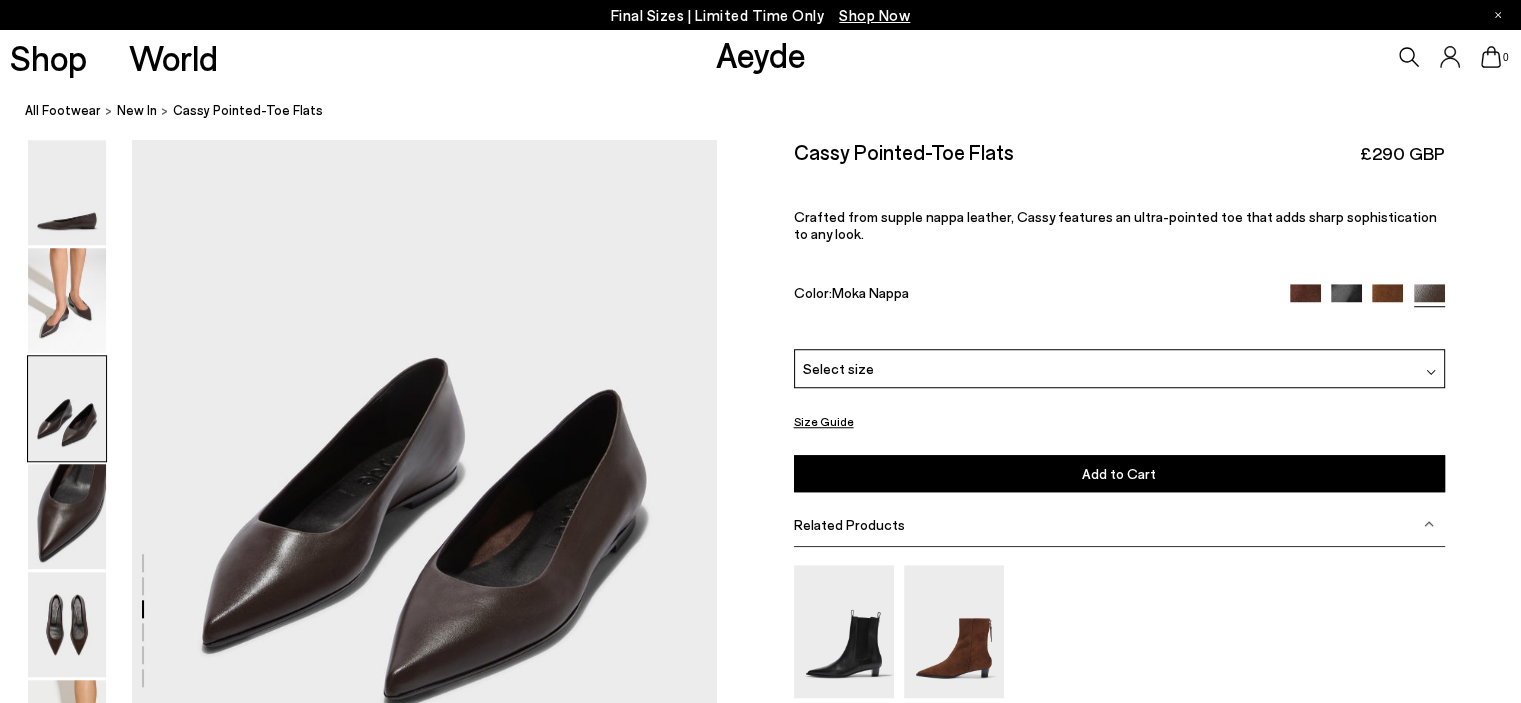 click at bounding box center (1305, 299) 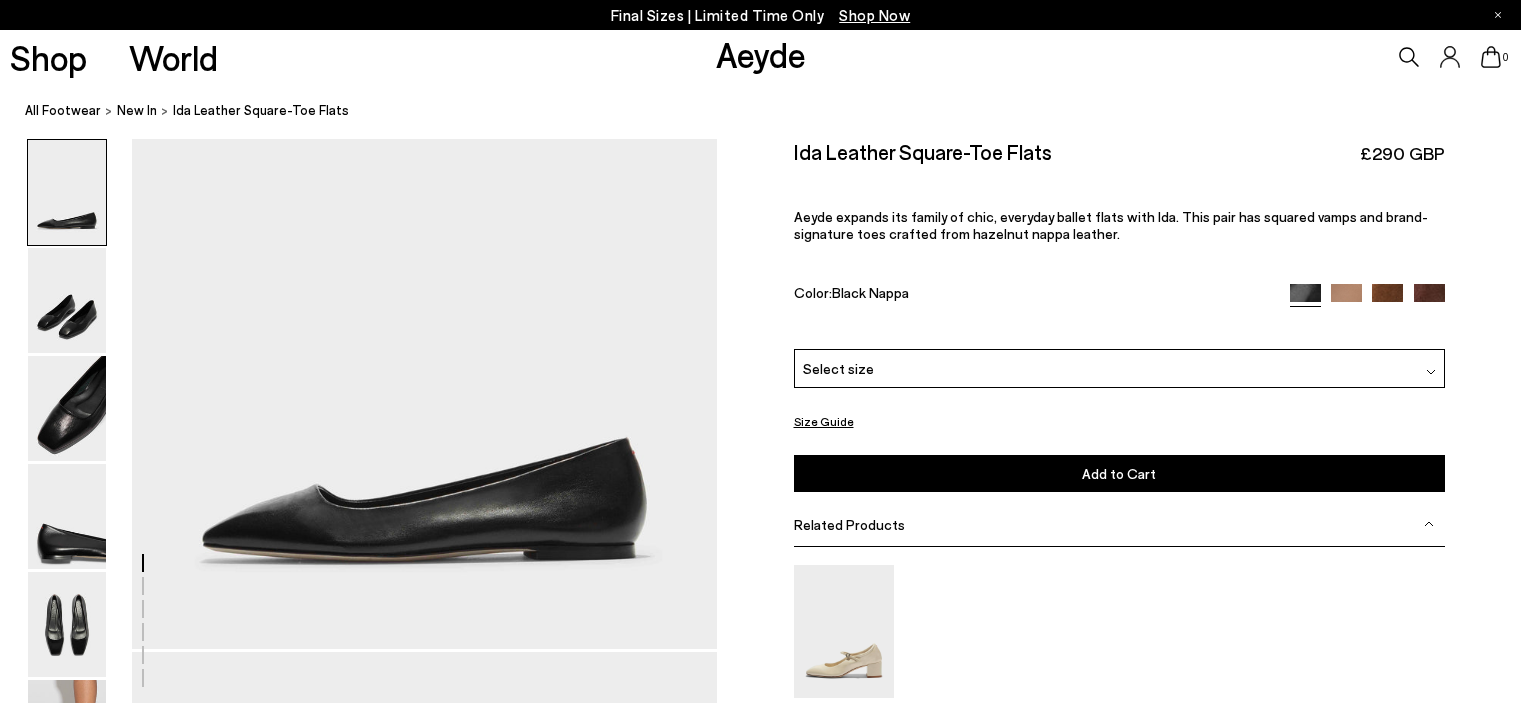 scroll, scrollTop: 0, scrollLeft: 0, axis: both 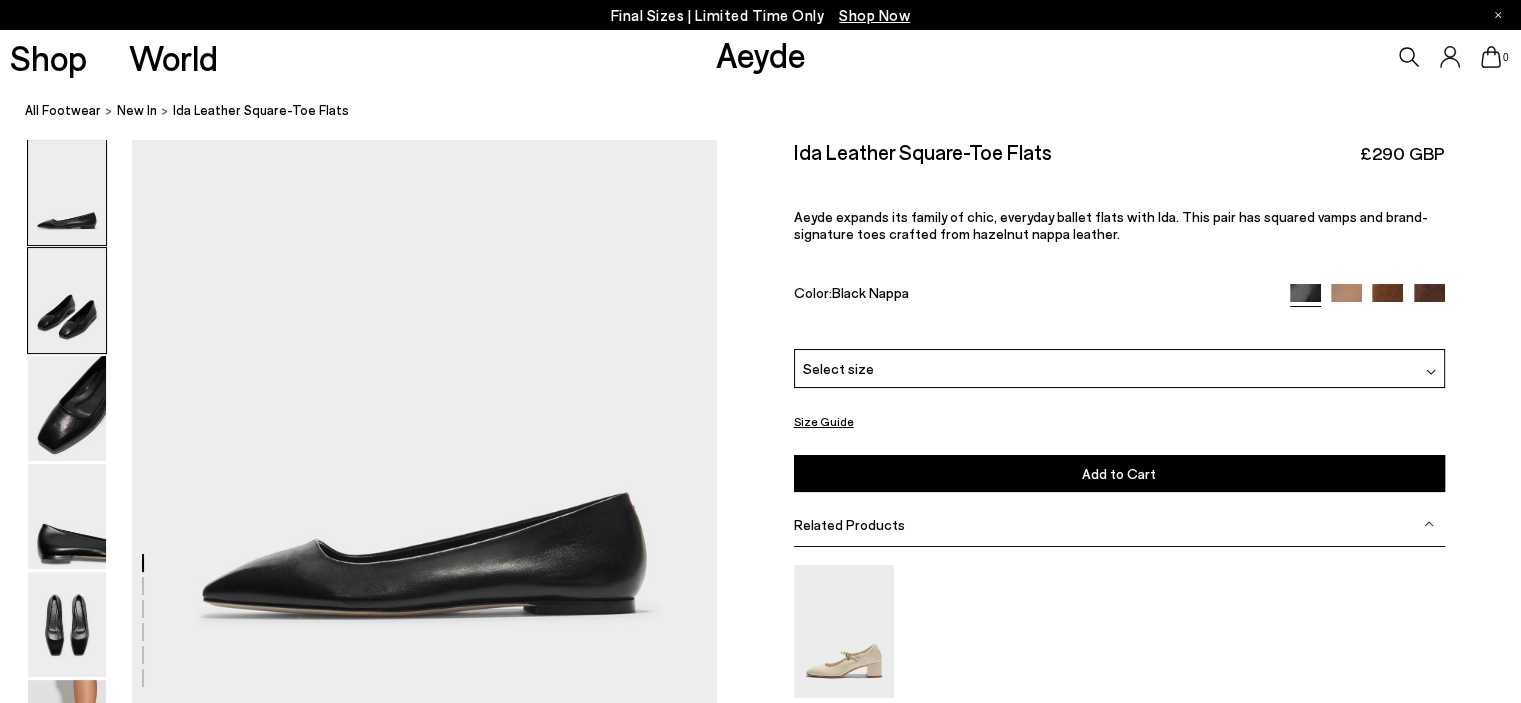 click at bounding box center [67, 300] 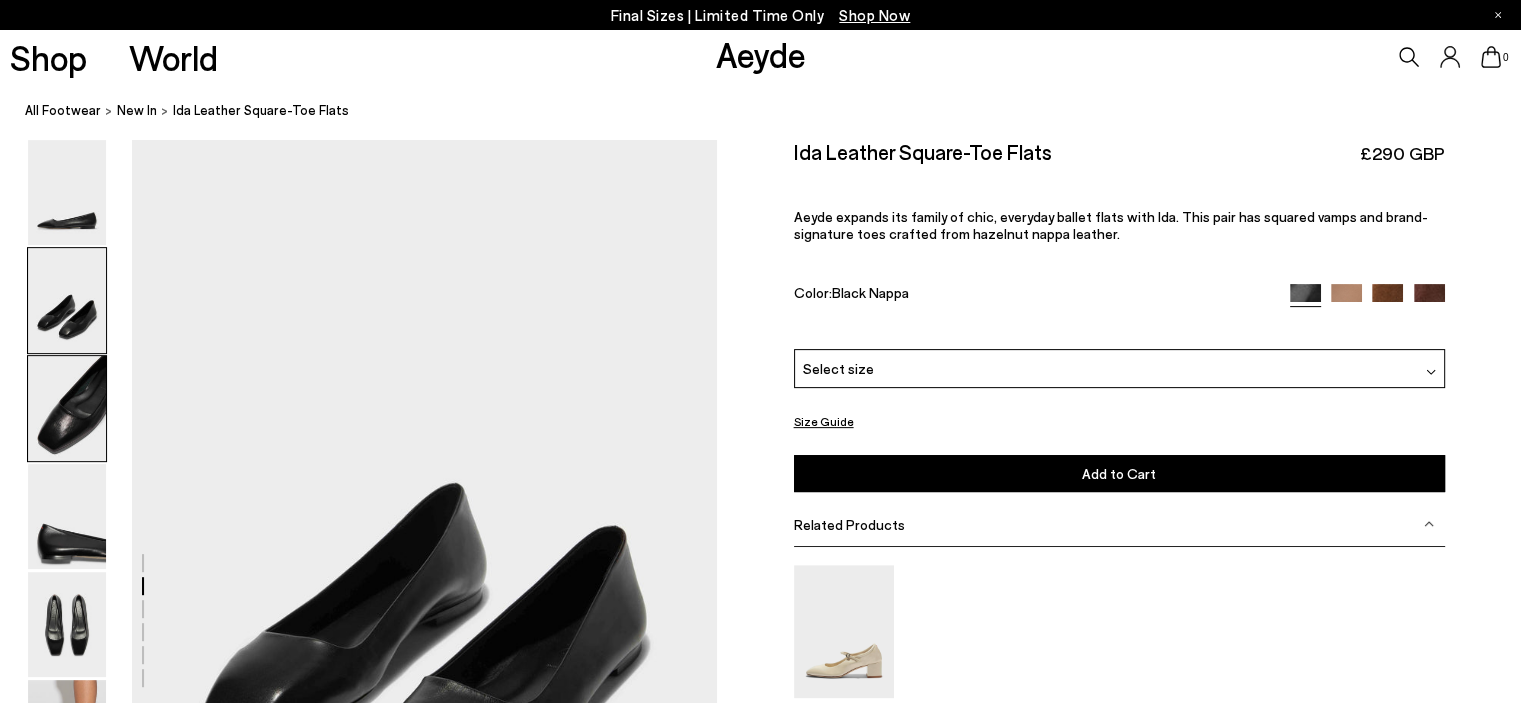 click at bounding box center [67, 408] 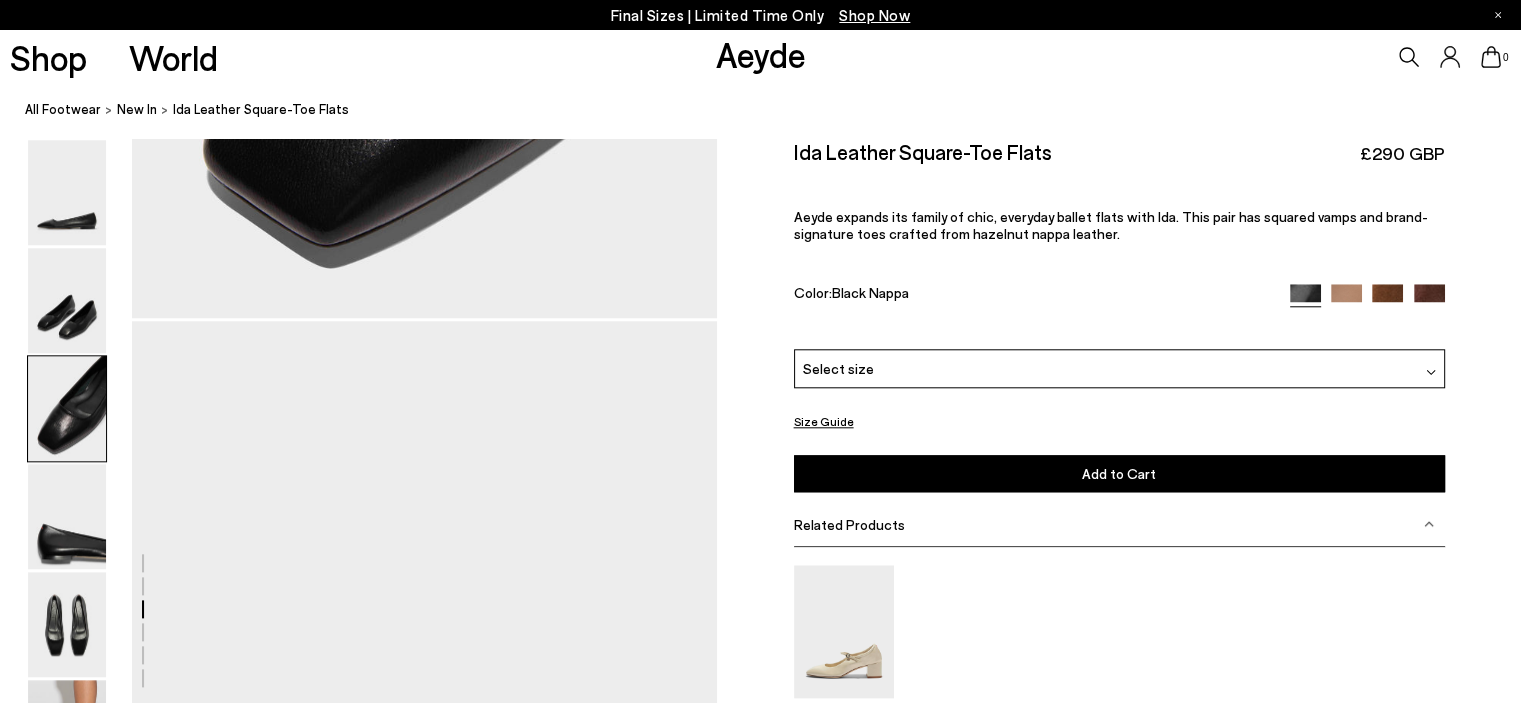 scroll, scrollTop: 2052, scrollLeft: 0, axis: vertical 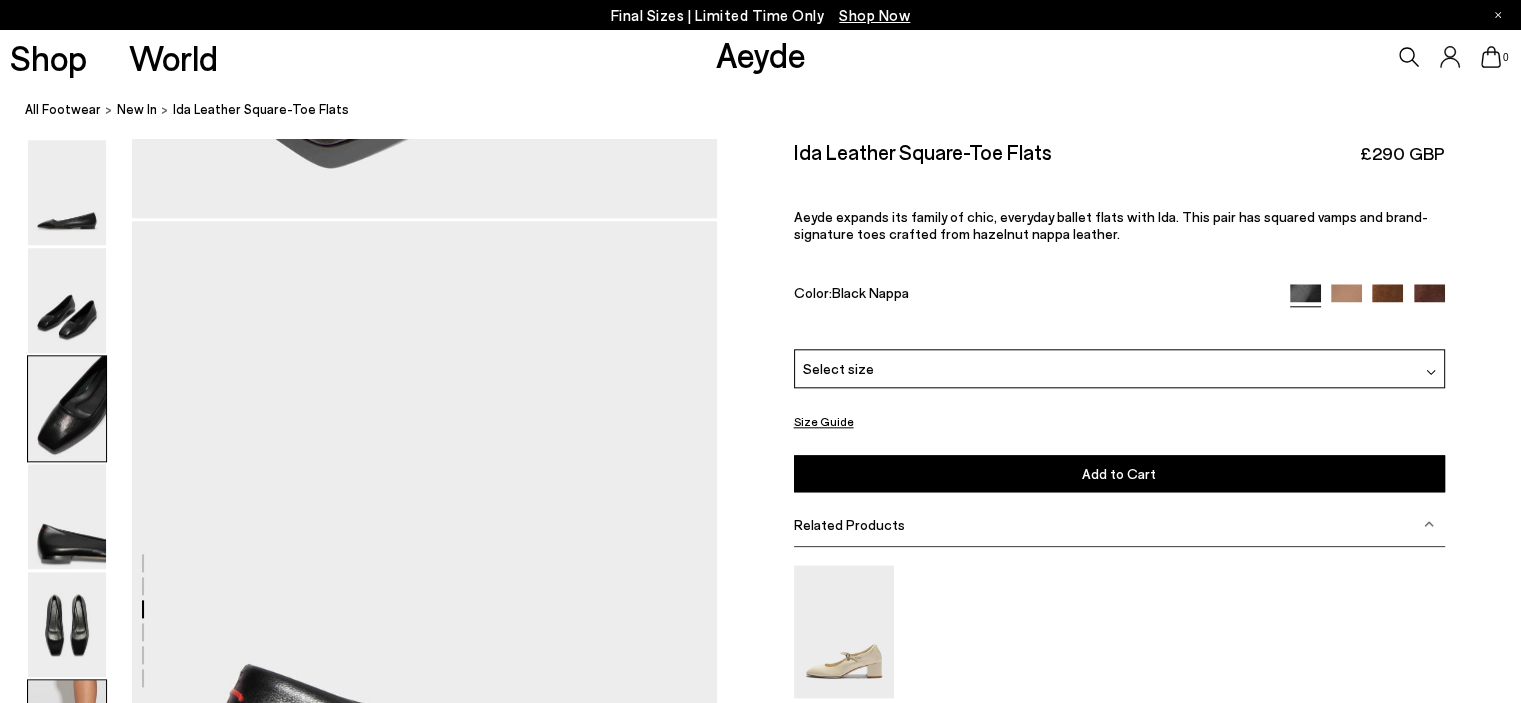click at bounding box center [67, 732] 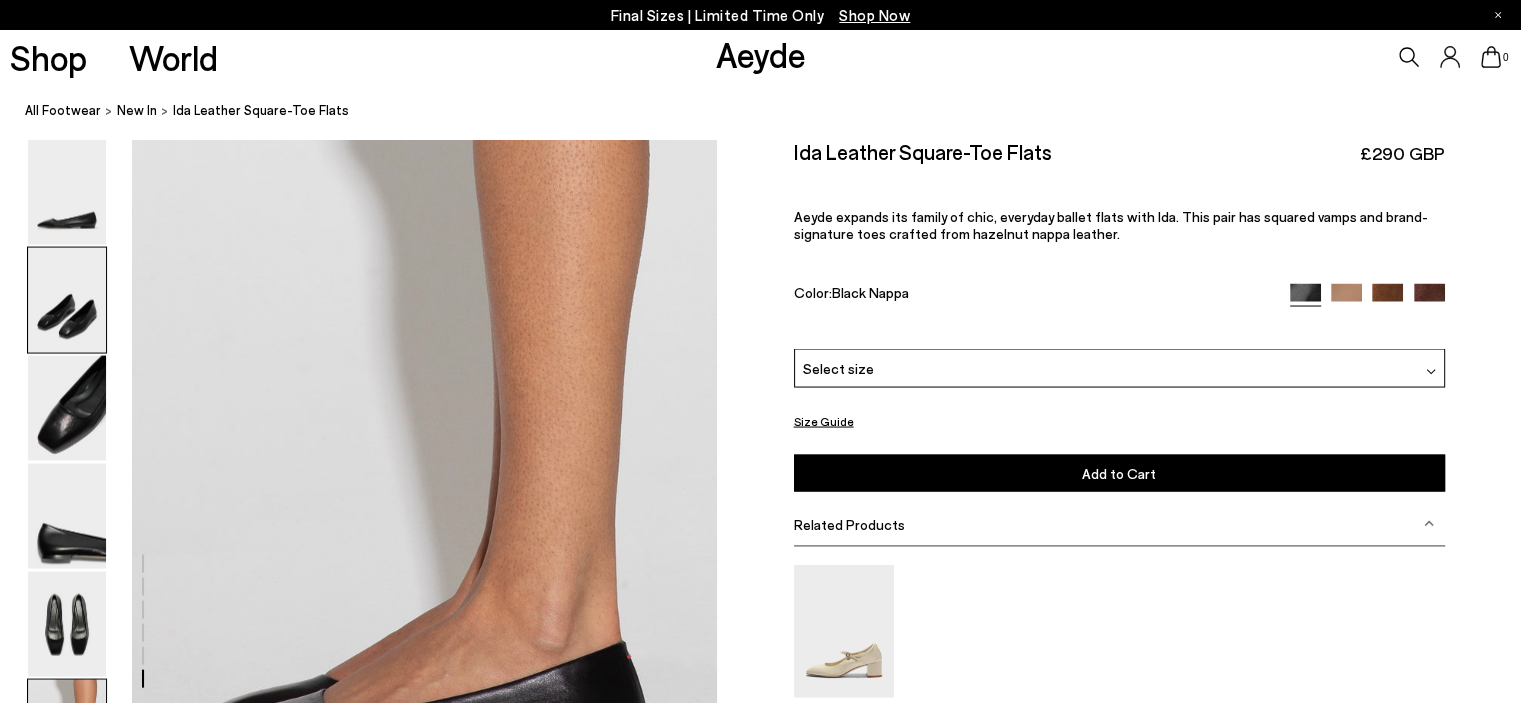 click at bounding box center [67, 300] 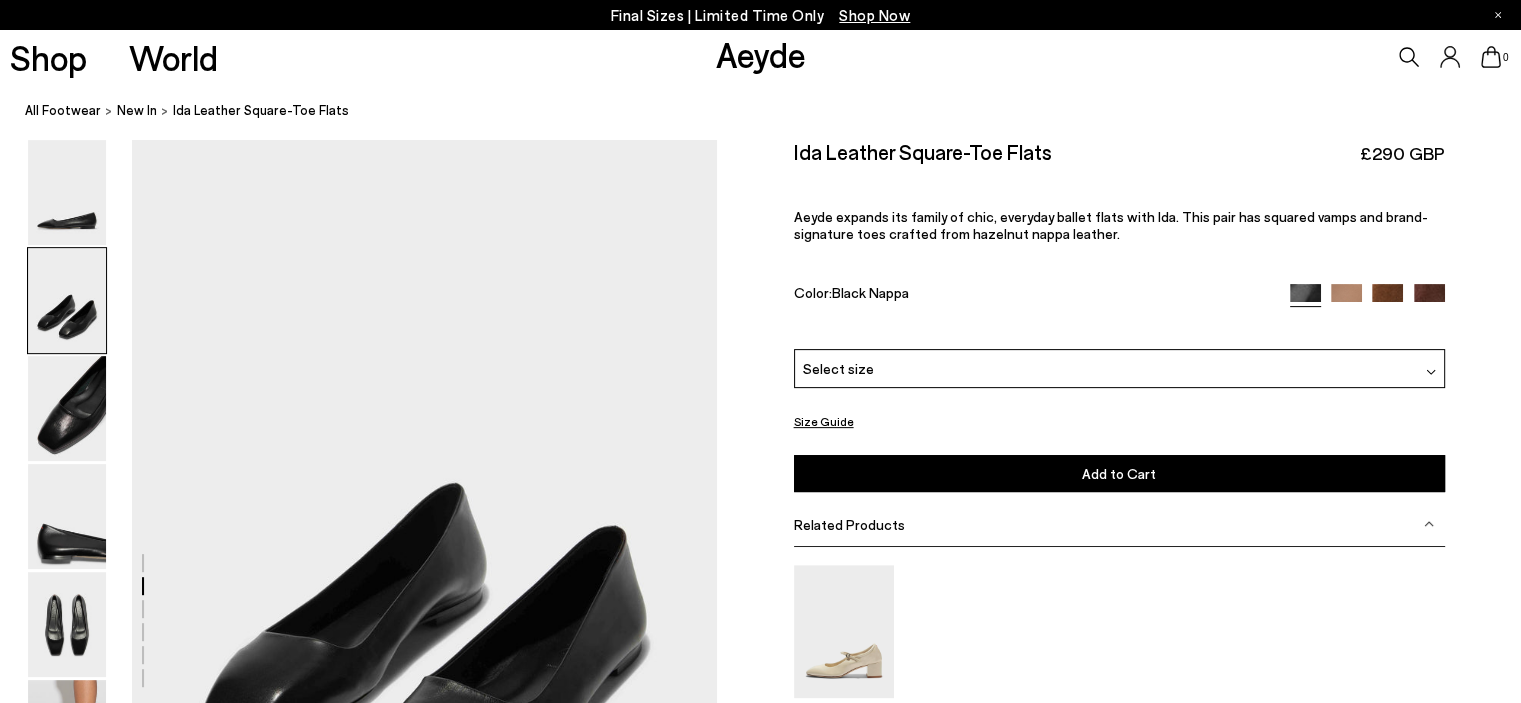 scroll, scrollTop: 669, scrollLeft: 0, axis: vertical 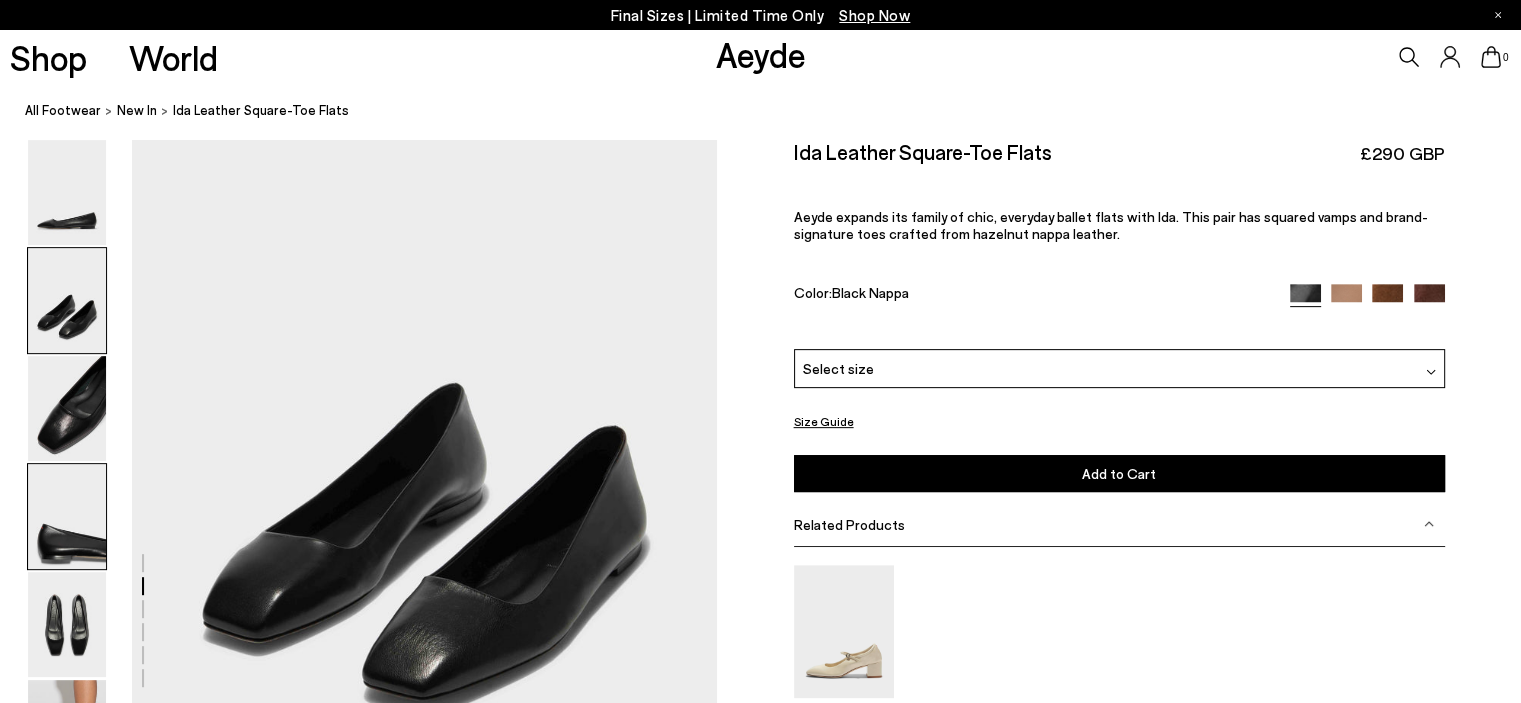 click at bounding box center [67, 516] 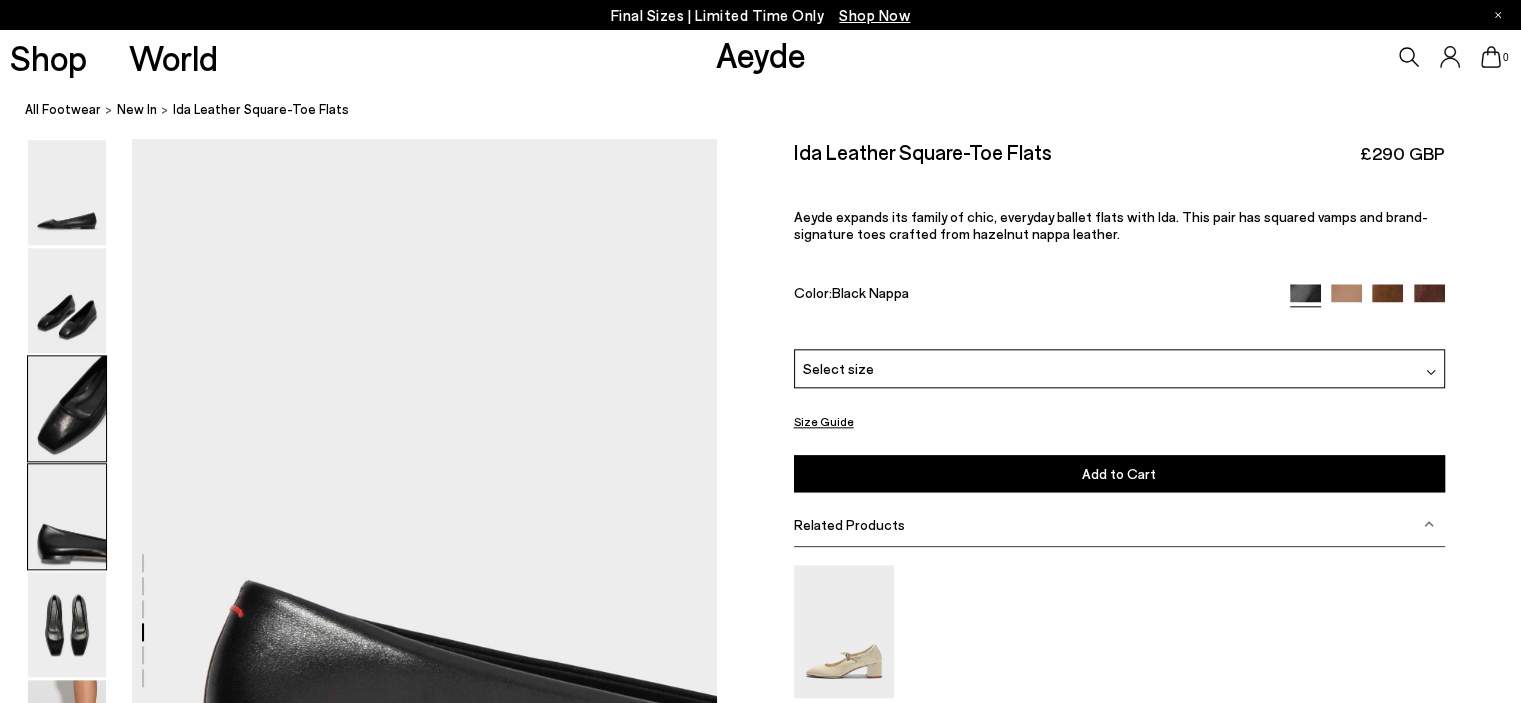 click at bounding box center (67, 408) 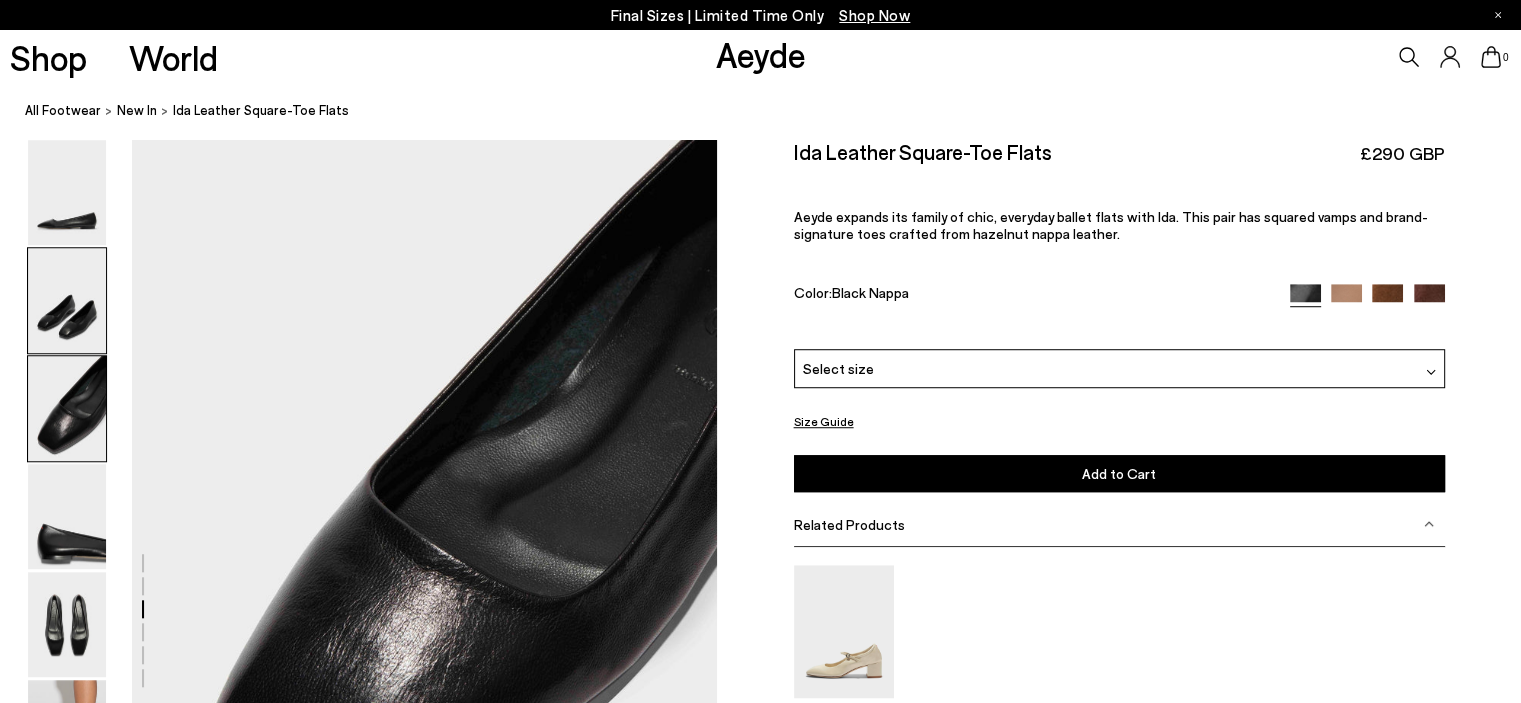 click at bounding box center (67, 300) 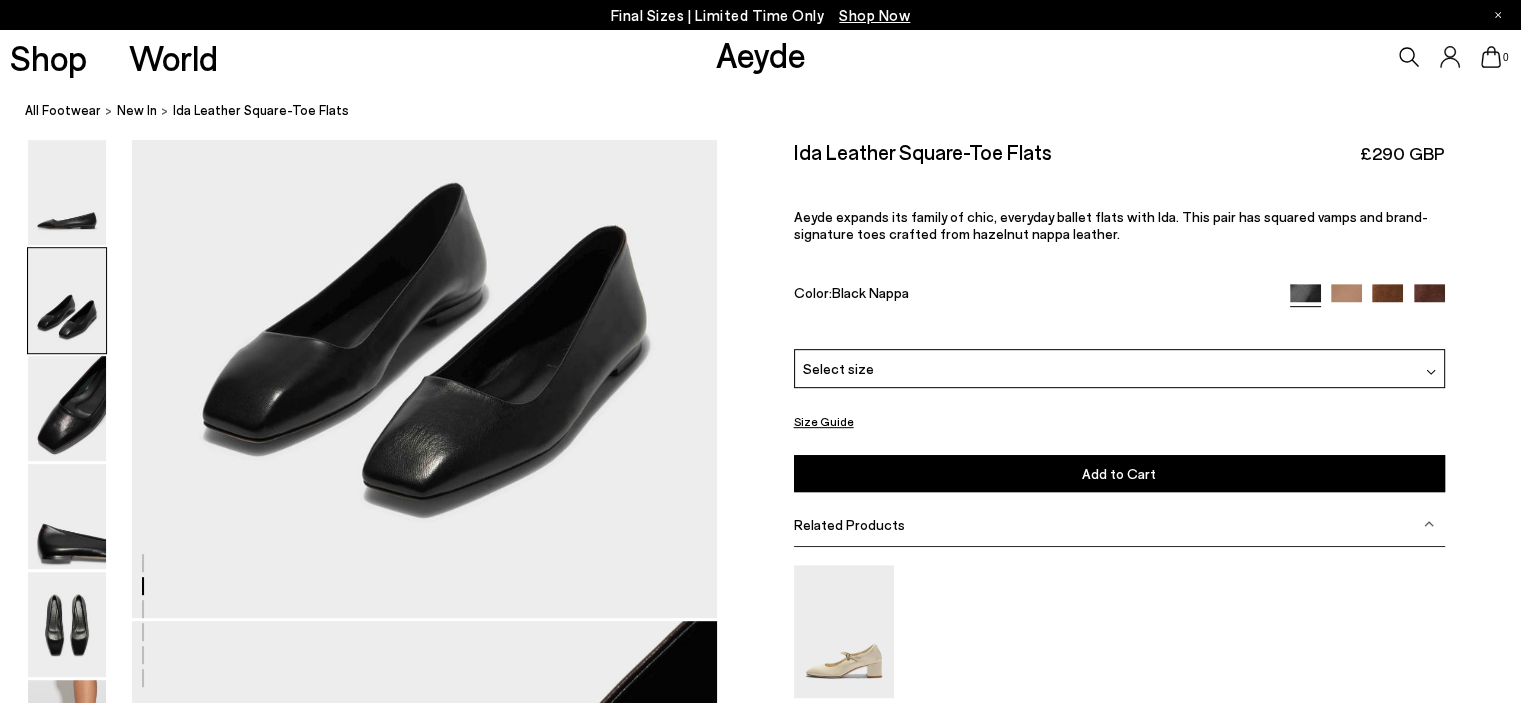 scroll, scrollTop: 769, scrollLeft: 0, axis: vertical 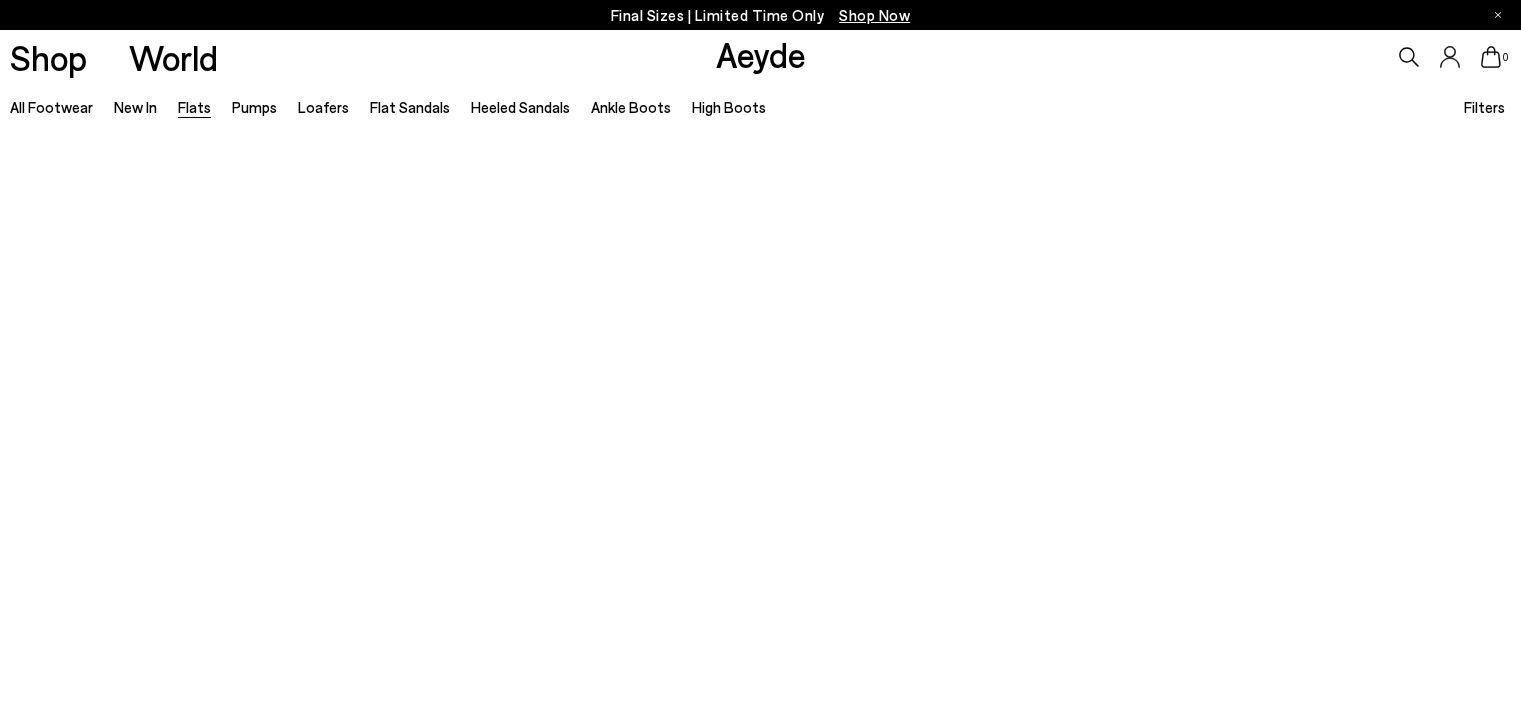 type 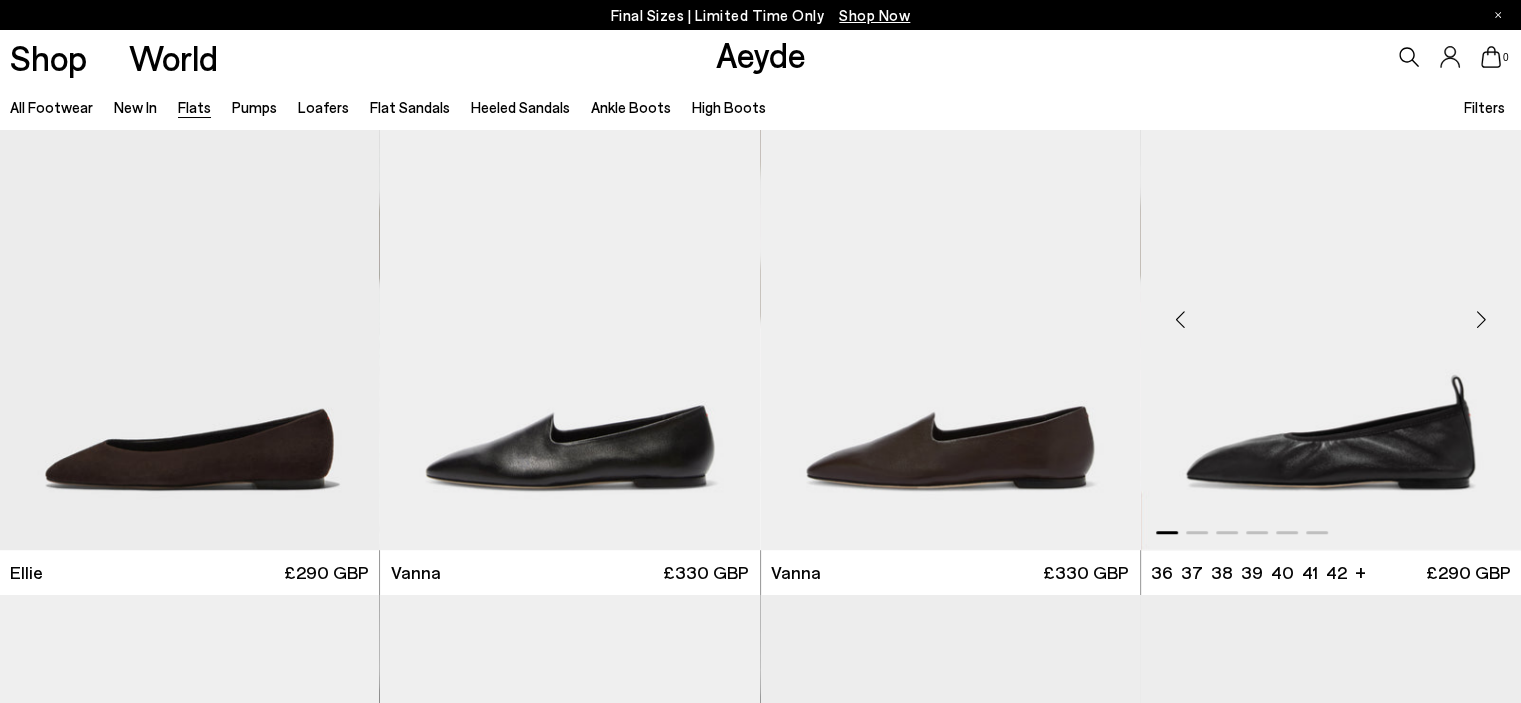 scroll, scrollTop: 1200, scrollLeft: 0, axis: vertical 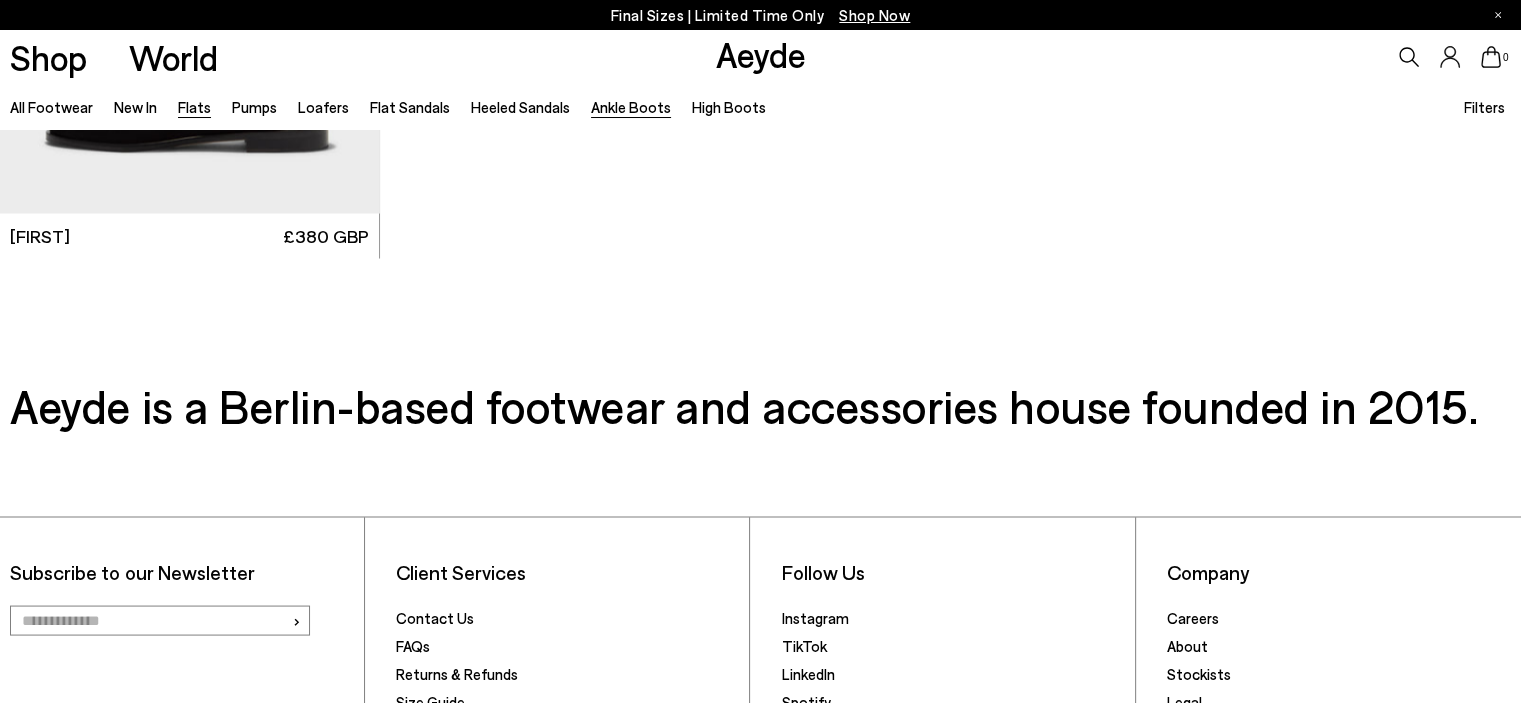 click on "Ankle Boots" at bounding box center [631, 107] 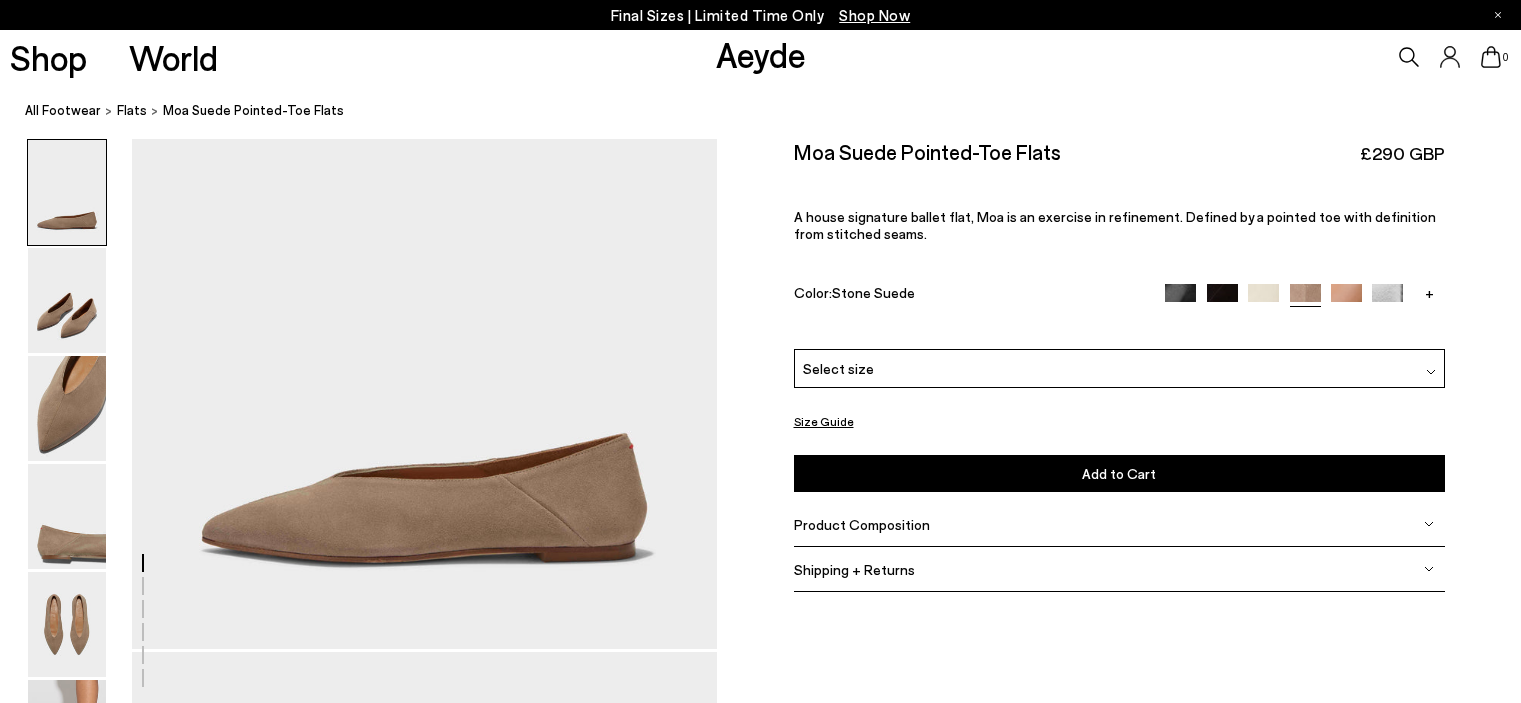 scroll, scrollTop: 0, scrollLeft: 0, axis: both 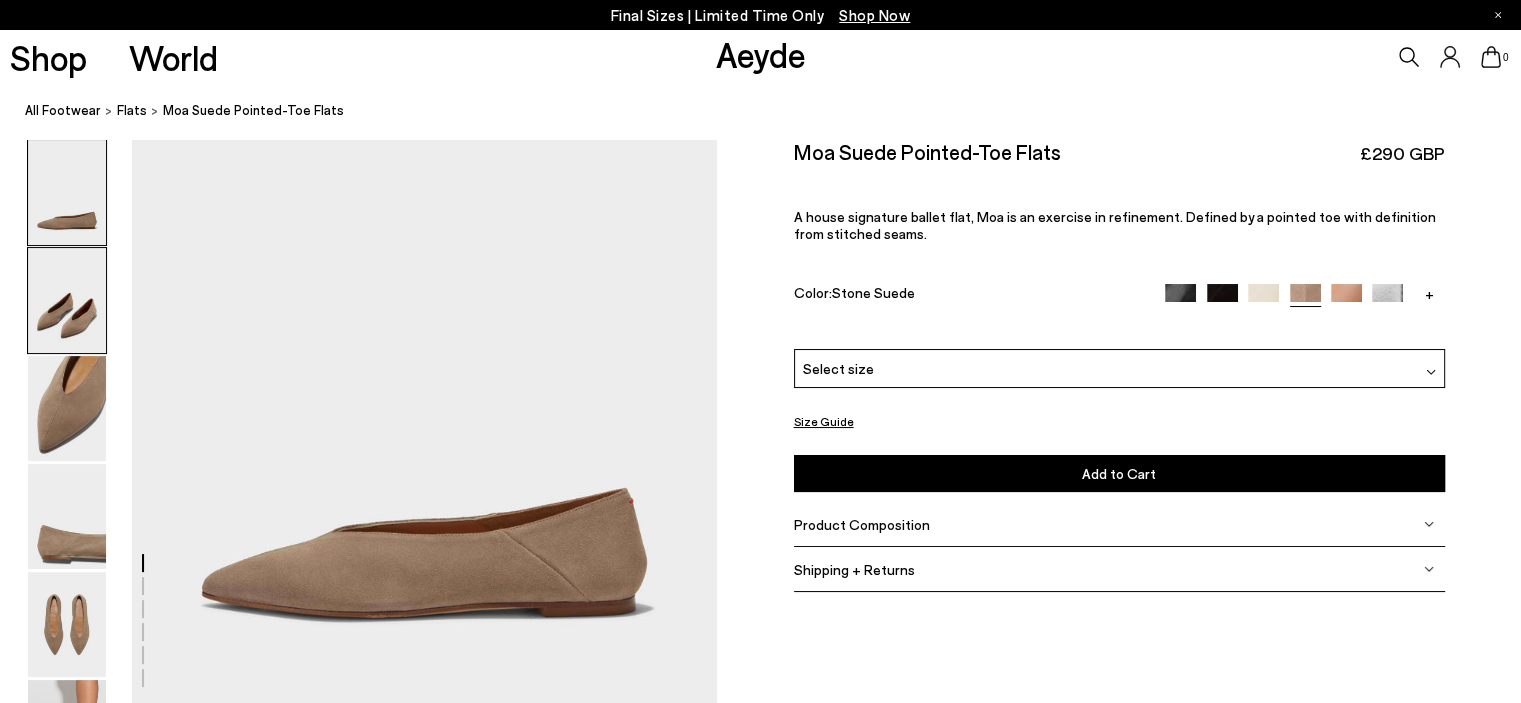 click at bounding box center (67, 300) 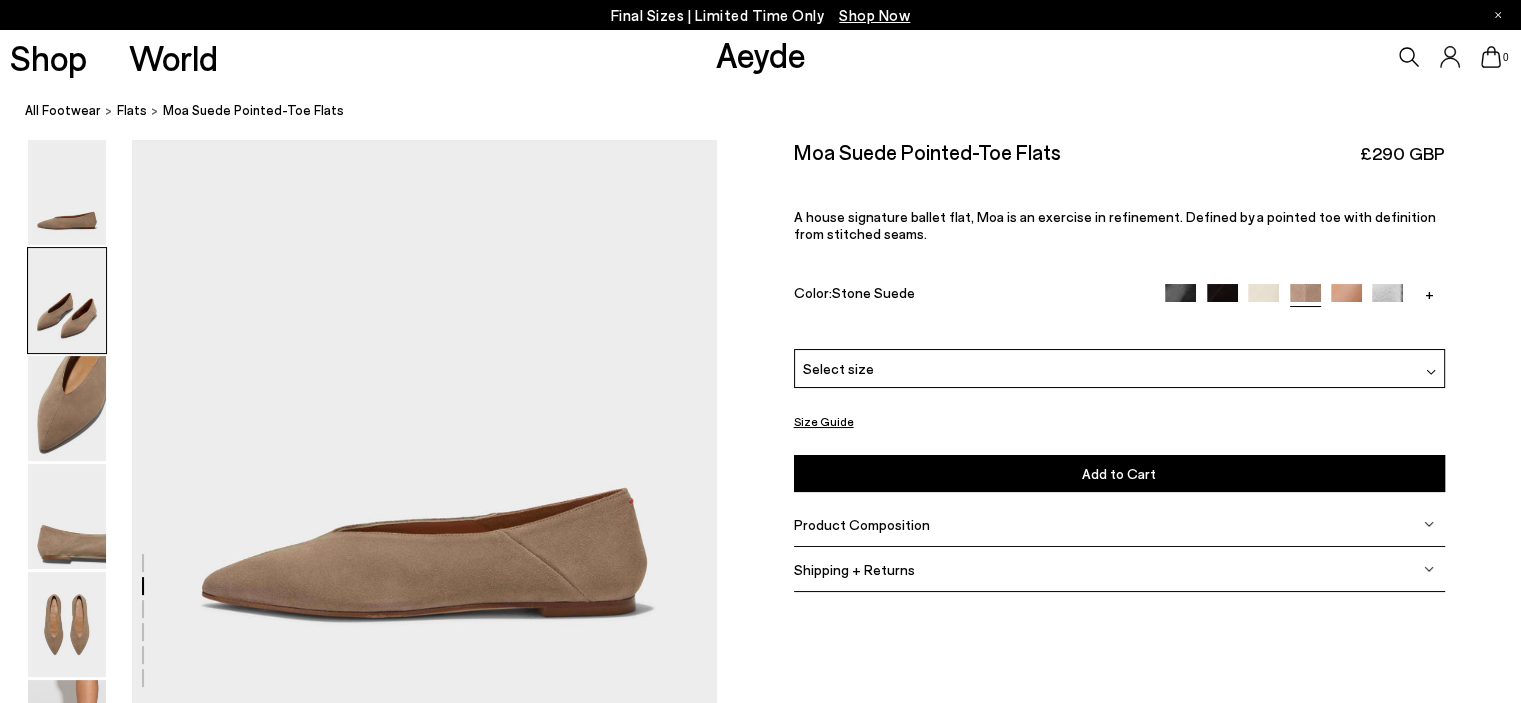 scroll, scrollTop: 569, scrollLeft: 0, axis: vertical 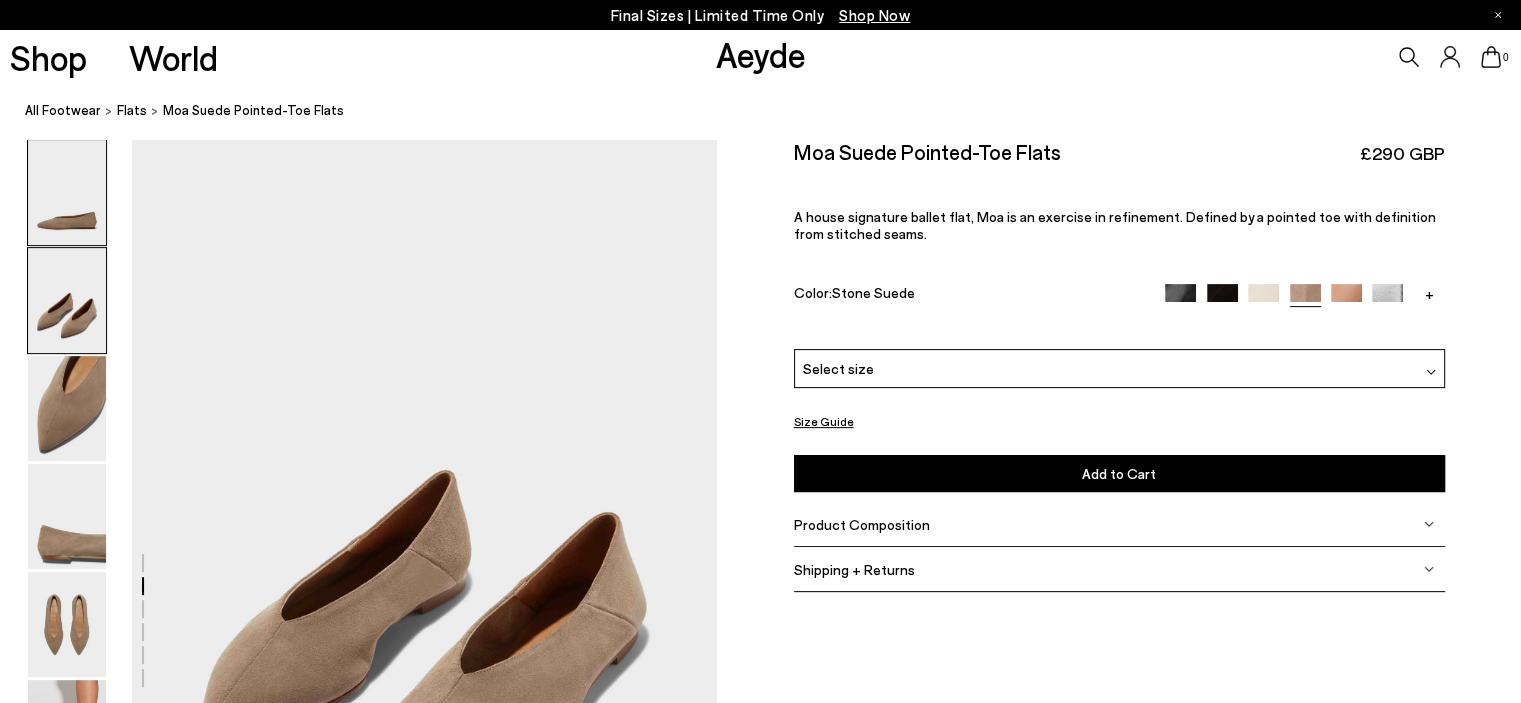click at bounding box center [67, 192] 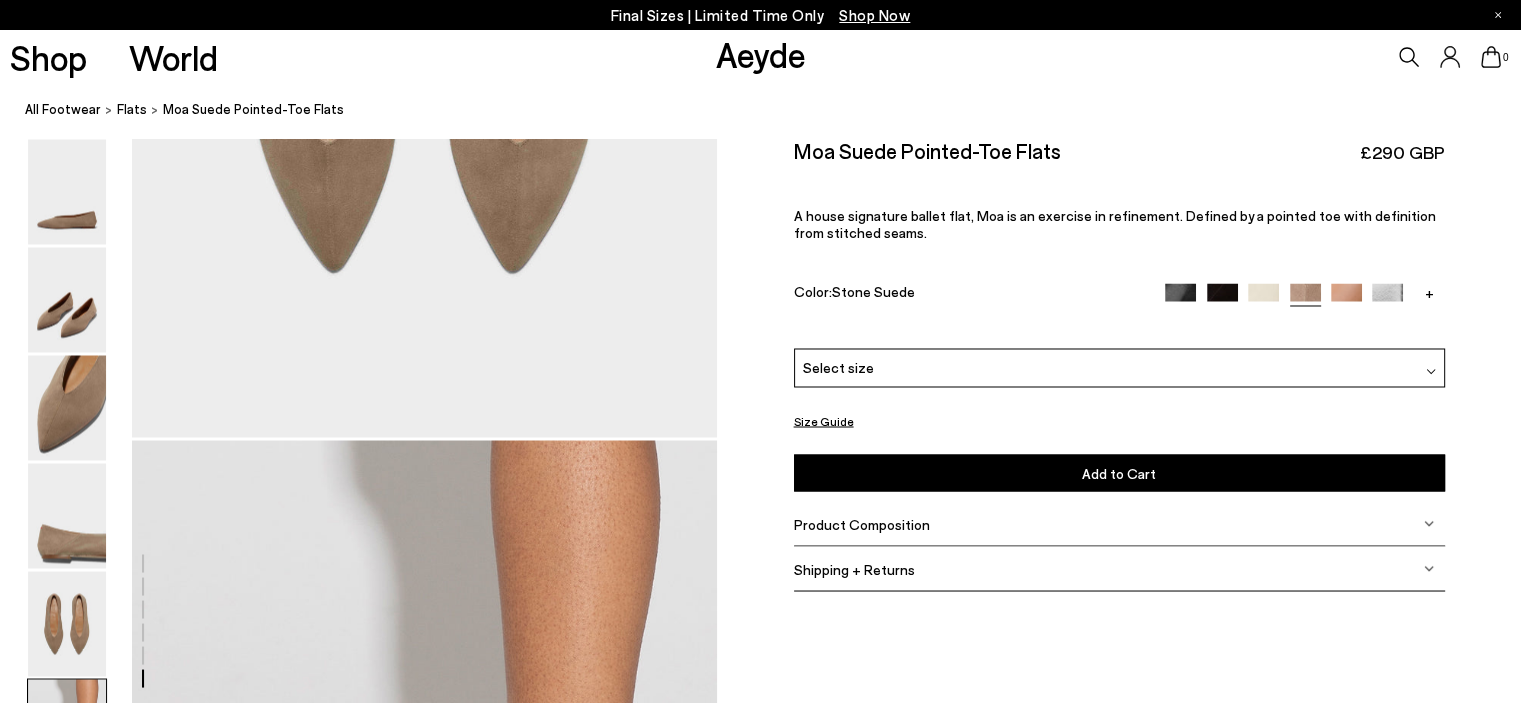 scroll, scrollTop: 4100, scrollLeft: 0, axis: vertical 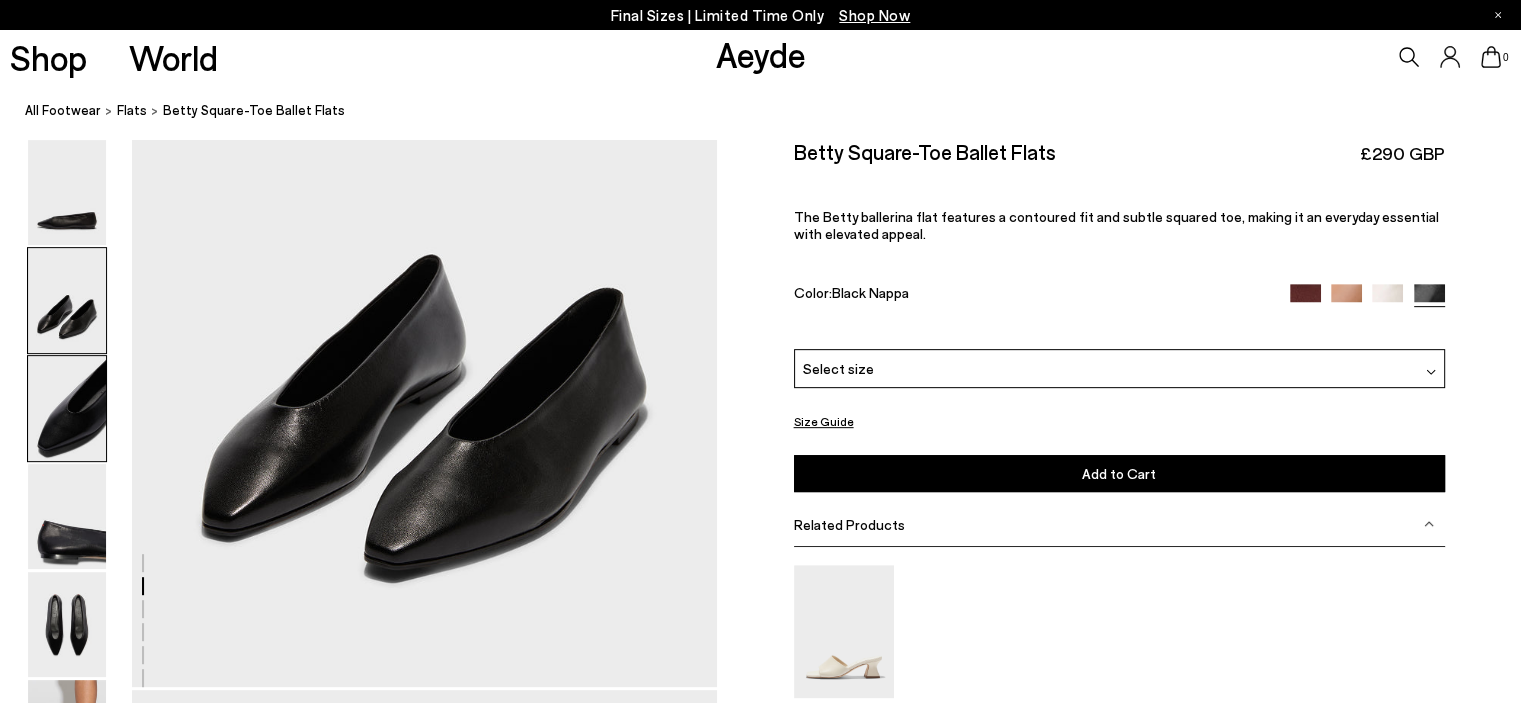 click at bounding box center [67, 408] 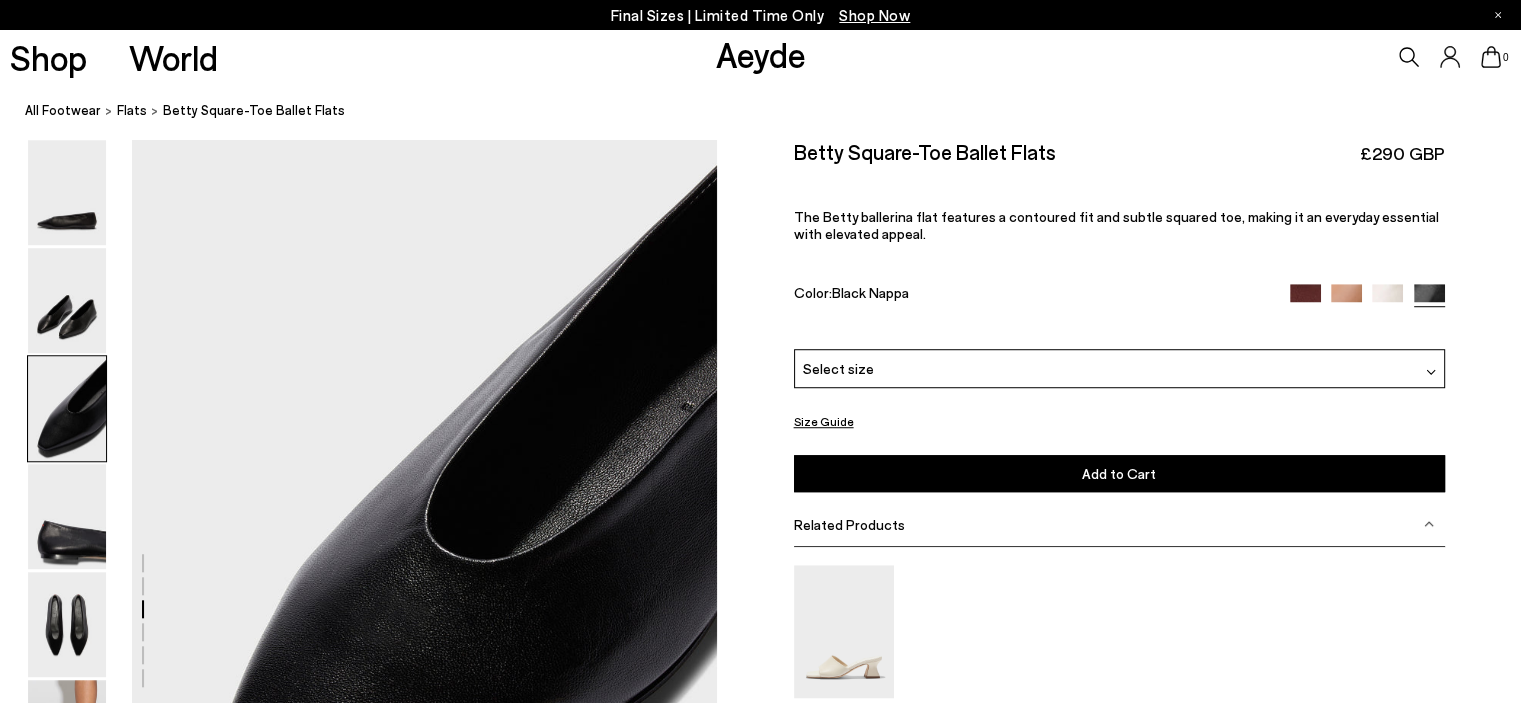 scroll, scrollTop: 1652, scrollLeft: 0, axis: vertical 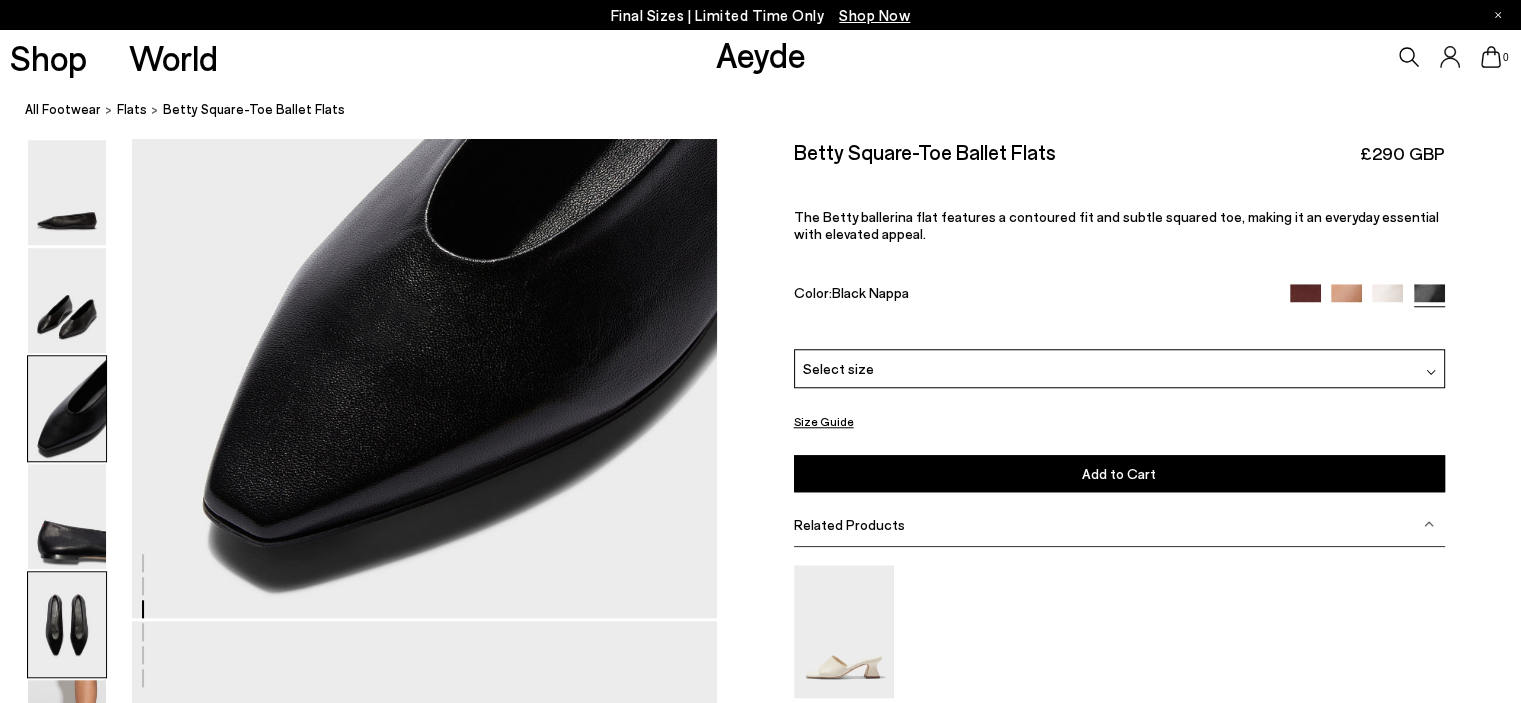 click at bounding box center [67, 624] 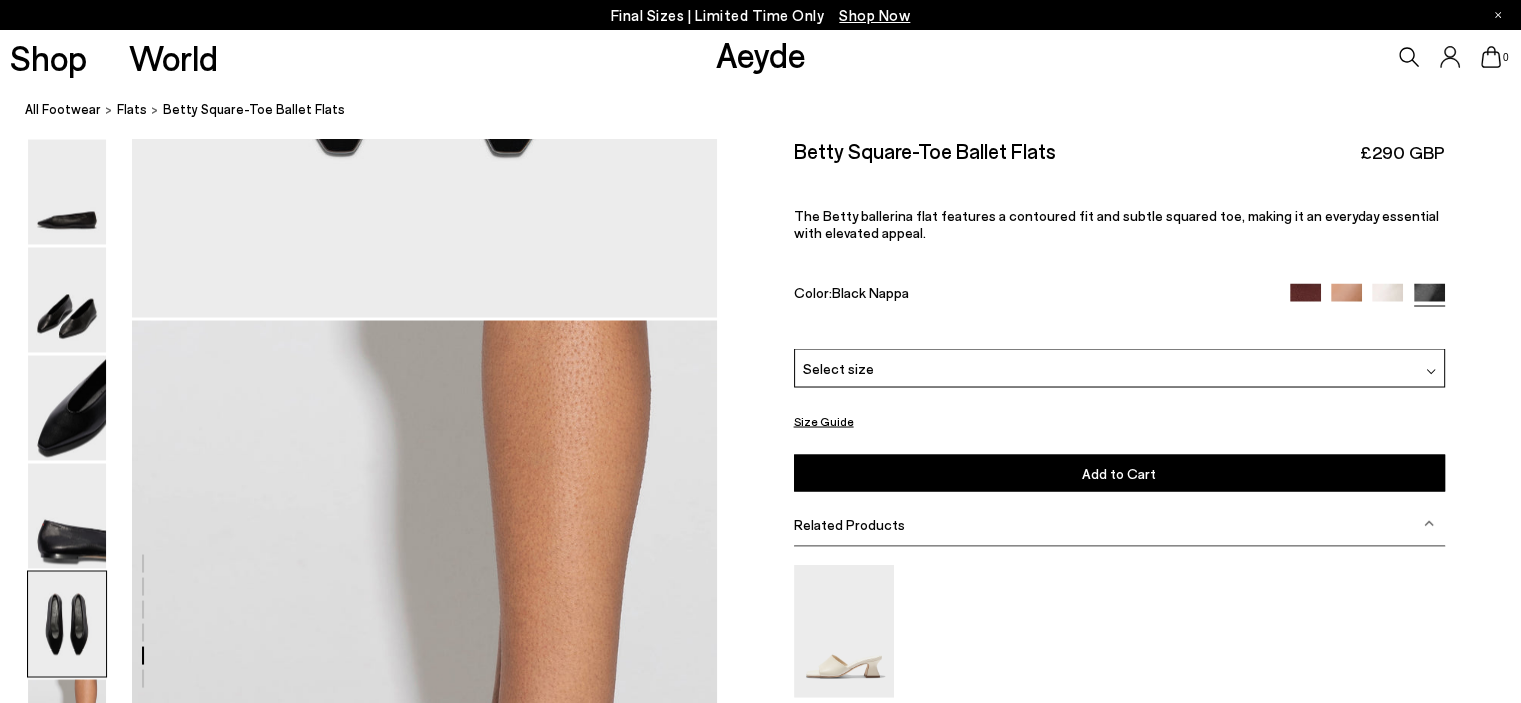 scroll, scrollTop: 3420, scrollLeft: 0, axis: vertical 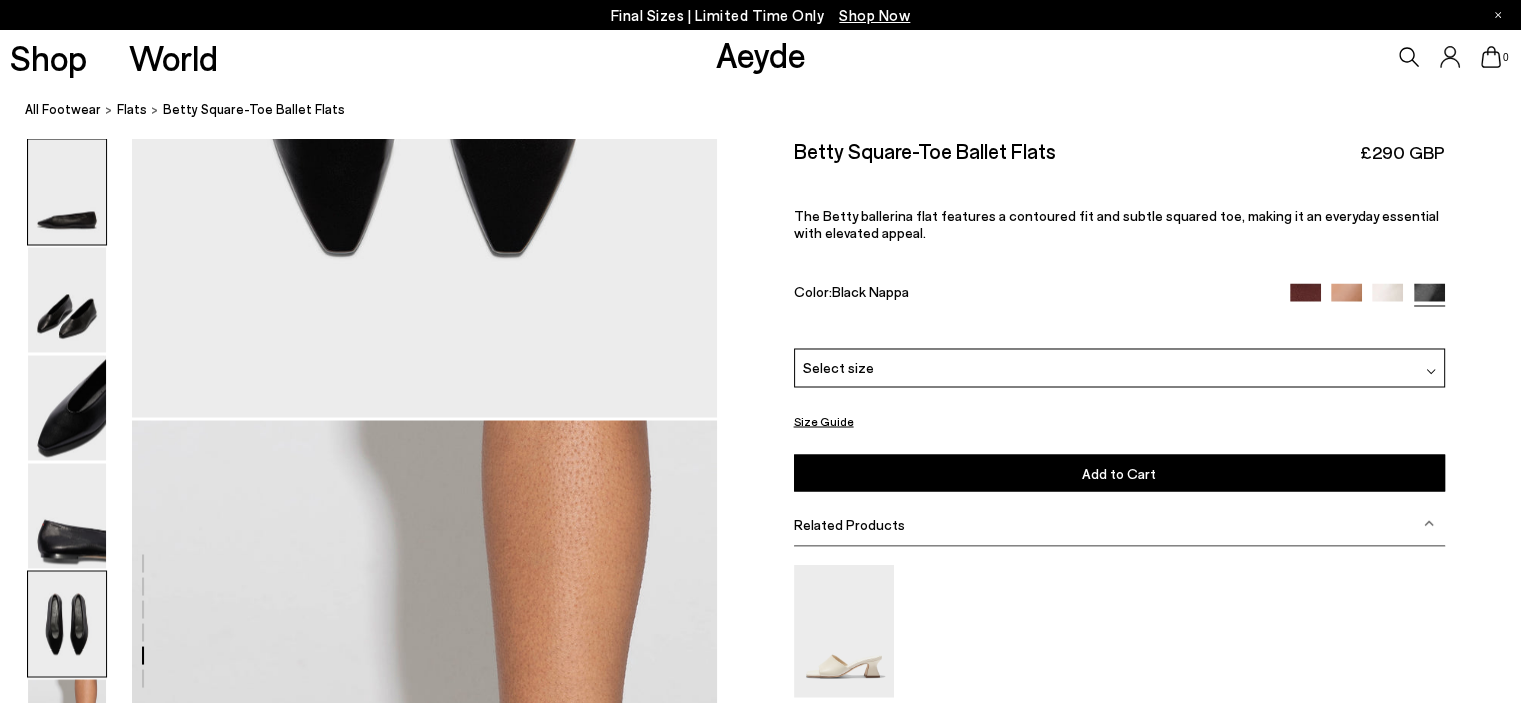 click at bounding box center [67, 192] 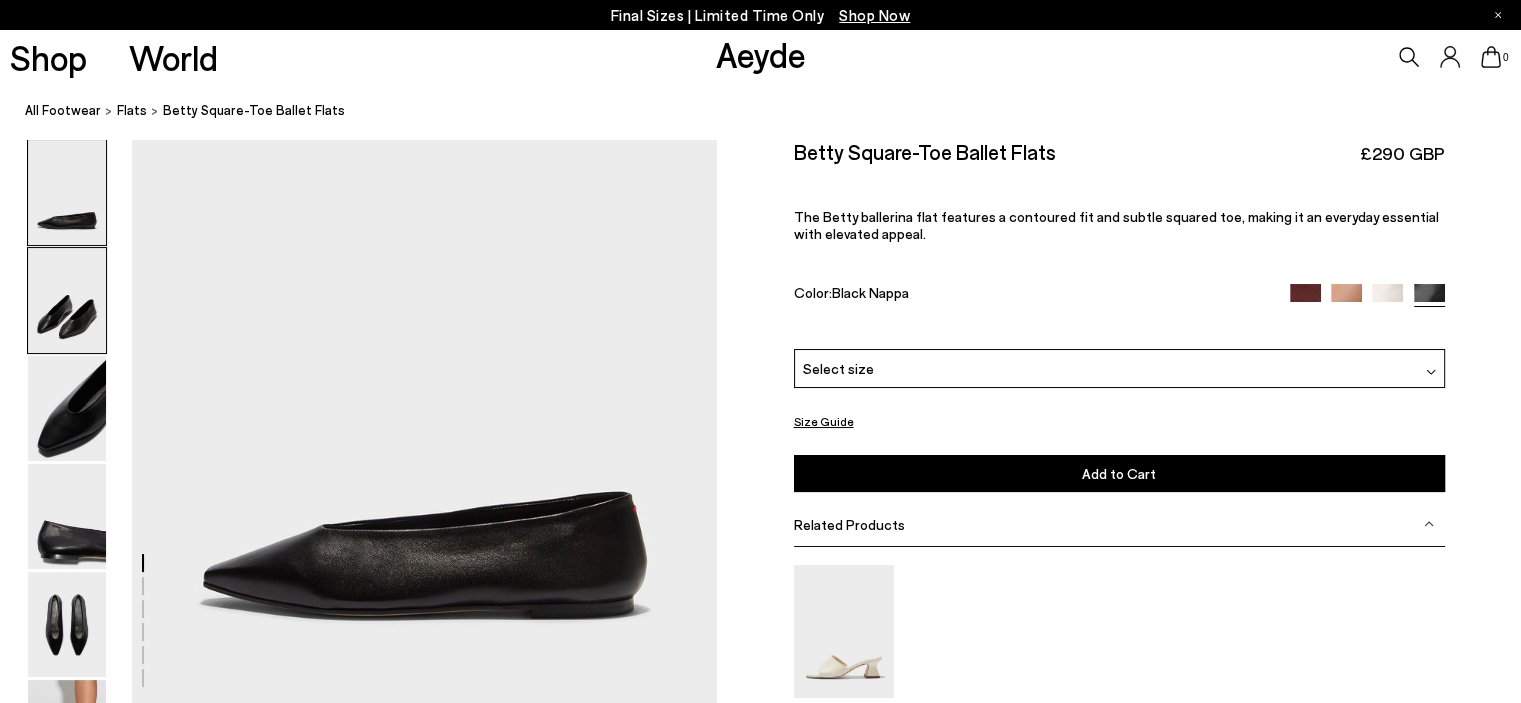 click at bounding box center [67, 300] 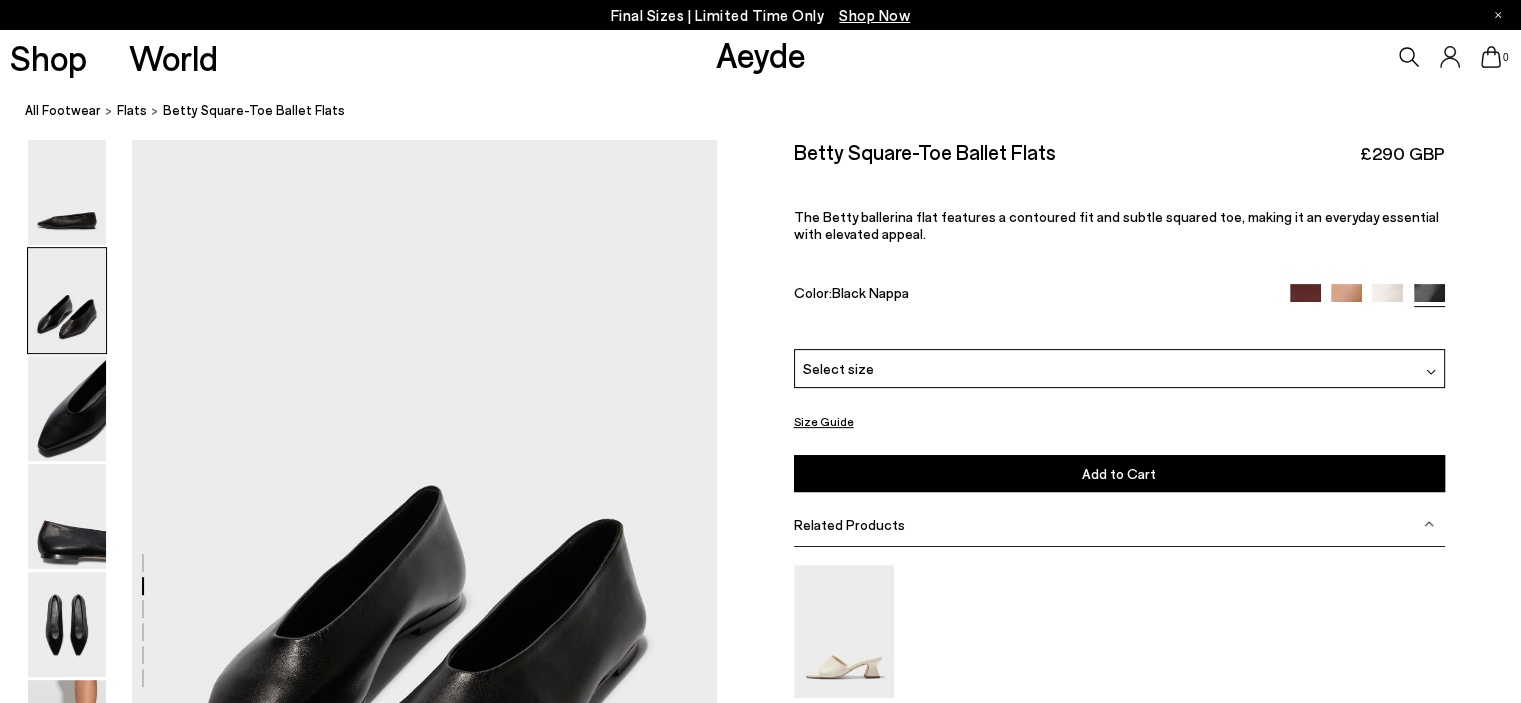 click at bounding box center [1305, 299] 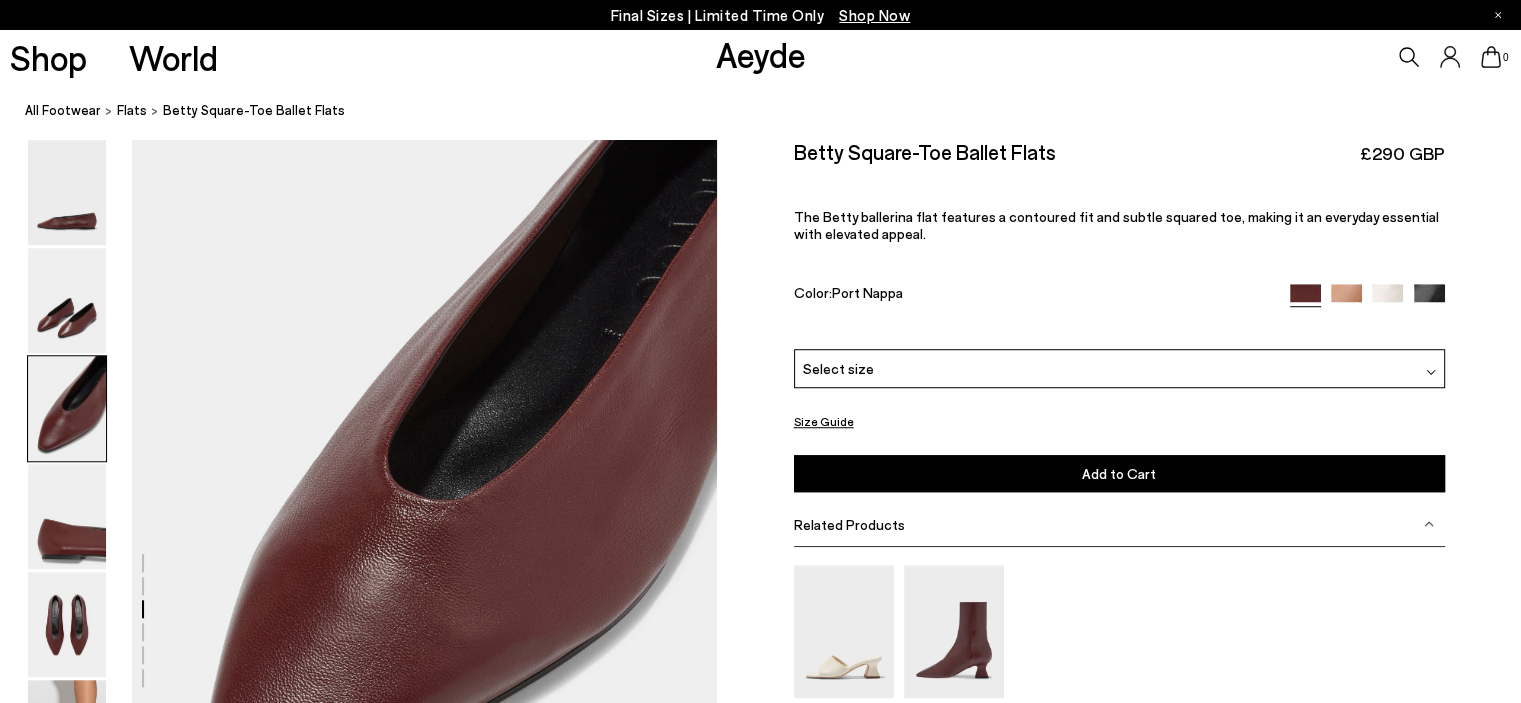 scroll, scrollTop: 1500, scrollLeft: 0, axis: vertical 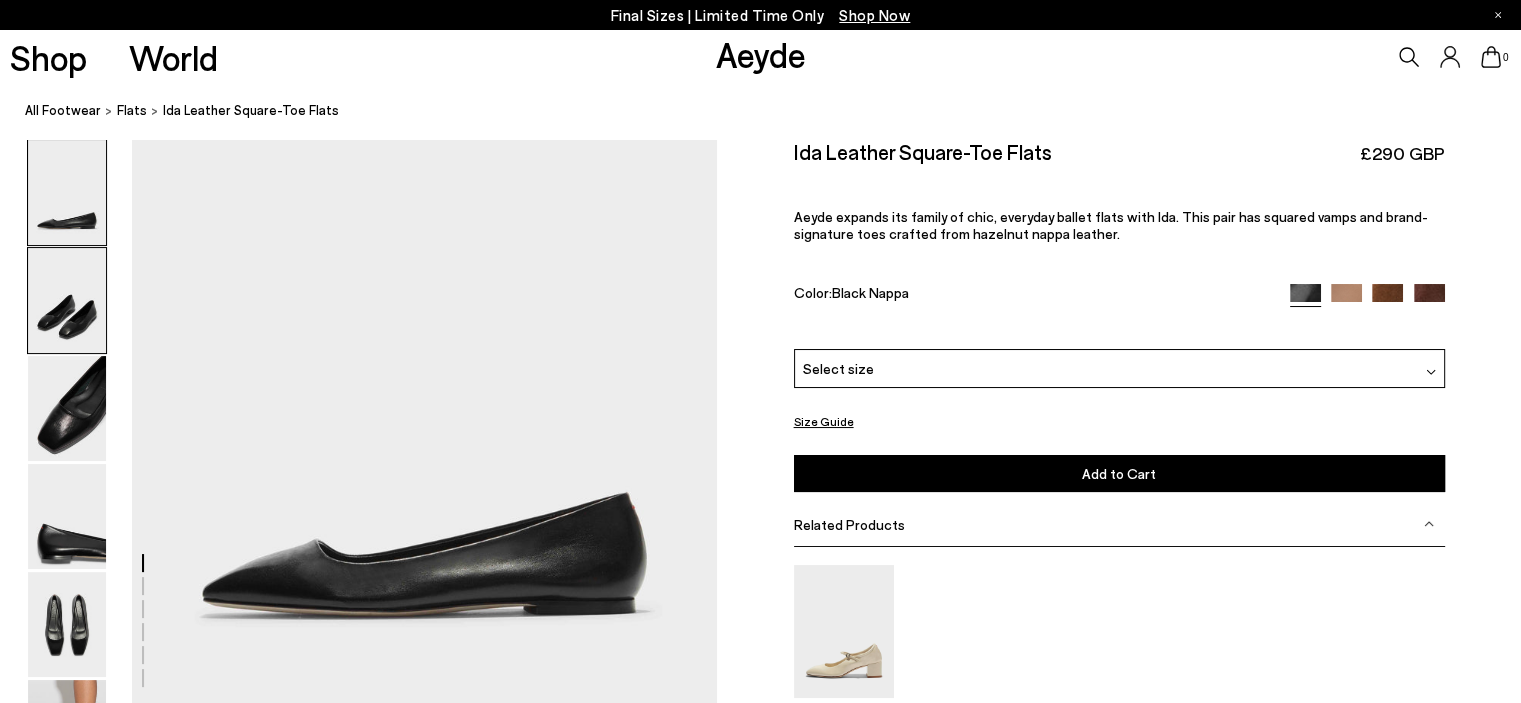 click at bounding box center [67, 300] 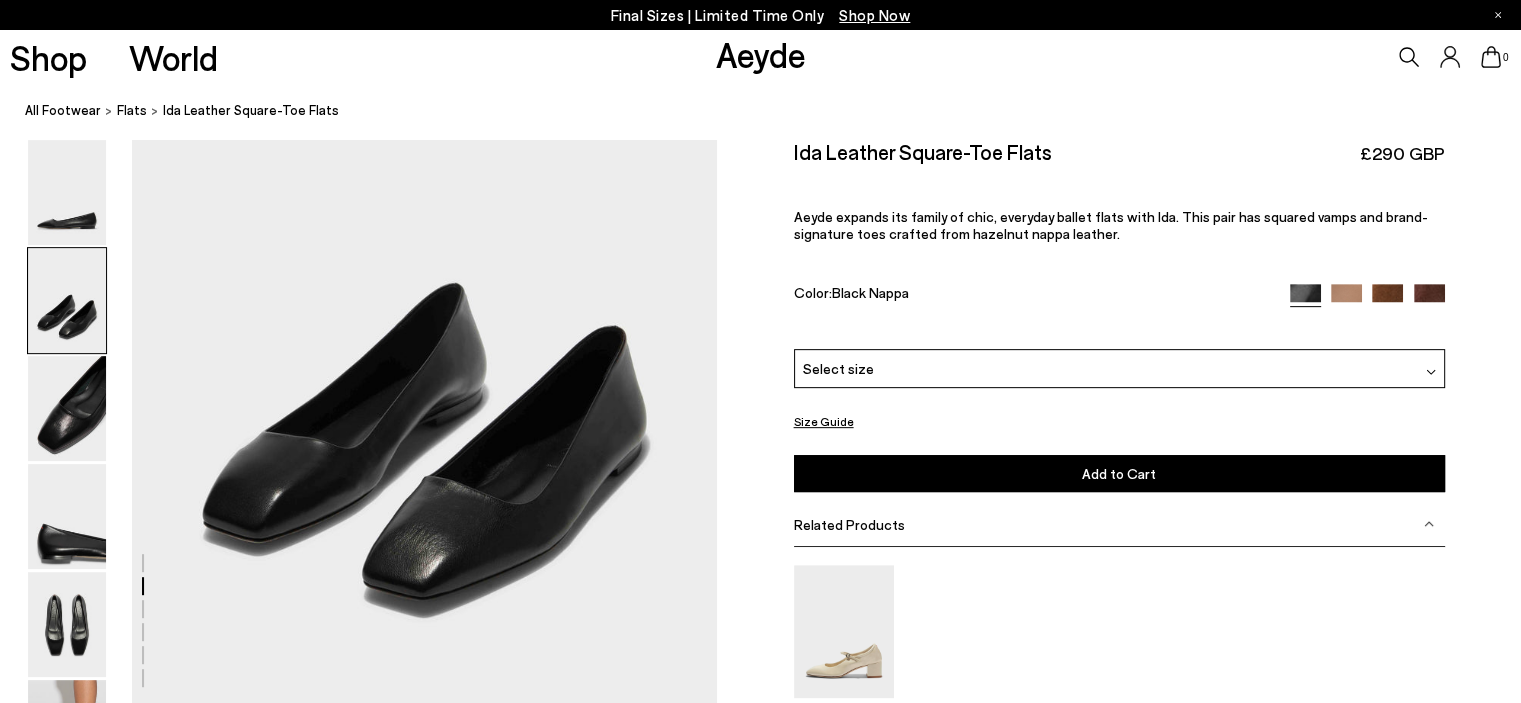 scroll, scrollTop: 869, scrollLeft: 0, axis: vertical 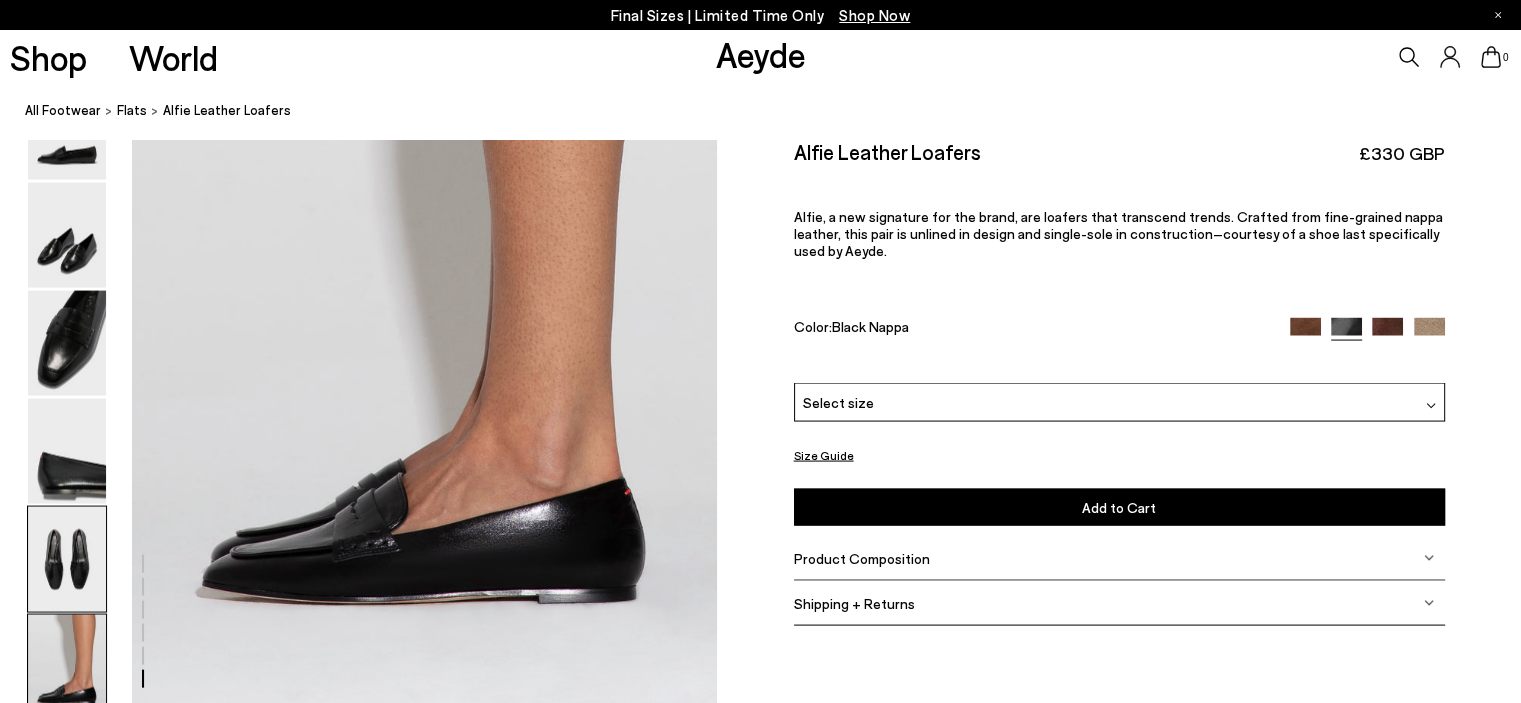 click at bounding box center [67, 559] 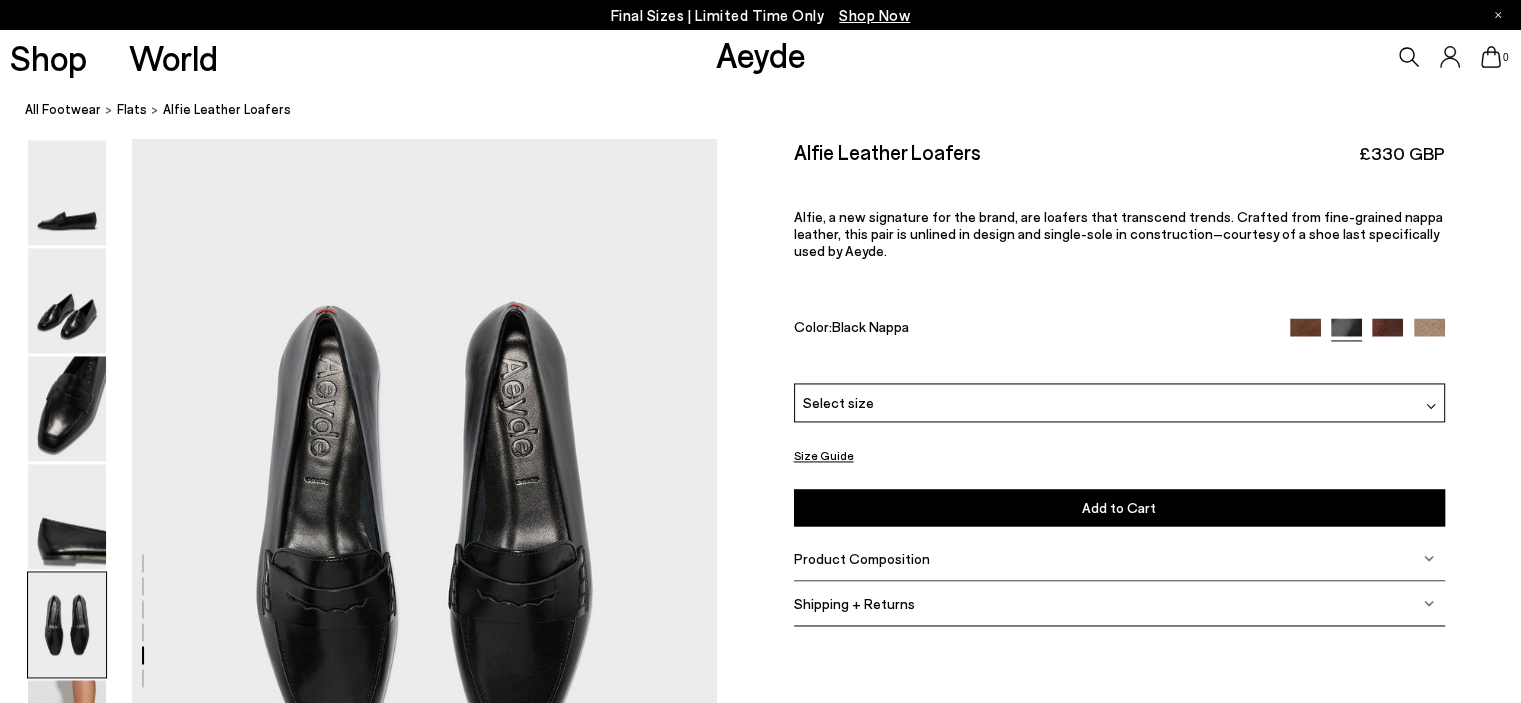 scroll, scrollTop: 3120, scrollLeft: 0, axis: vertical 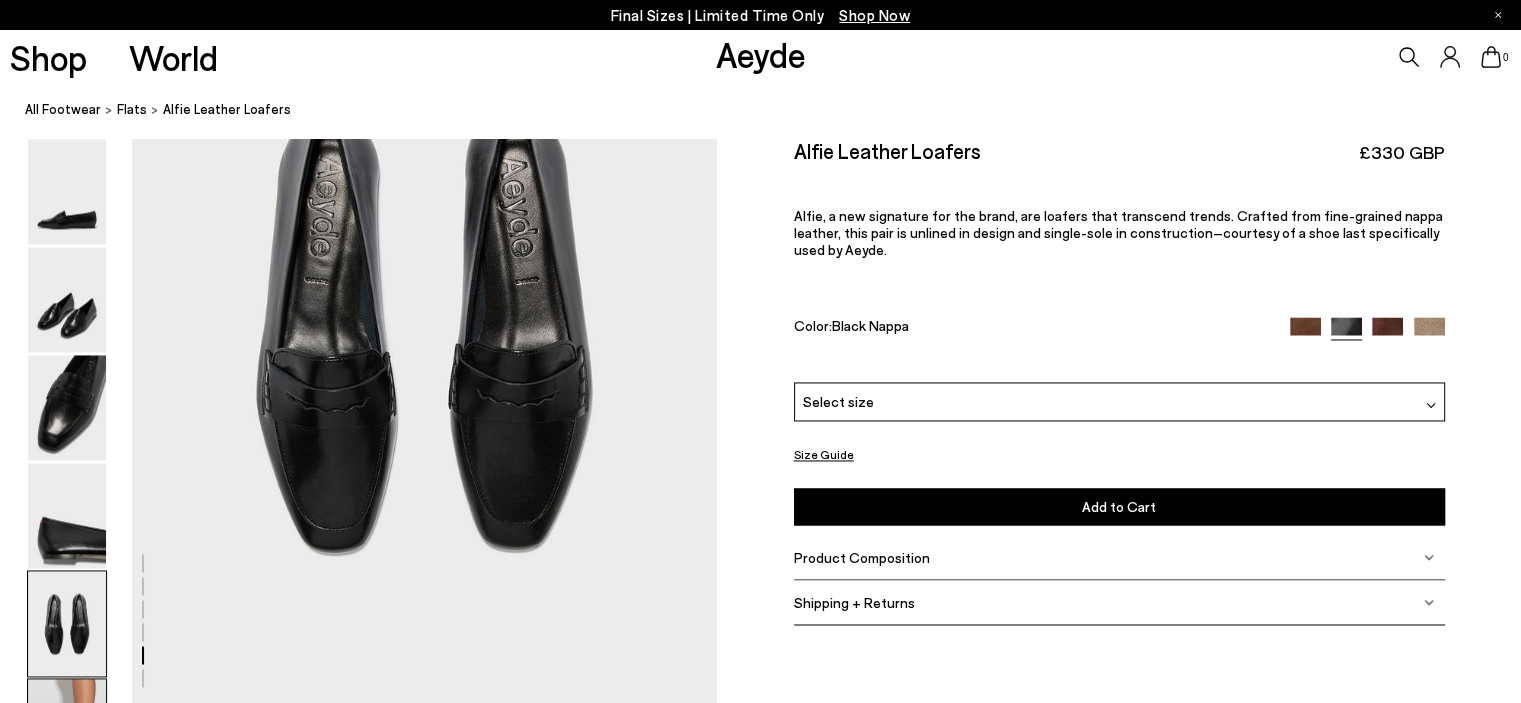 click at bounding box center [67, 732] 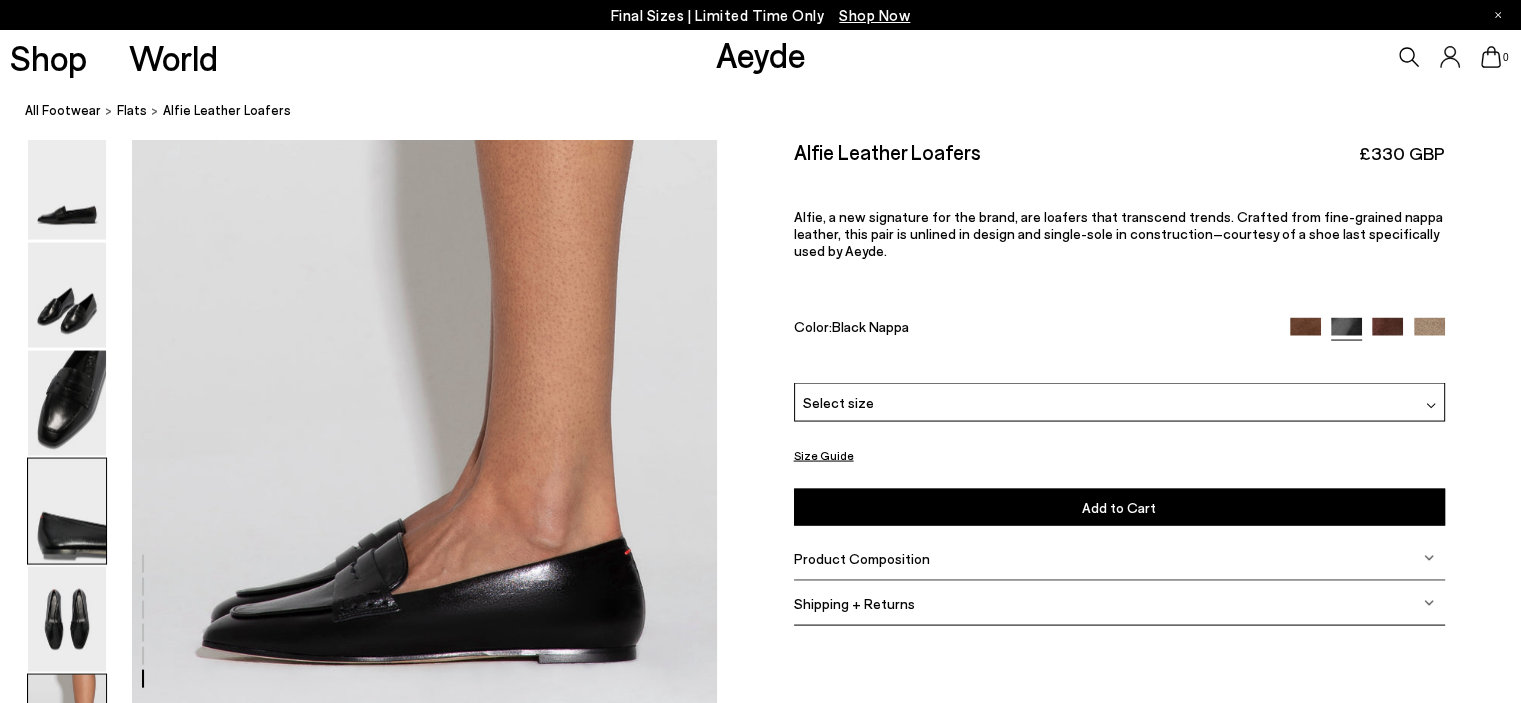 click at bounding box center (67, 511) 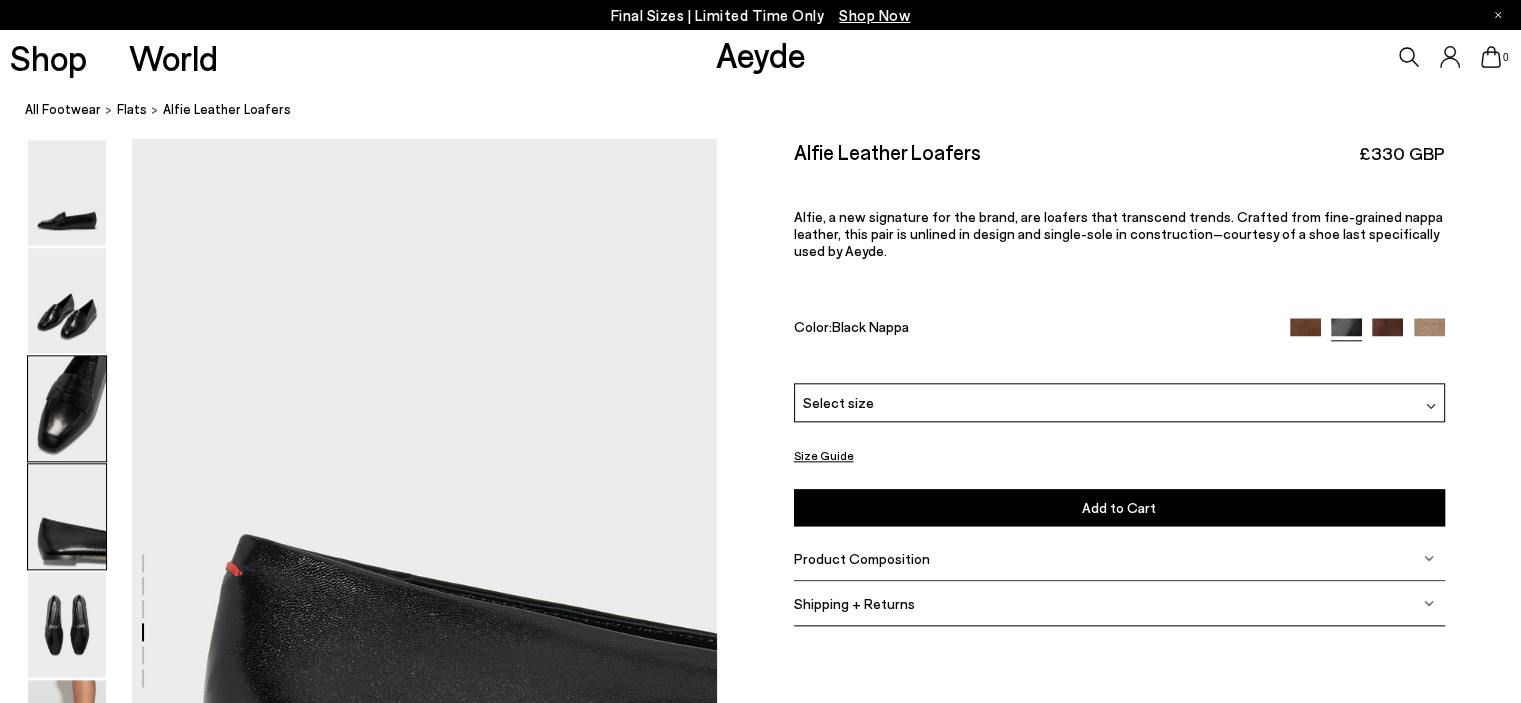 click at bounding box center (67, 408) 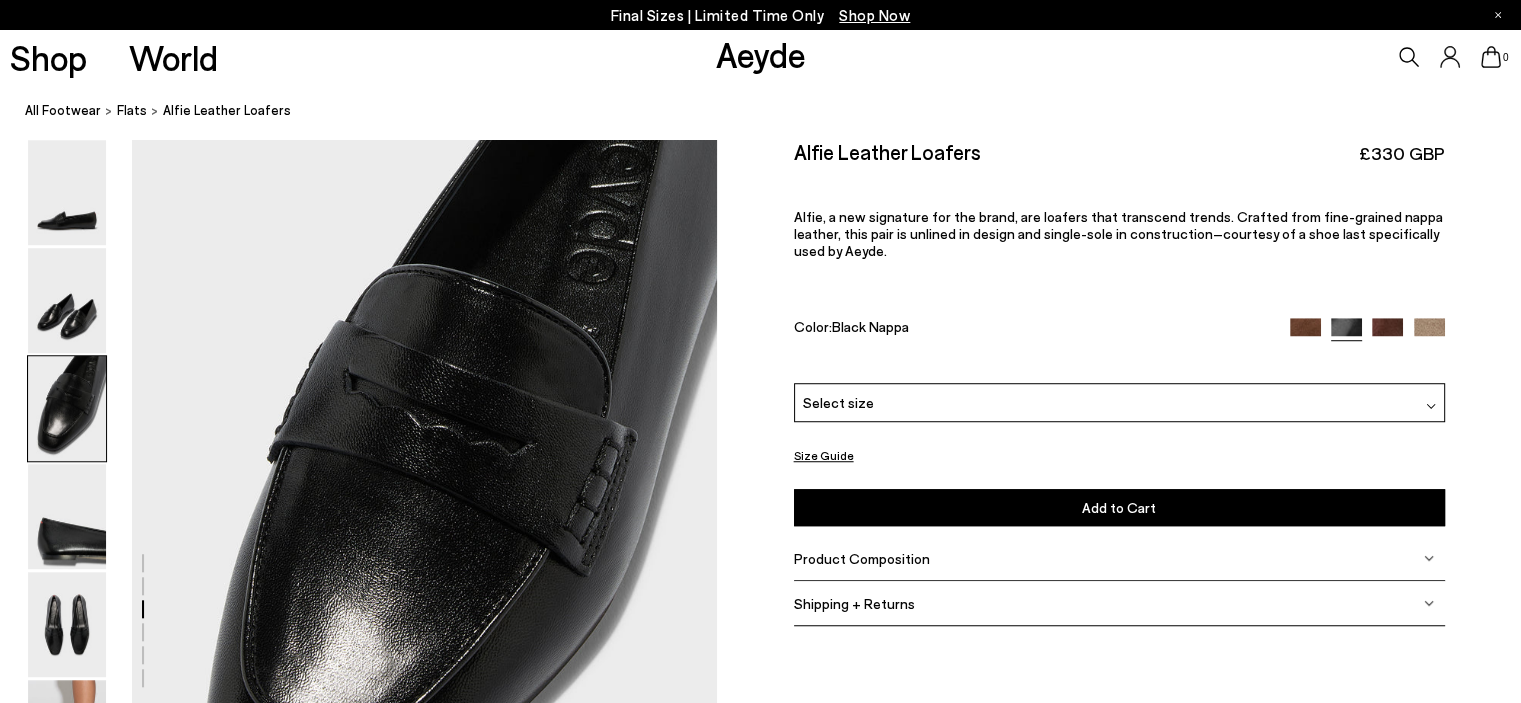 click at bounding box center [1305, 333] 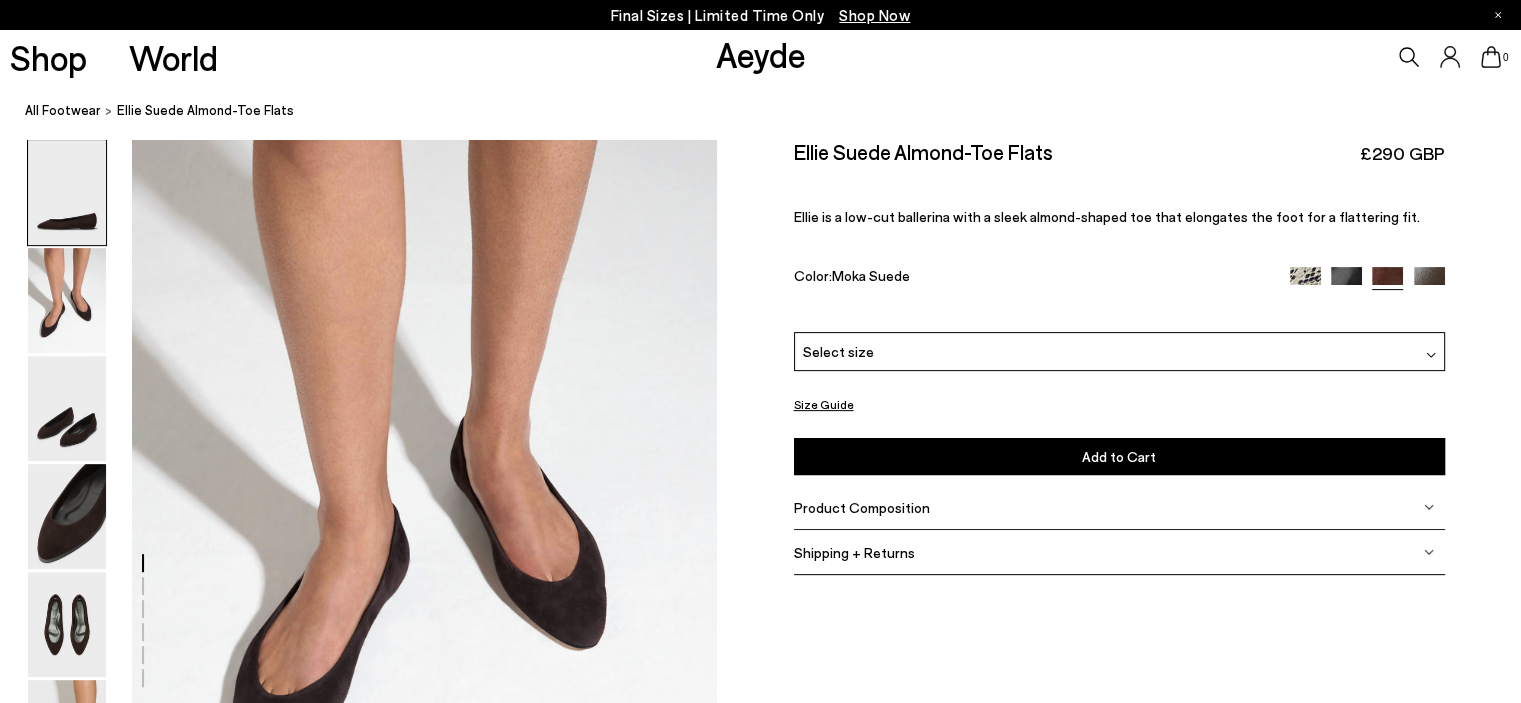 scroll, scrollTop: 700, scrollLeft: 0, axis: vertical 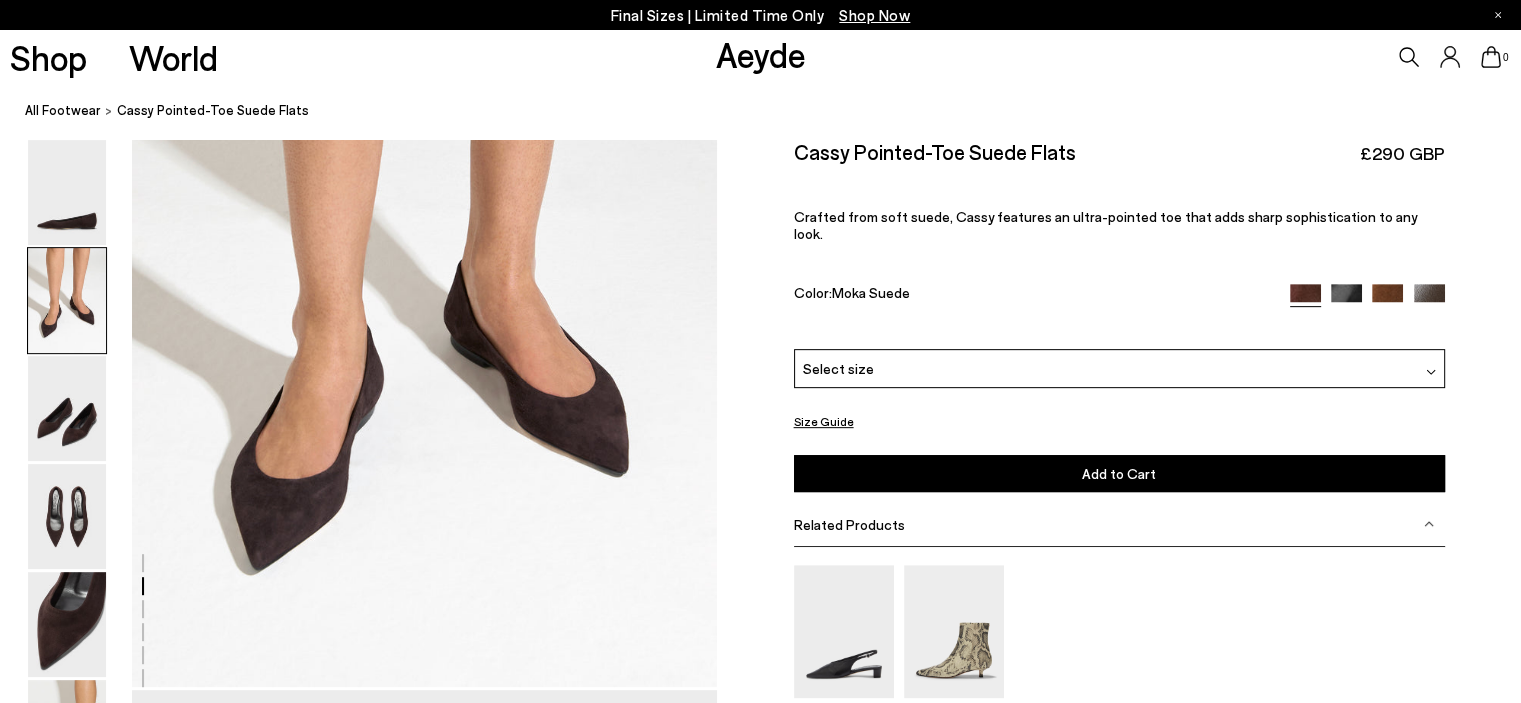 click at bounding box center (1429, 299) 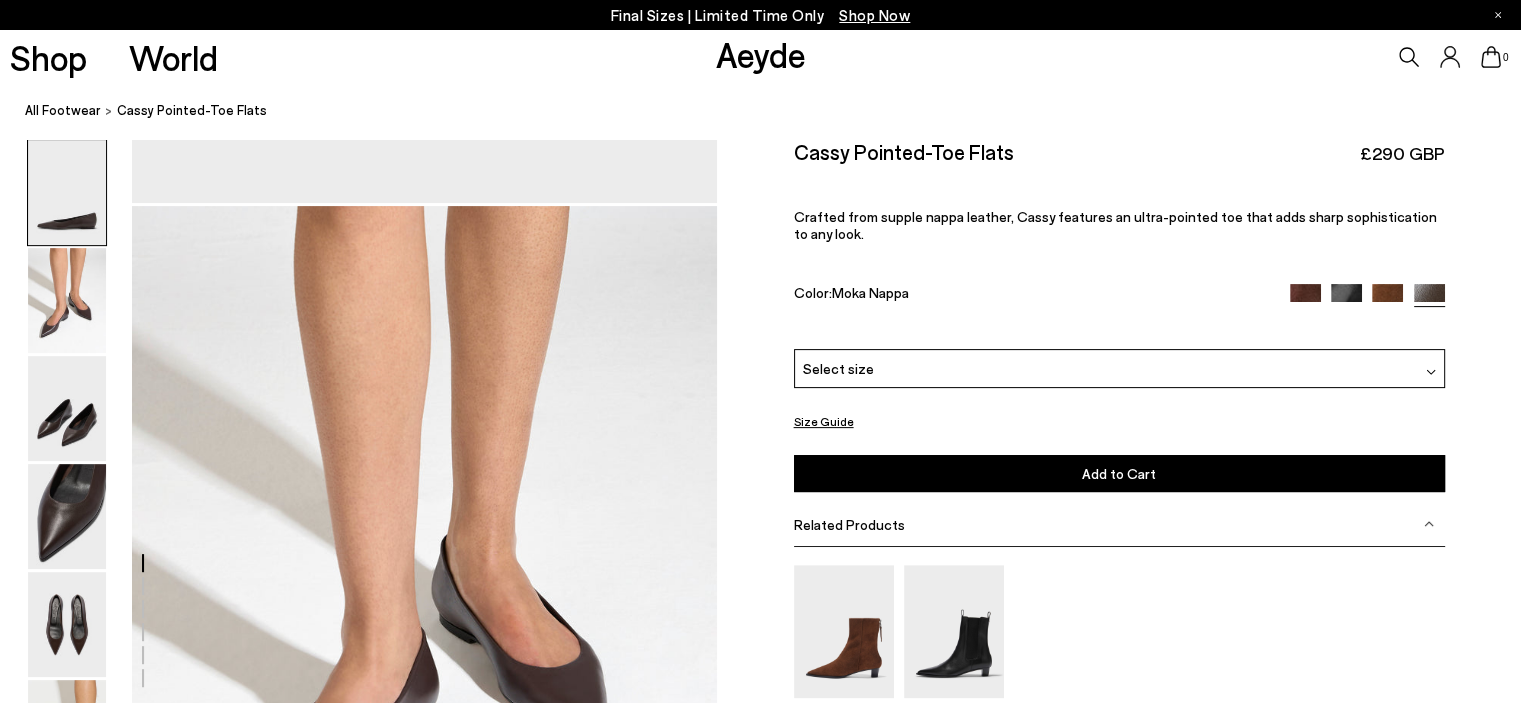 scroll, scrollTop: 800, scrollLeft: 0, axis: vertical 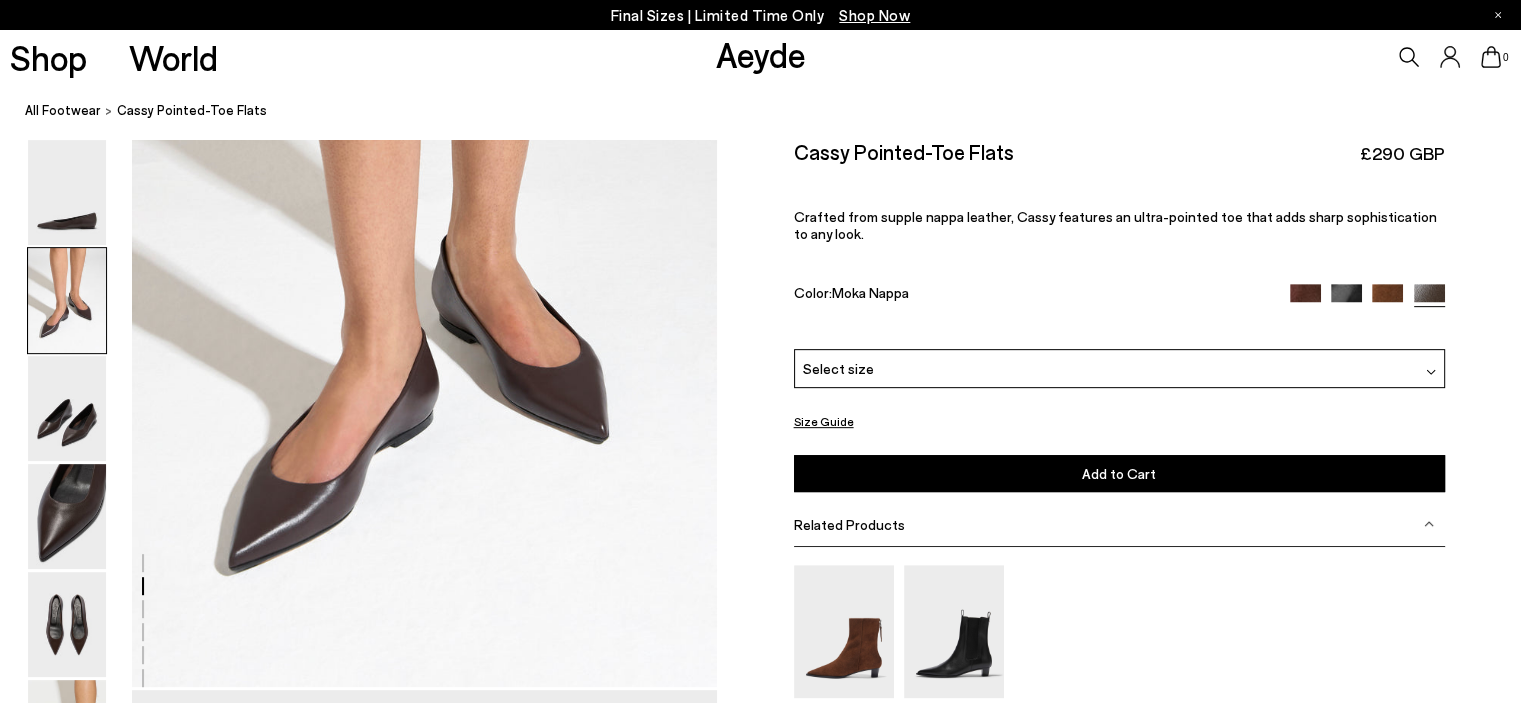 click at bounding box center (1346, 299) 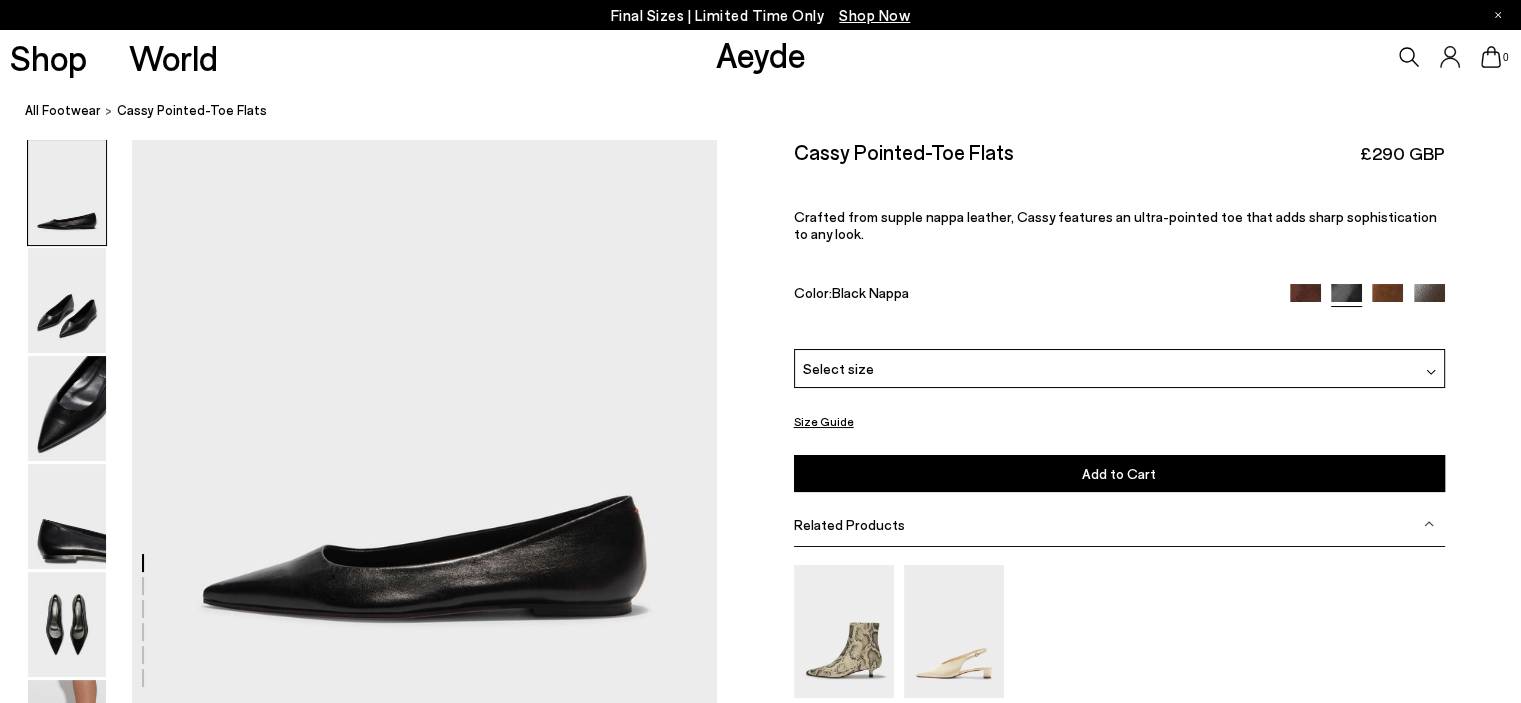 scroll, scrollTop: 100, scrollLeft: 0, axis: vertical 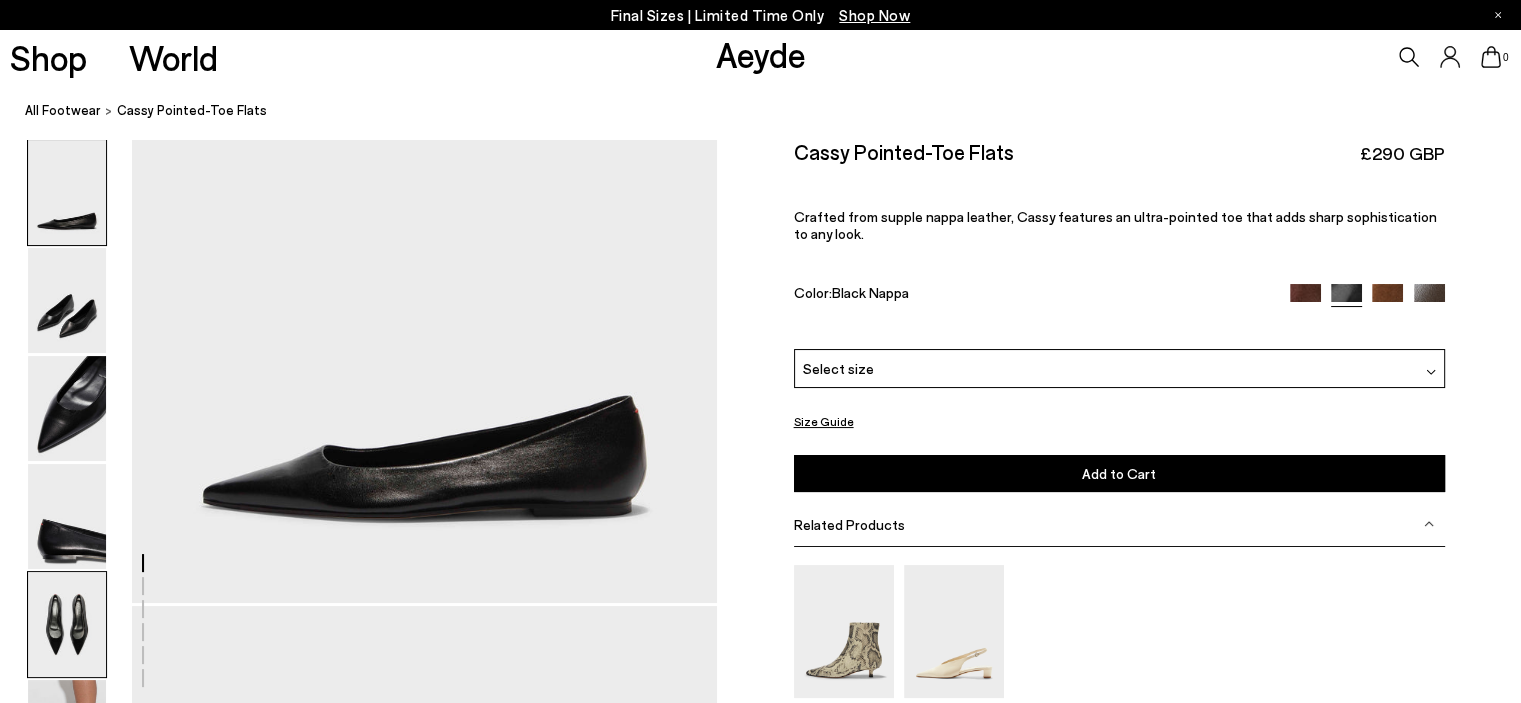 click at bounding box center (67, 624) 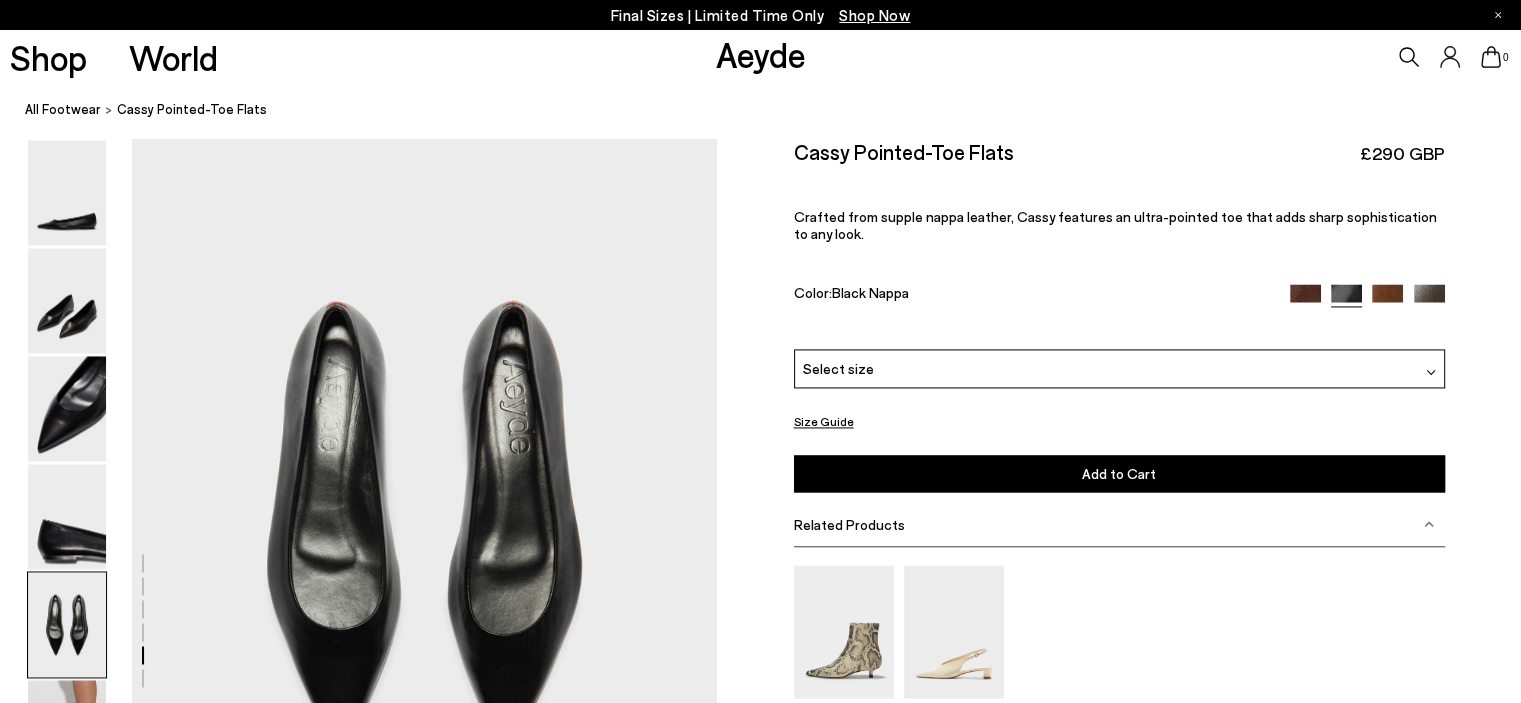 scroll, scrollTop: 3320, scrollLeft: 0, axis: vertical 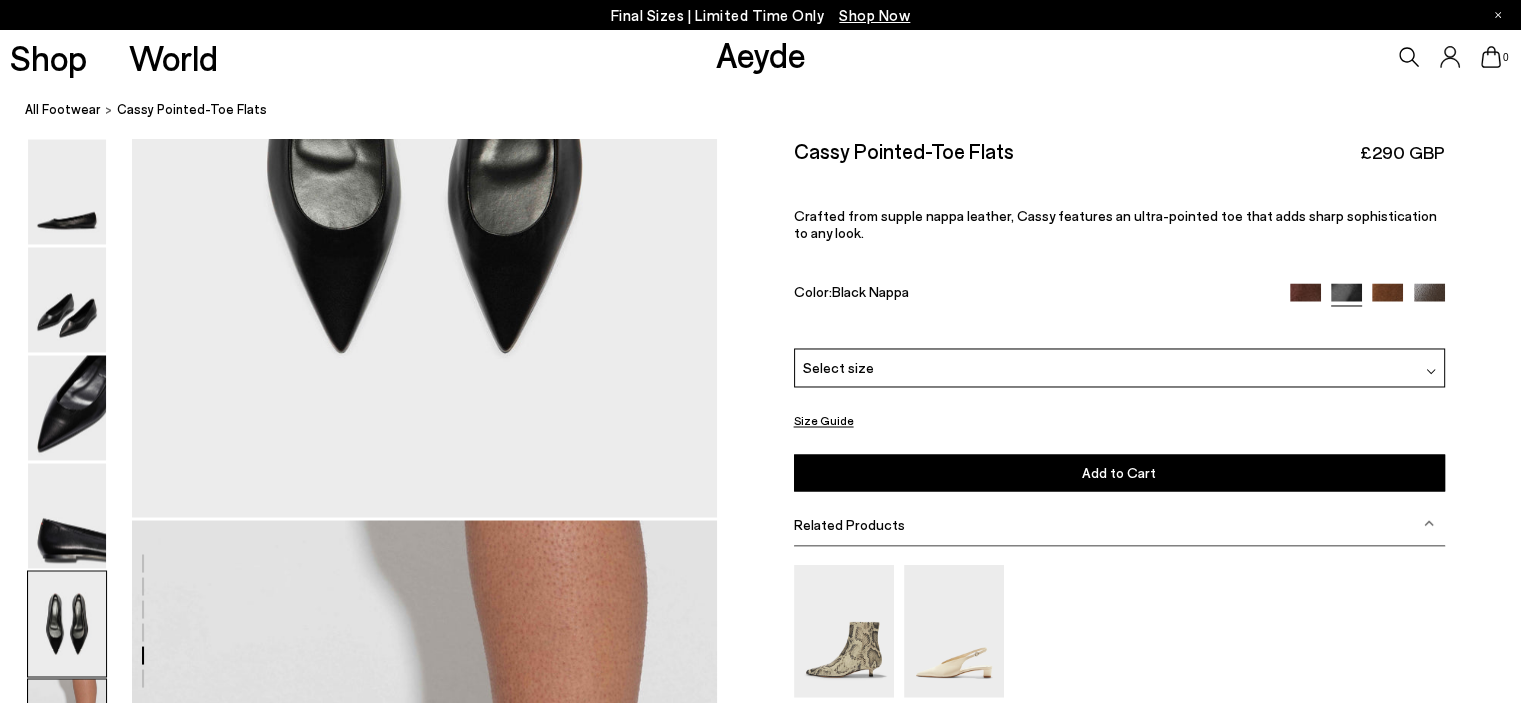 click at bounding box center (67, 732) 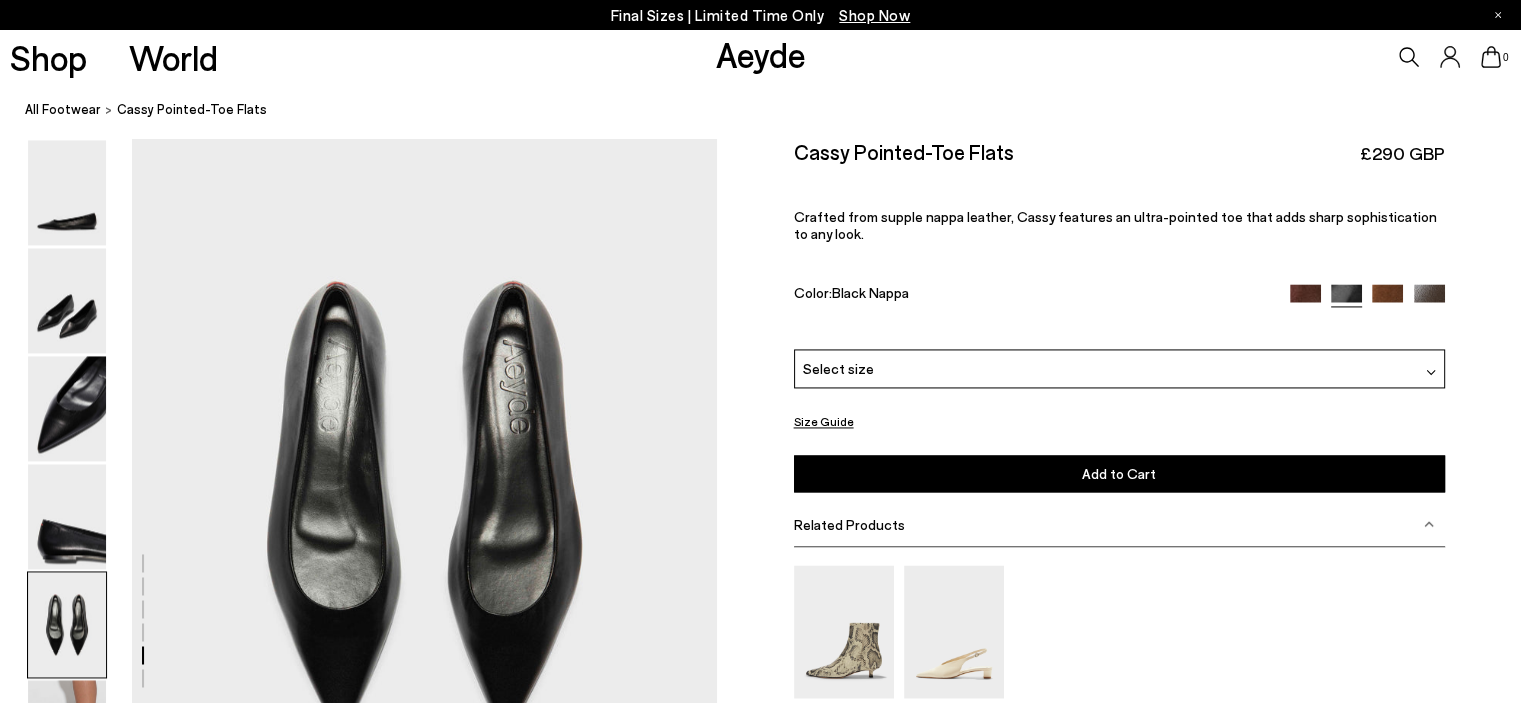 scroll, scrollTop: 3040, scrollLeft: 0, axis: vertical 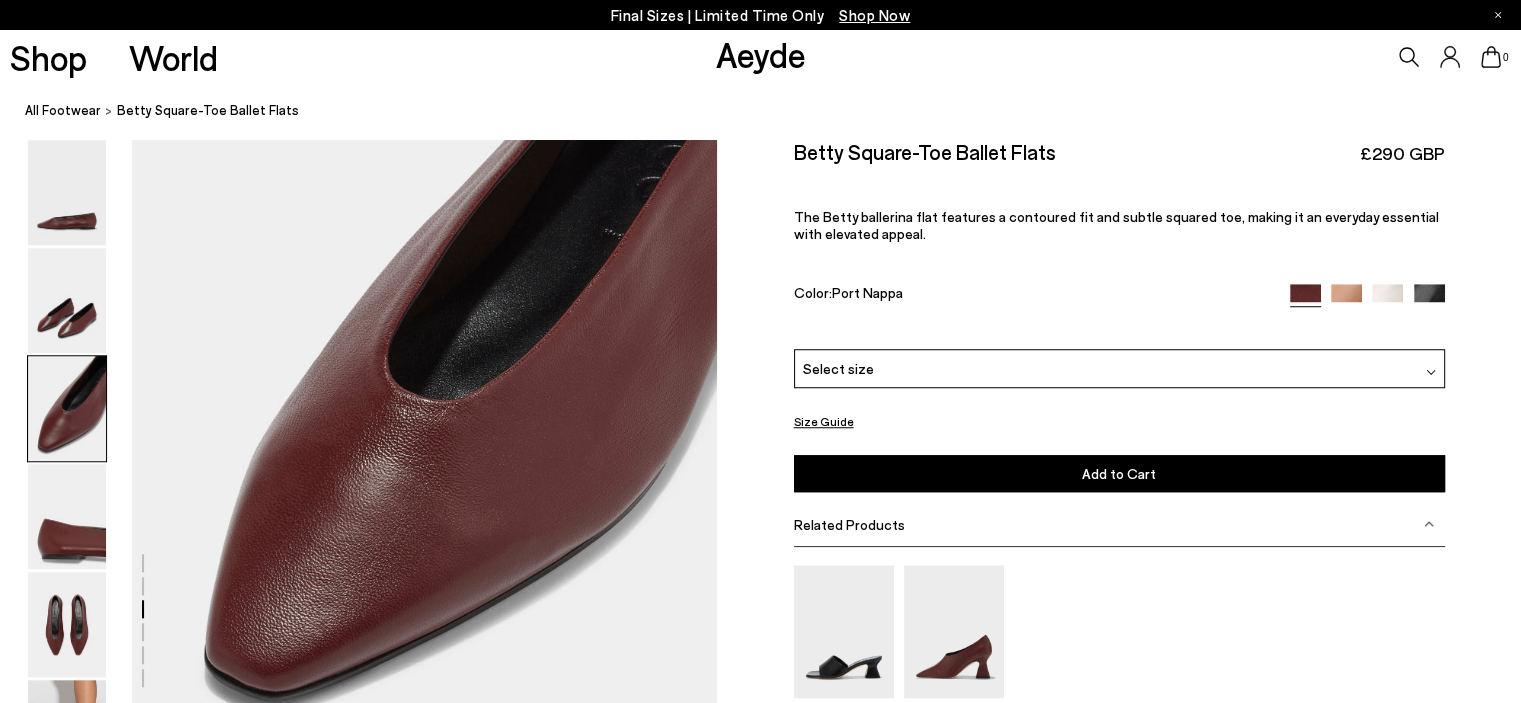 click at bounding box center [1429, 299] 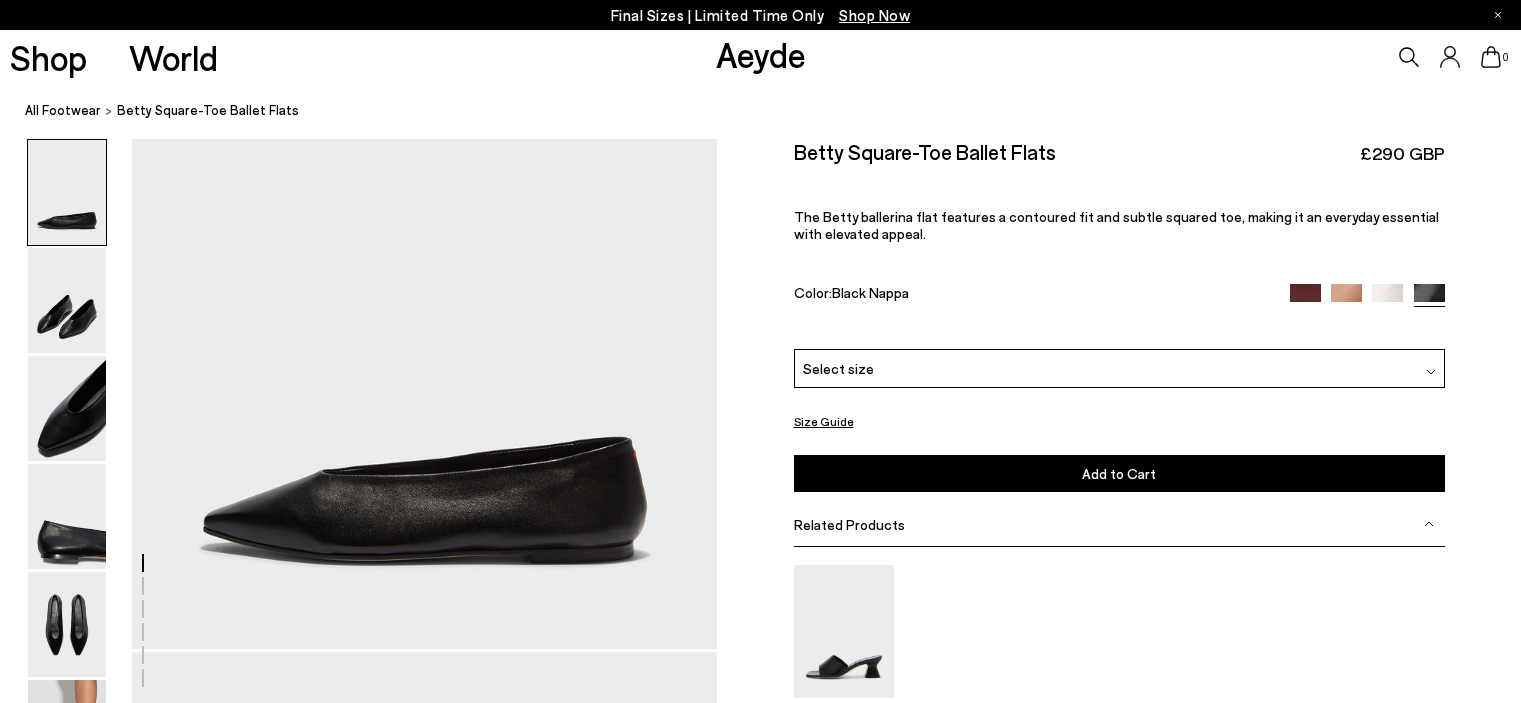 scroll, scrollTop: 0, scrollLeft: 0, axis: both 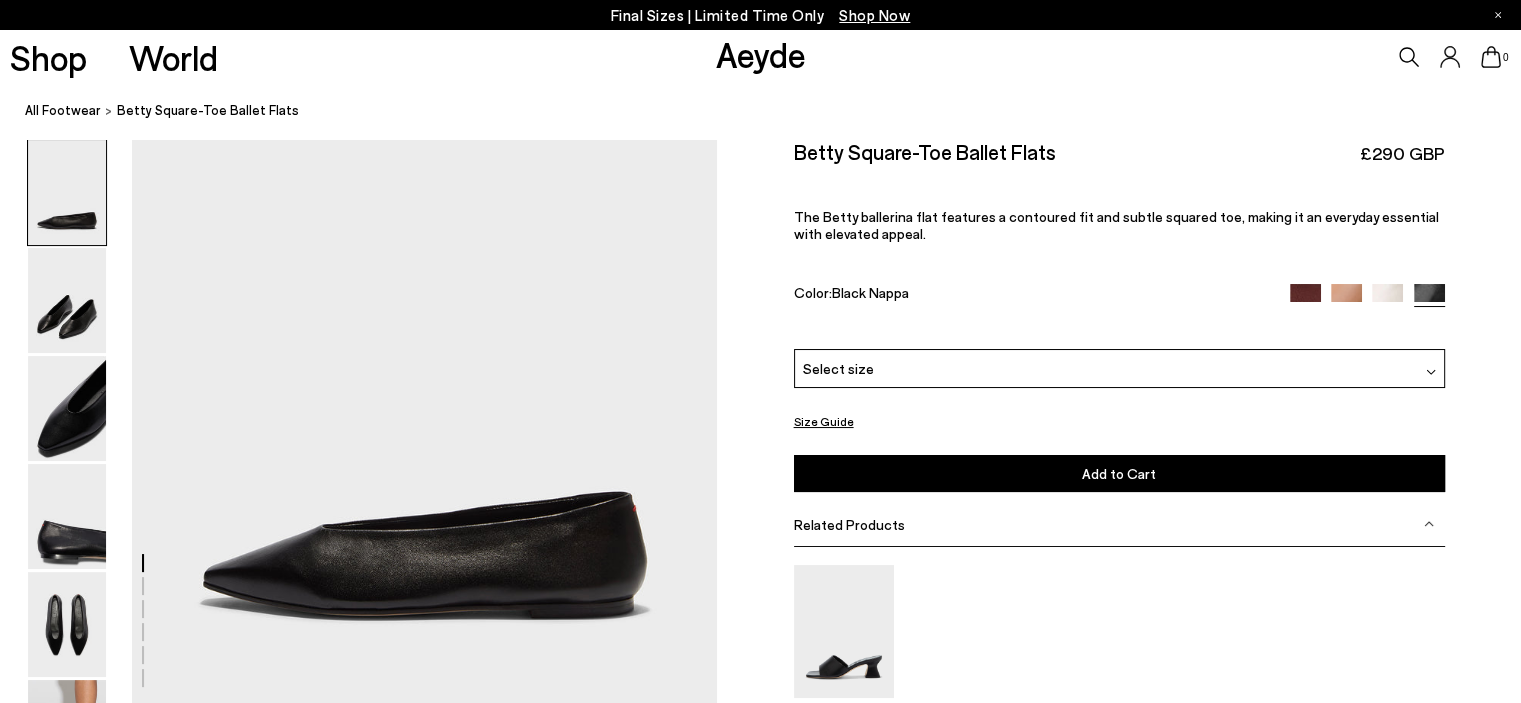 click at bounding box center [1387, 299] 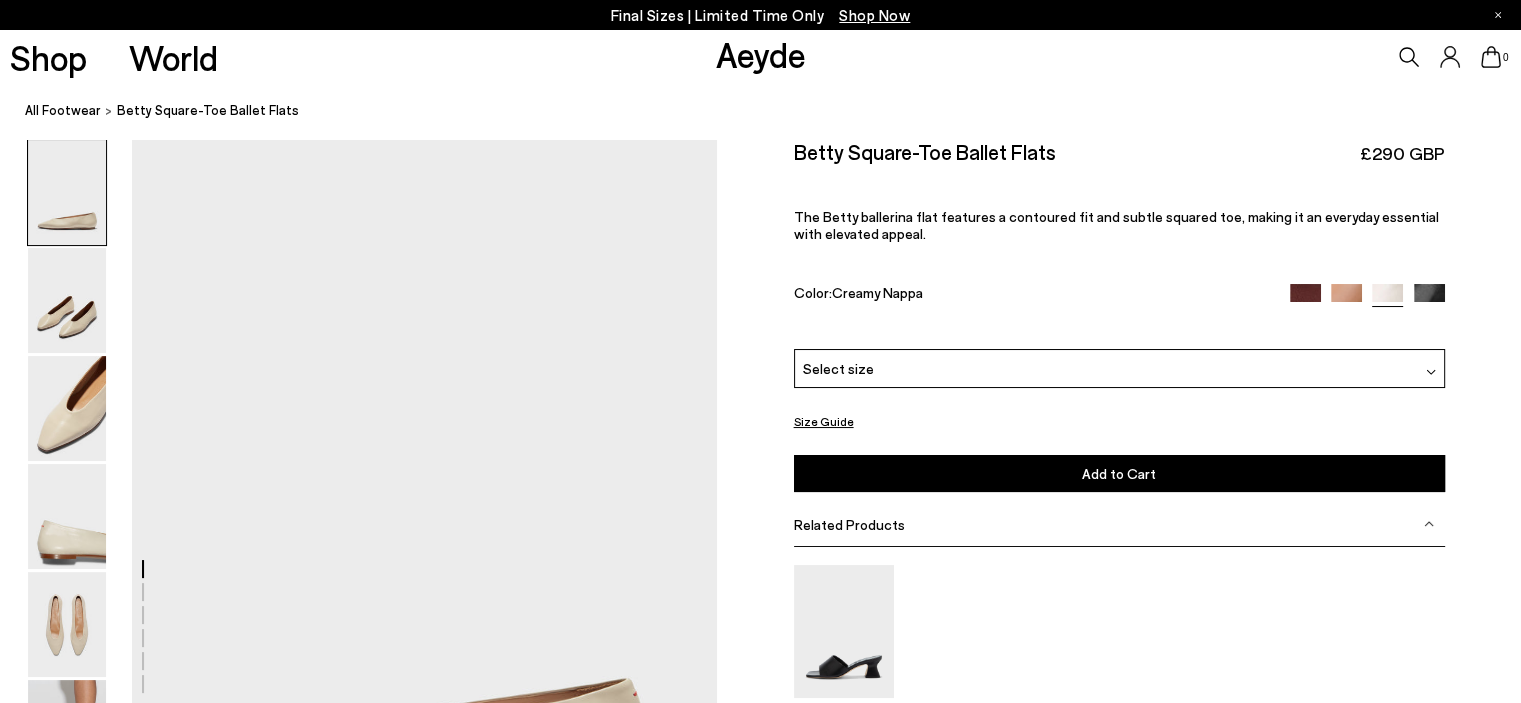 scroll, scrollTop: 400, scrollLeft: 0, axis: vertical 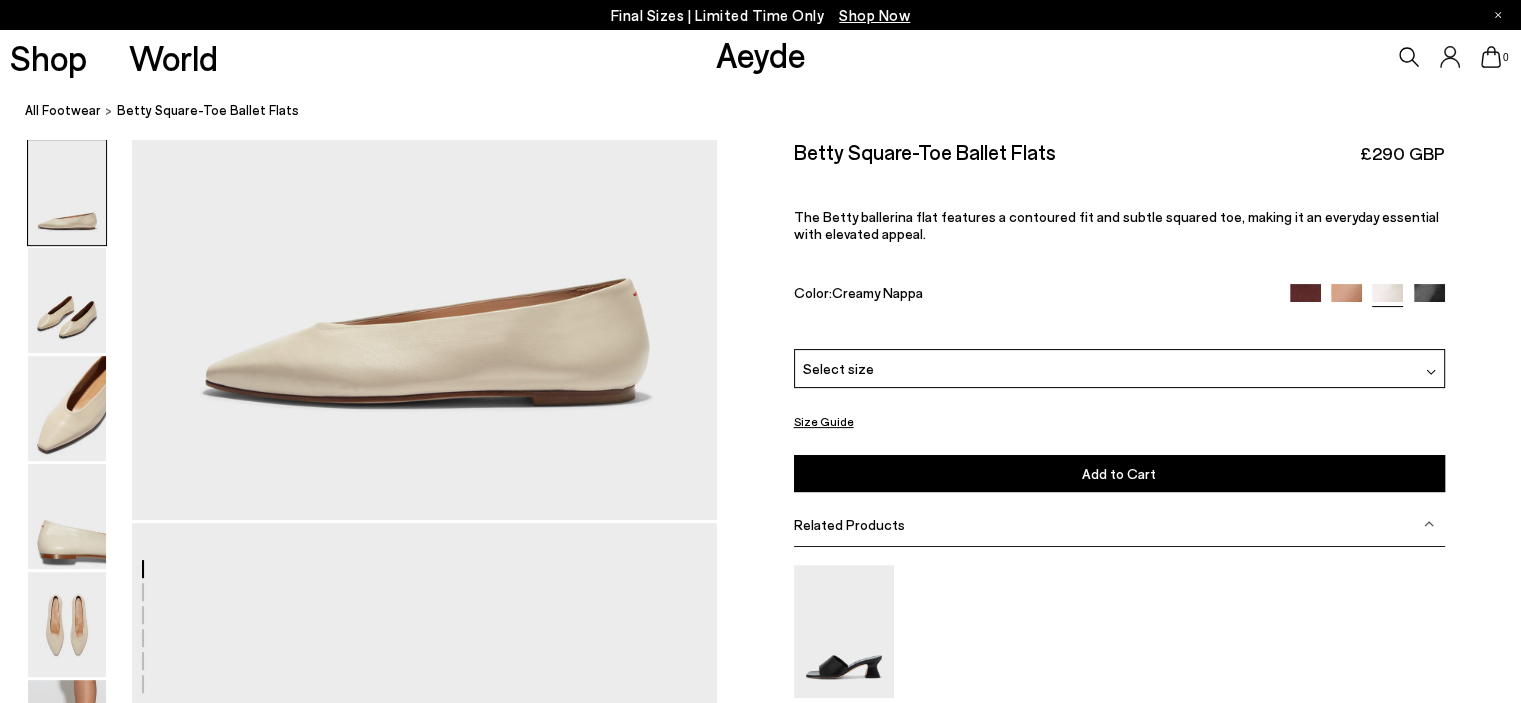 click at bounding box center (1346, 299) 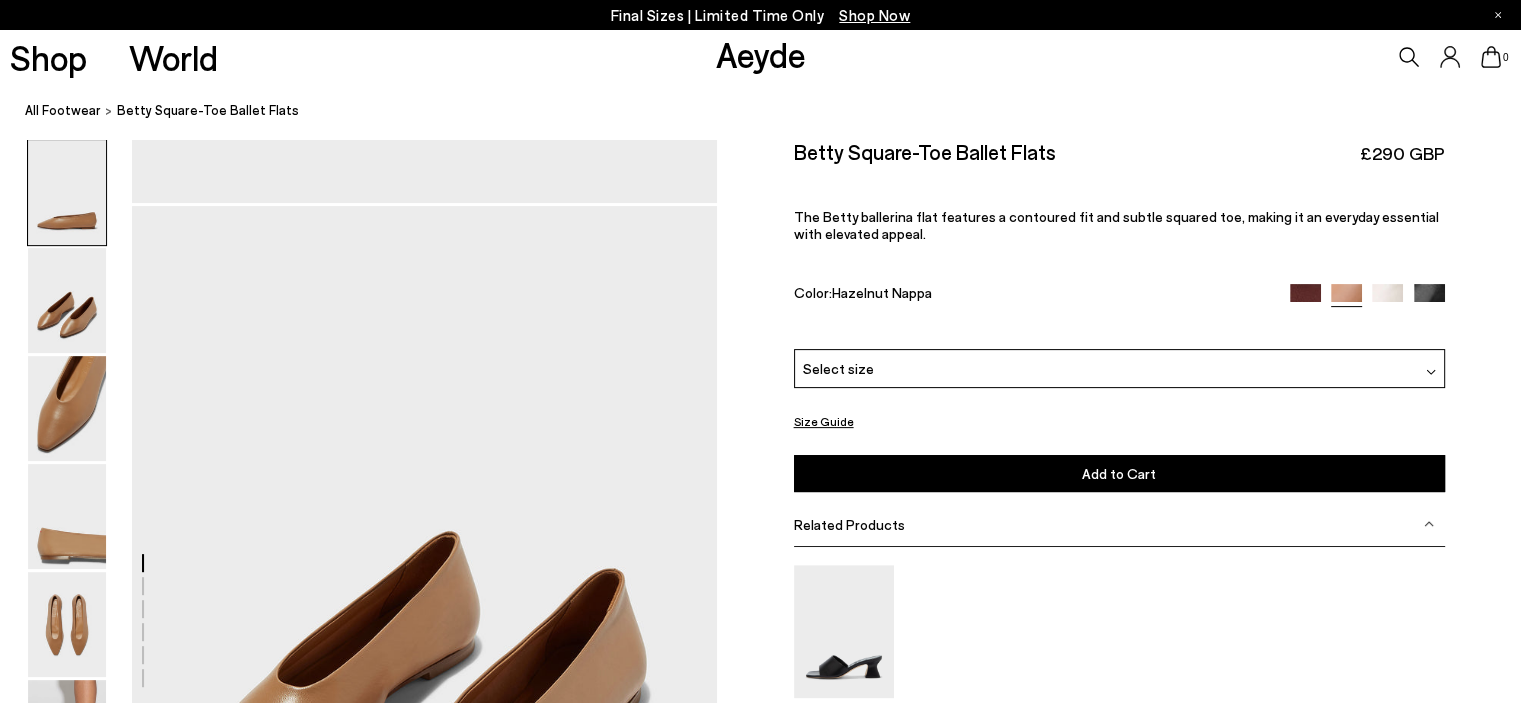 scroll, scrollTop: 600, scrollLeft: 0, axis: vertical 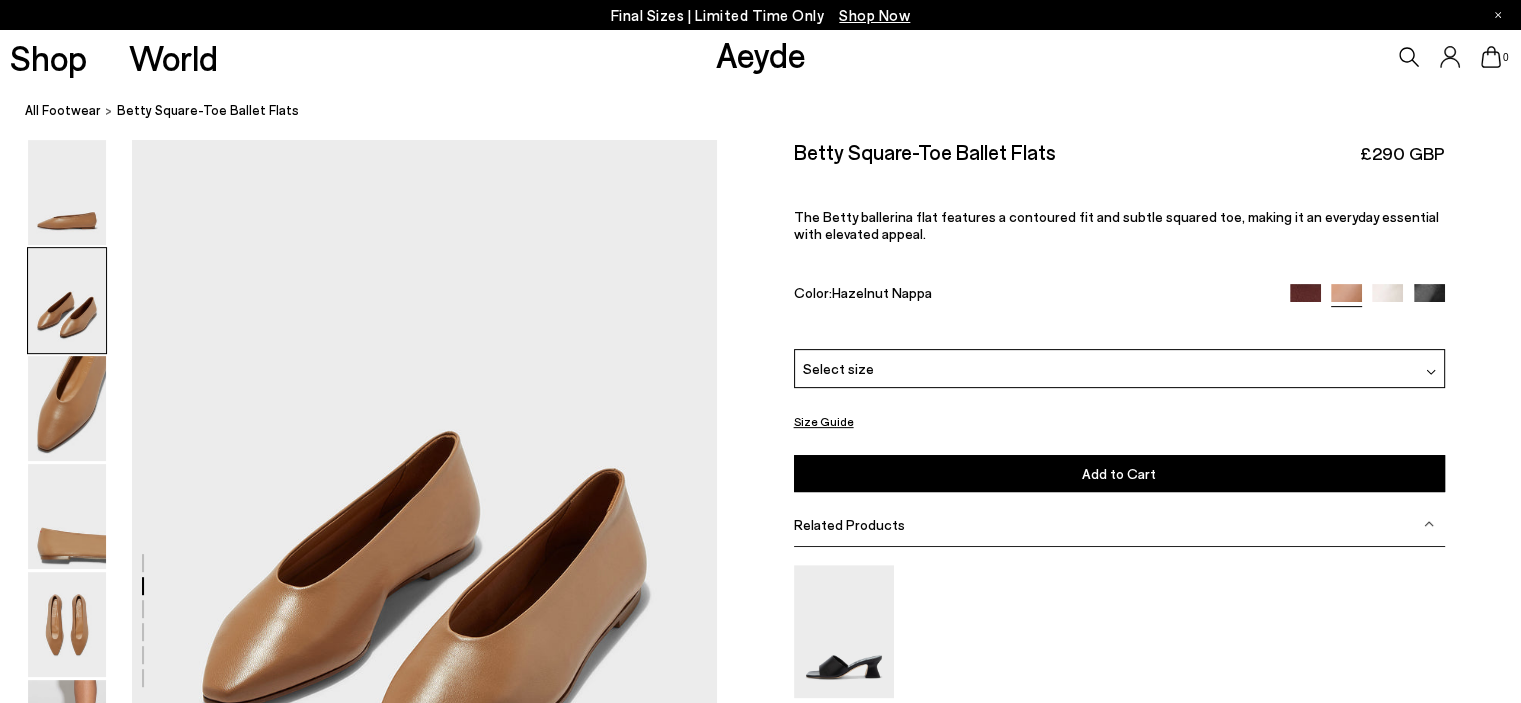 click at bounding box center [1429, 299] 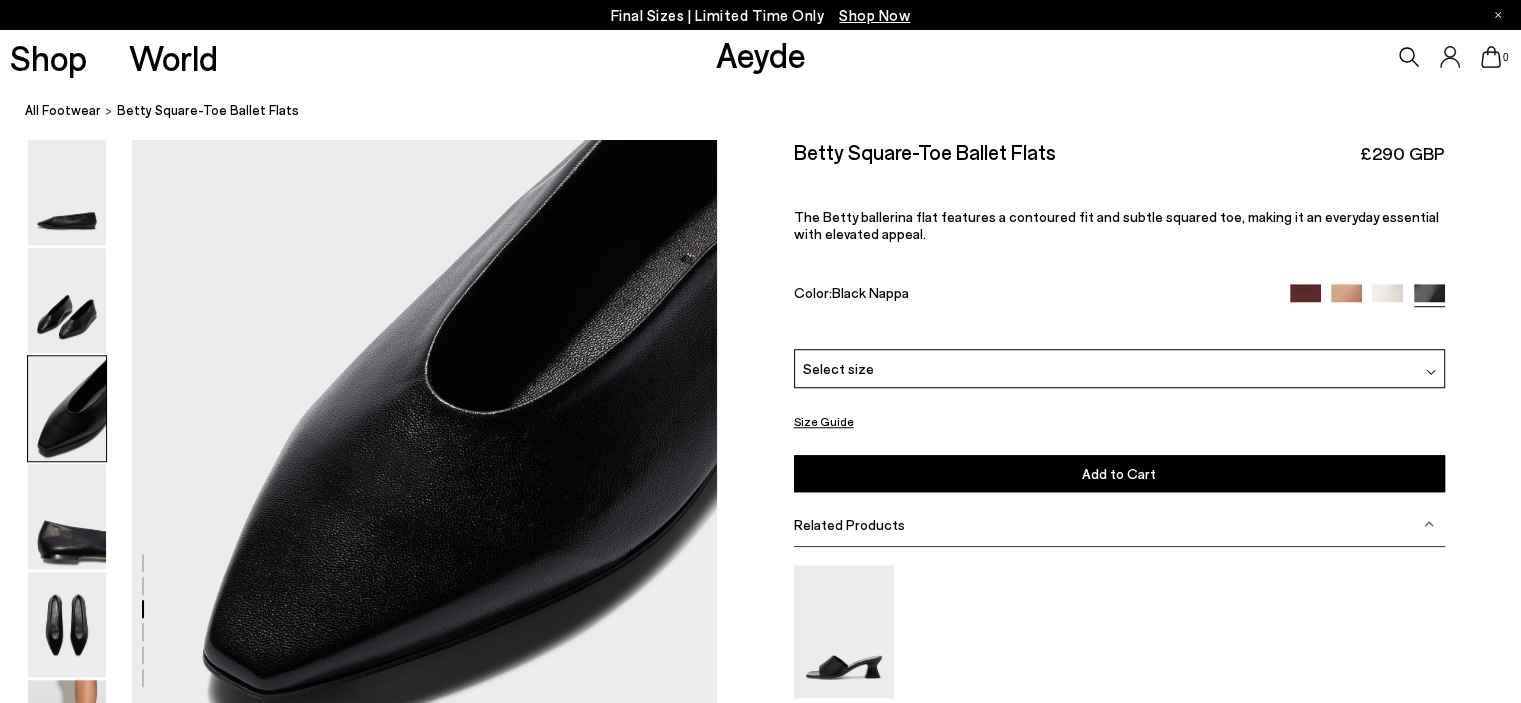 scroll, scrollTop: 1600, scrollLeft: 0, axis: vertical 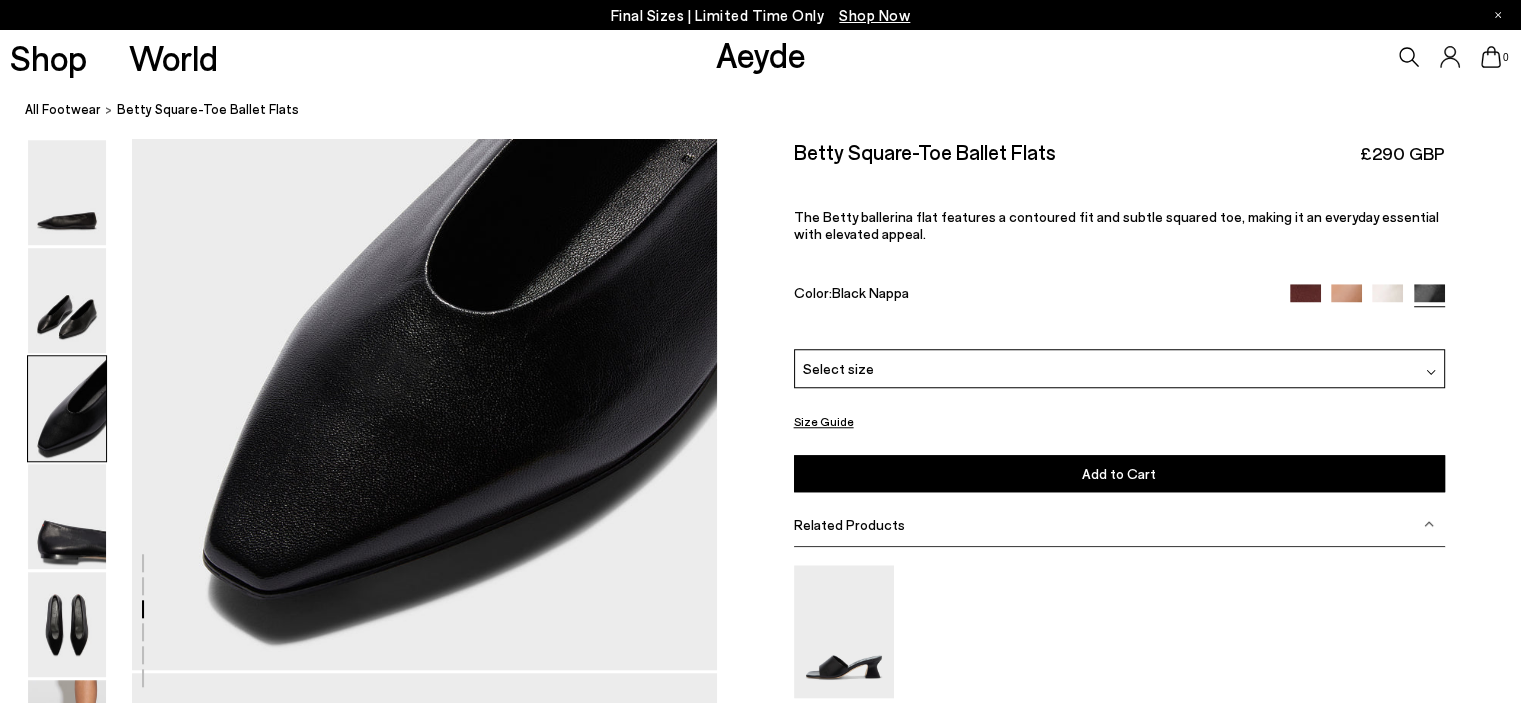 click on "Select size" at bounding box center (1119, 368) 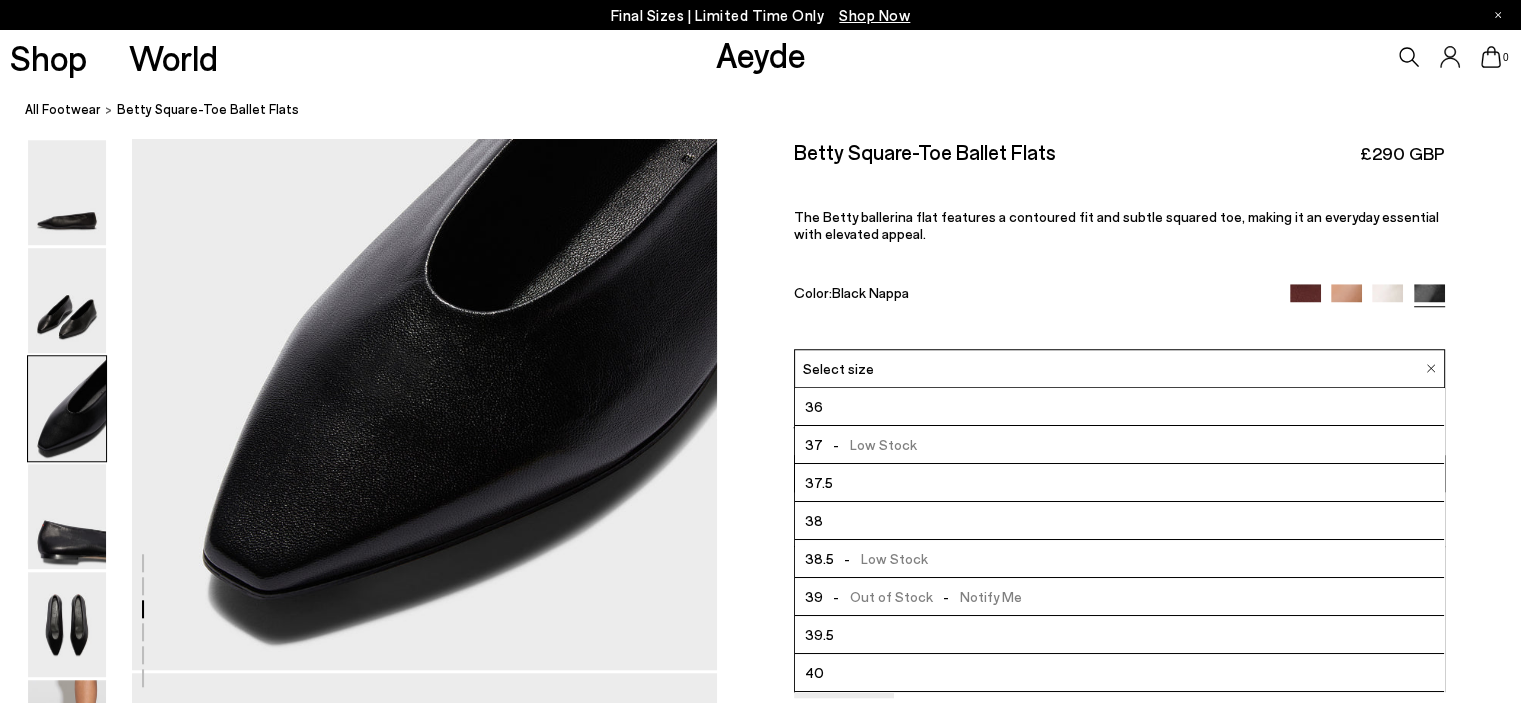 click on "Betty Square-Toe Ballet Flats
£290 GBP" at bounding box center (1119, 152) 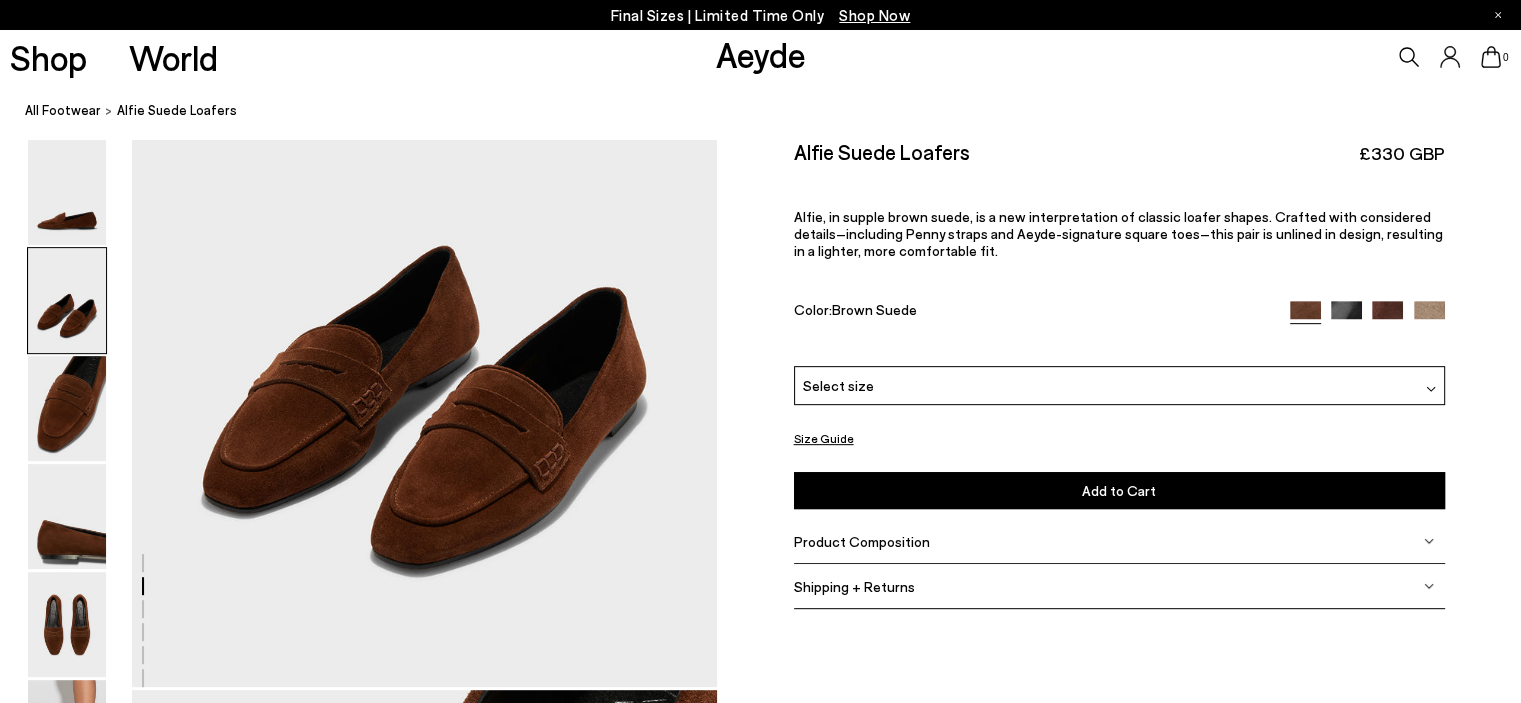 scroll, scrollTop: 700, scrollLeft: 0, axis: vertical 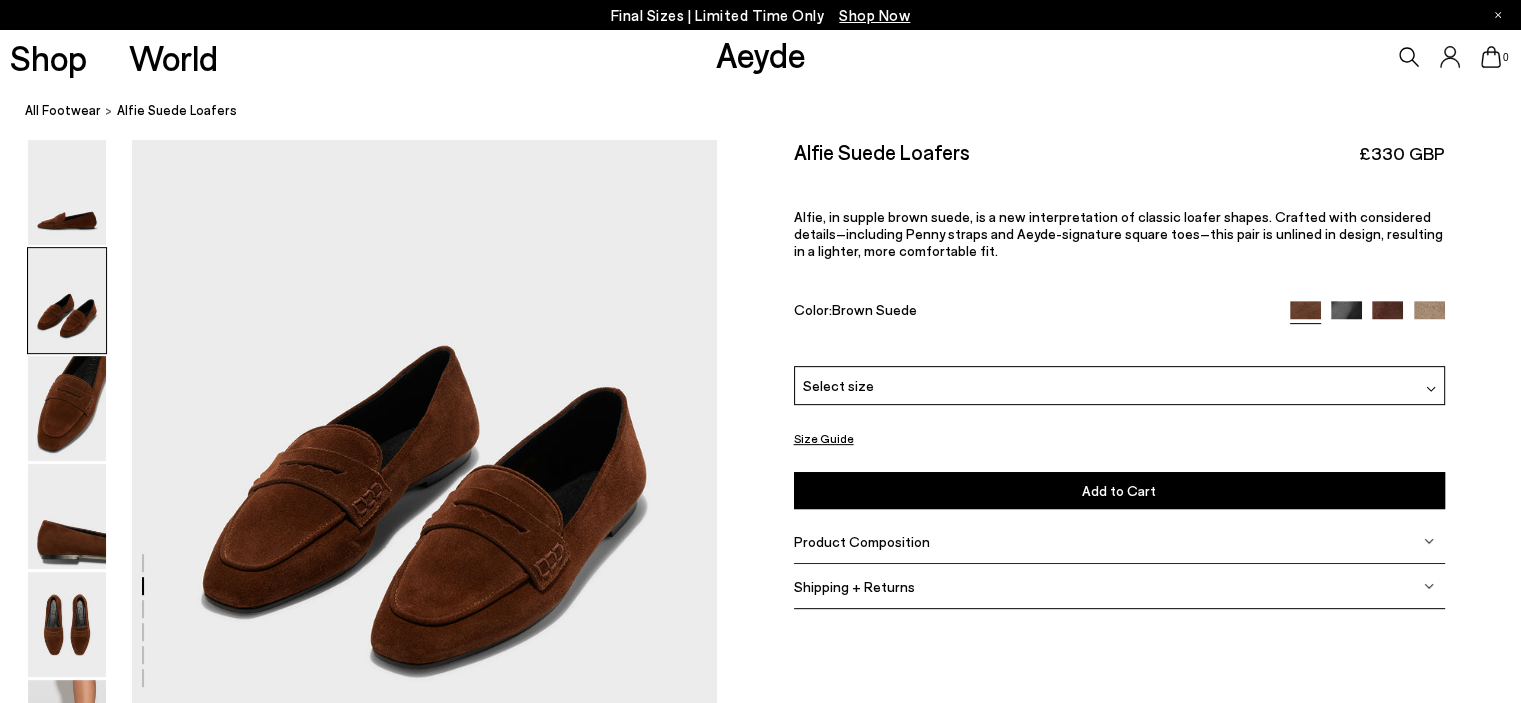 click at bounding box center [1387, 316] 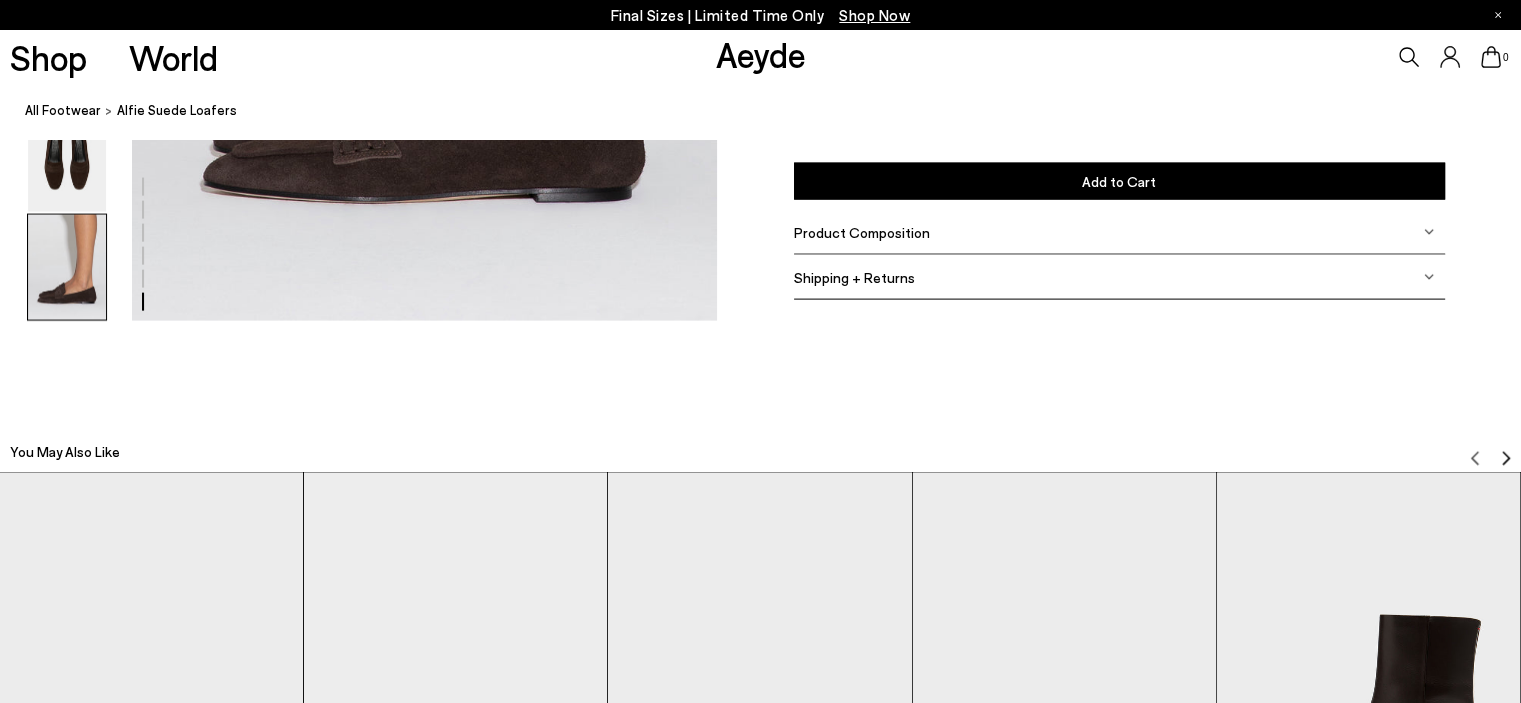 scroll, scrollTop: 4100, scrollLeft: 0, axis: vertical 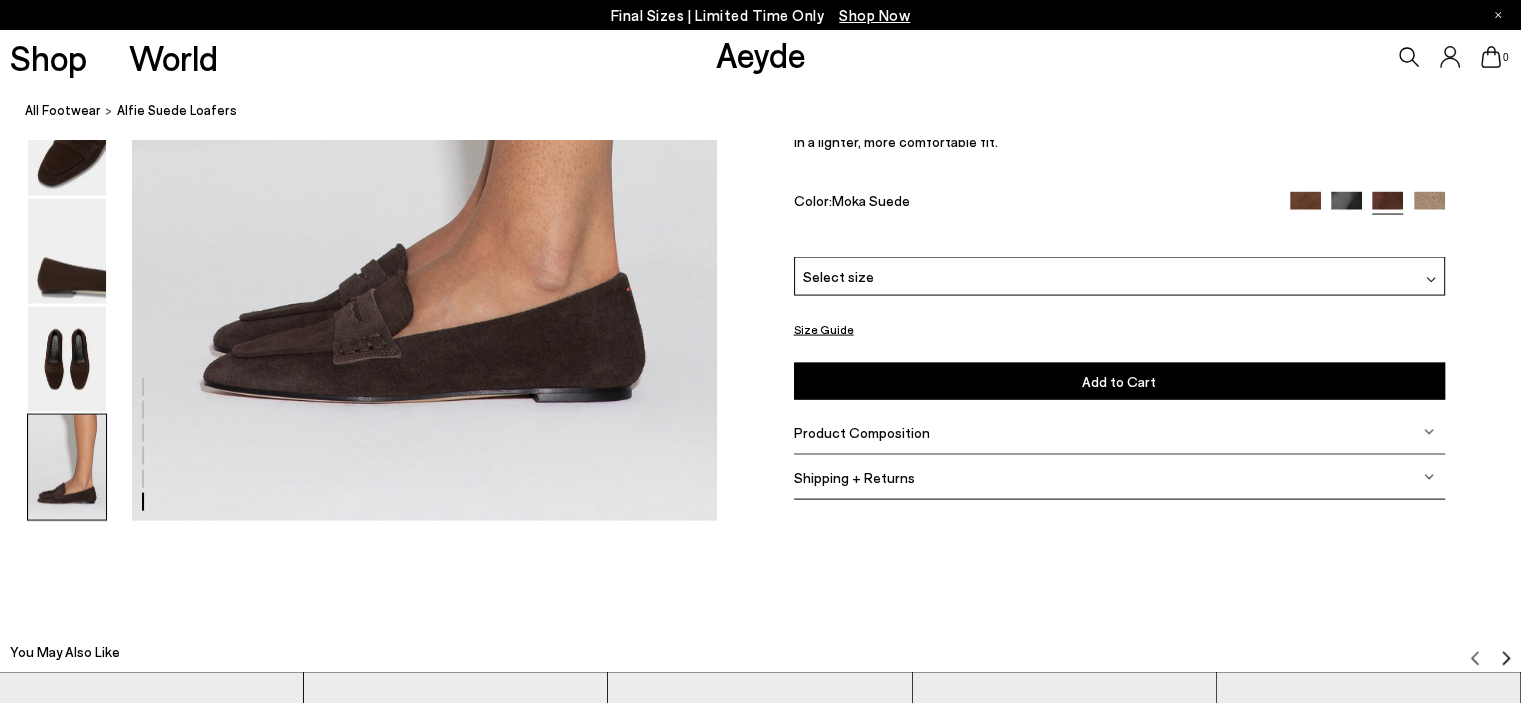 click at bounding box center (1429, 207) 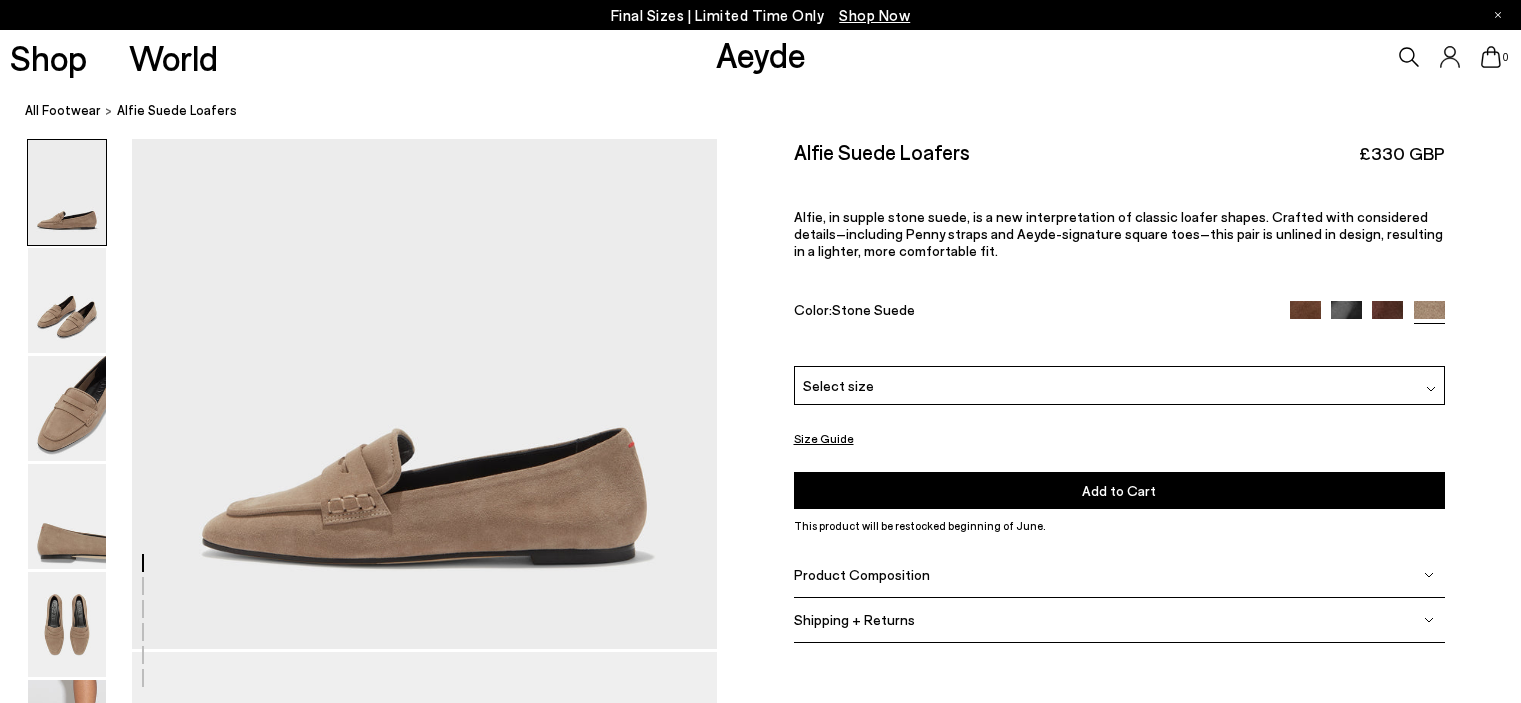 scroll, scrollTop: 0, scrollLeft: 0, axis: both 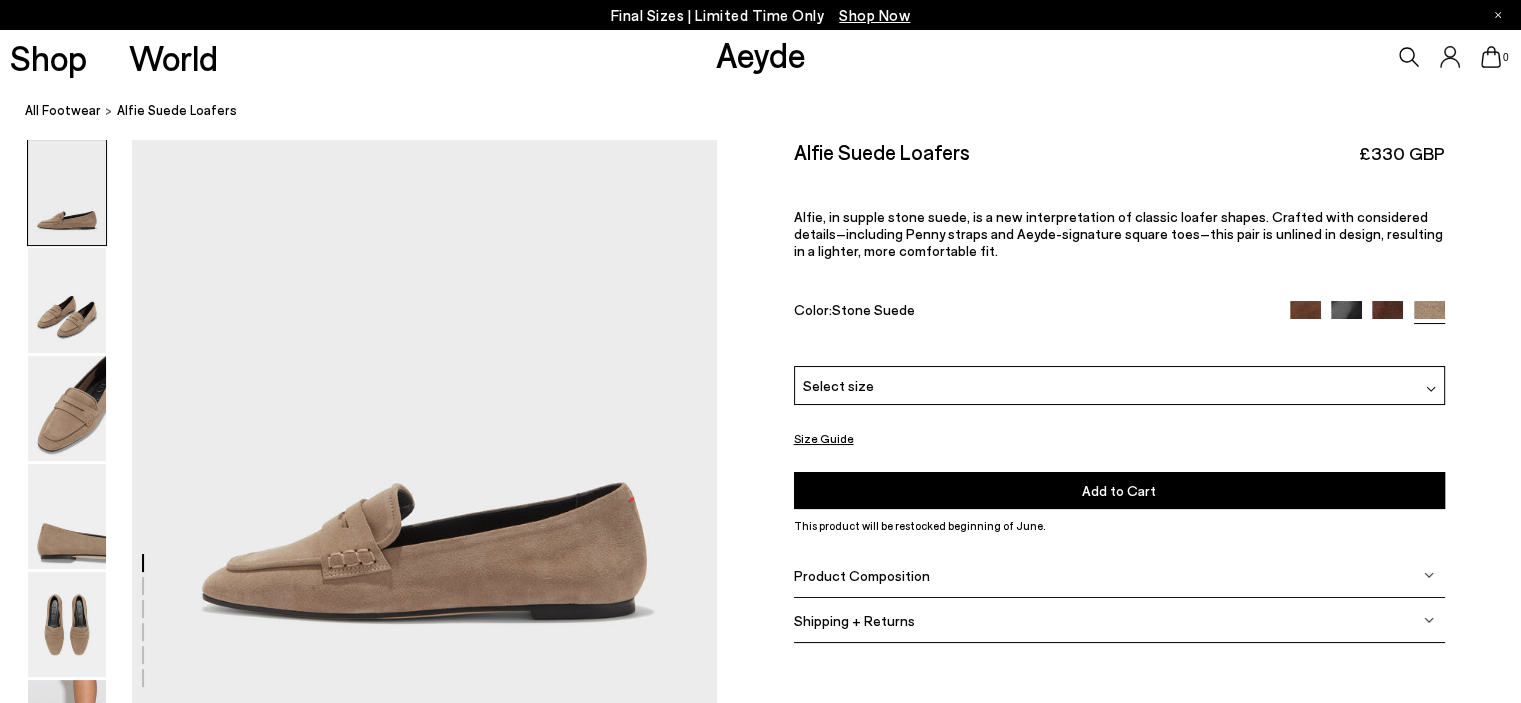 click at bounding box center (1346, 316) 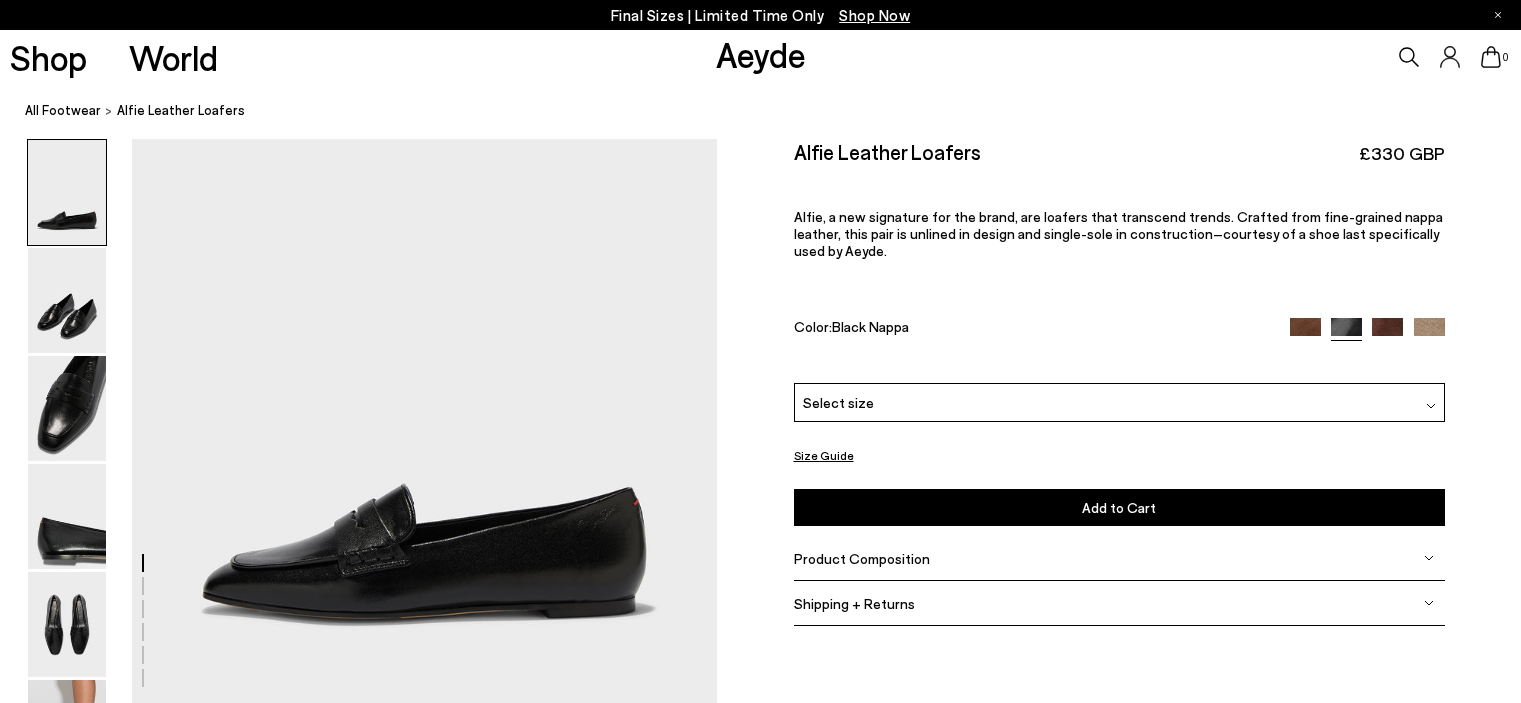 scroll, scrollTop: 0, scrollLeft: 0, axis: both 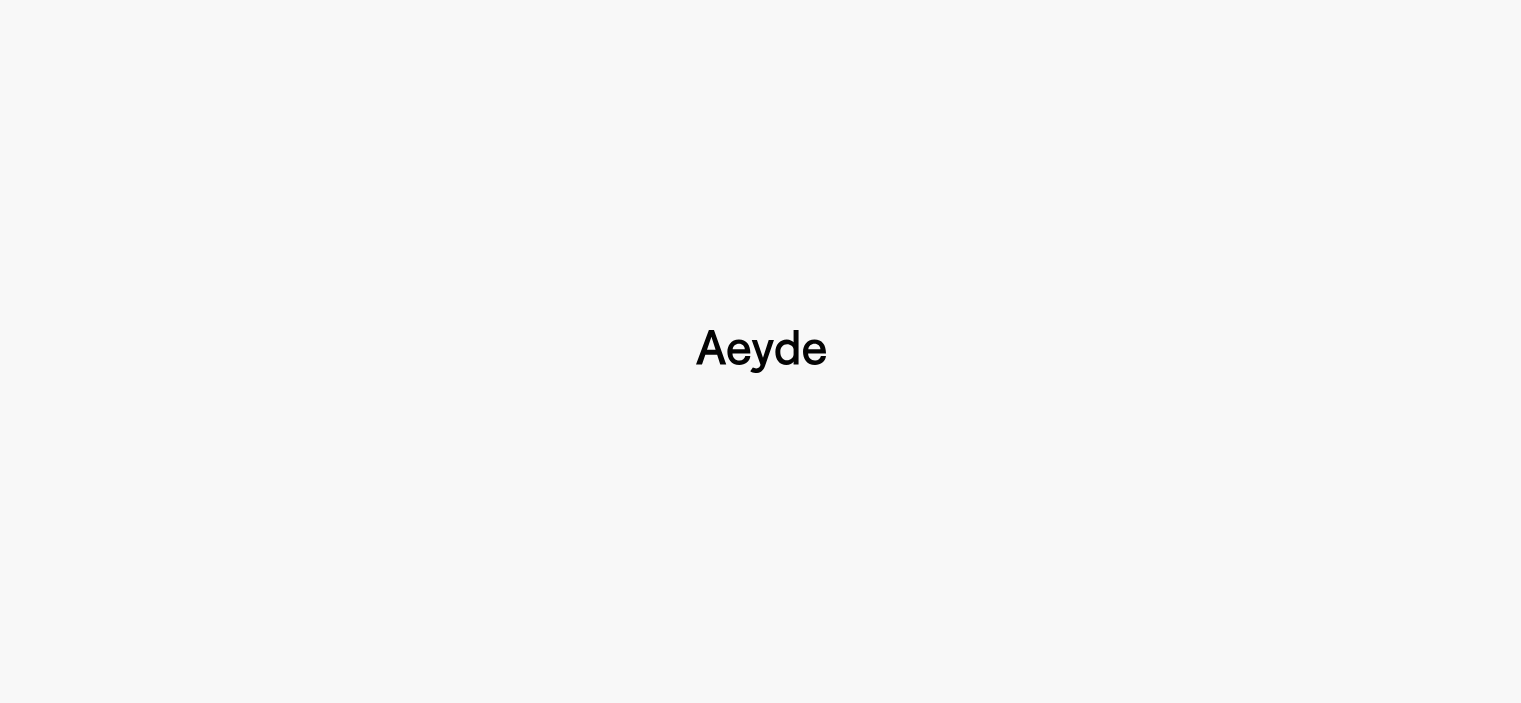 type 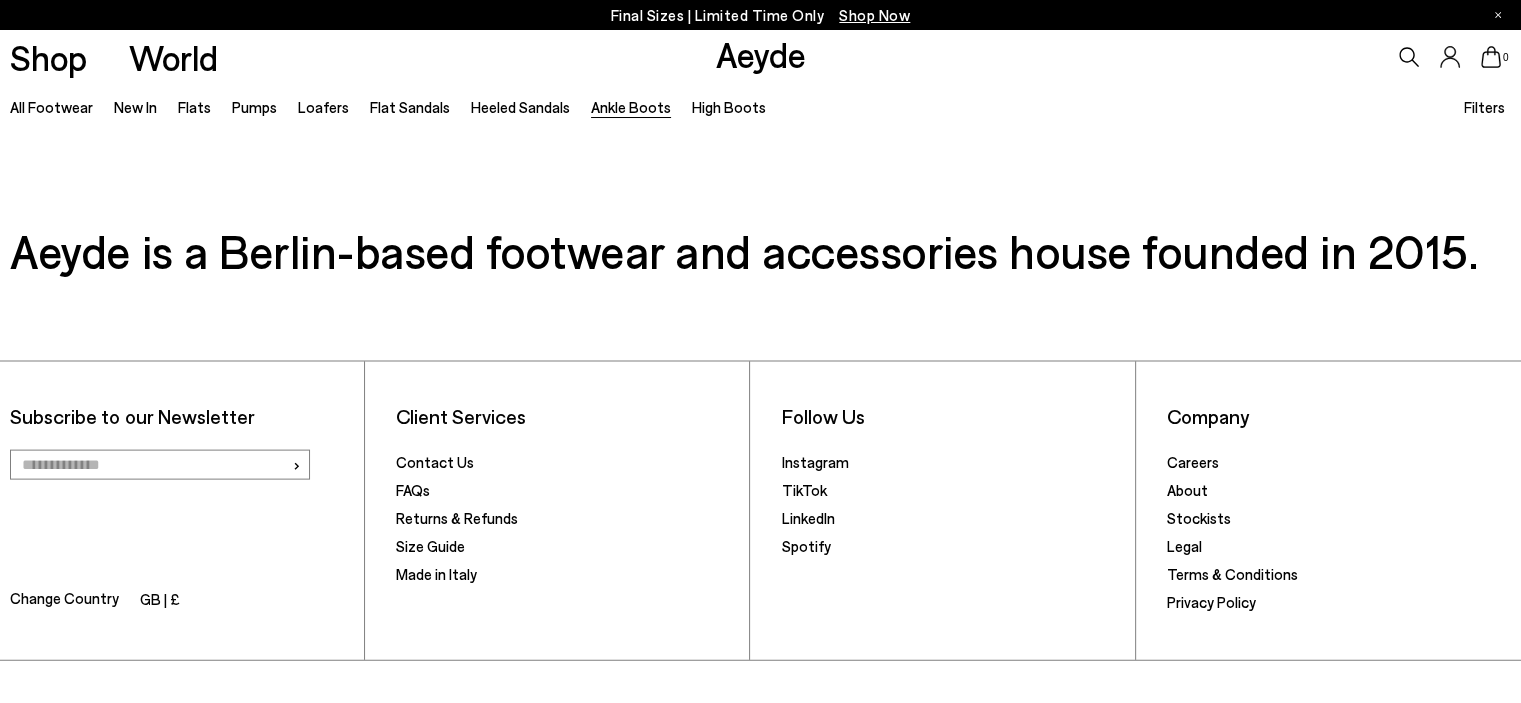 scroll, scrollTop: 4264, scrollLeft: 0, axis: vertical 